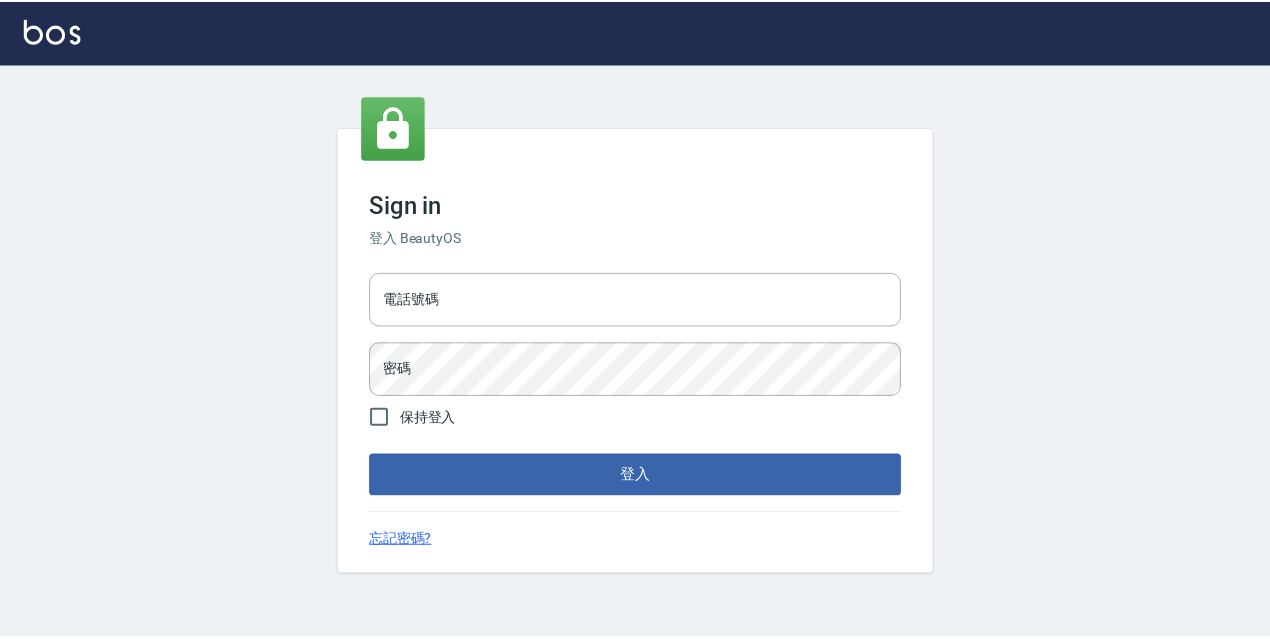 scroll, scrollTop: 0, scrollLeft: 0, axis: both 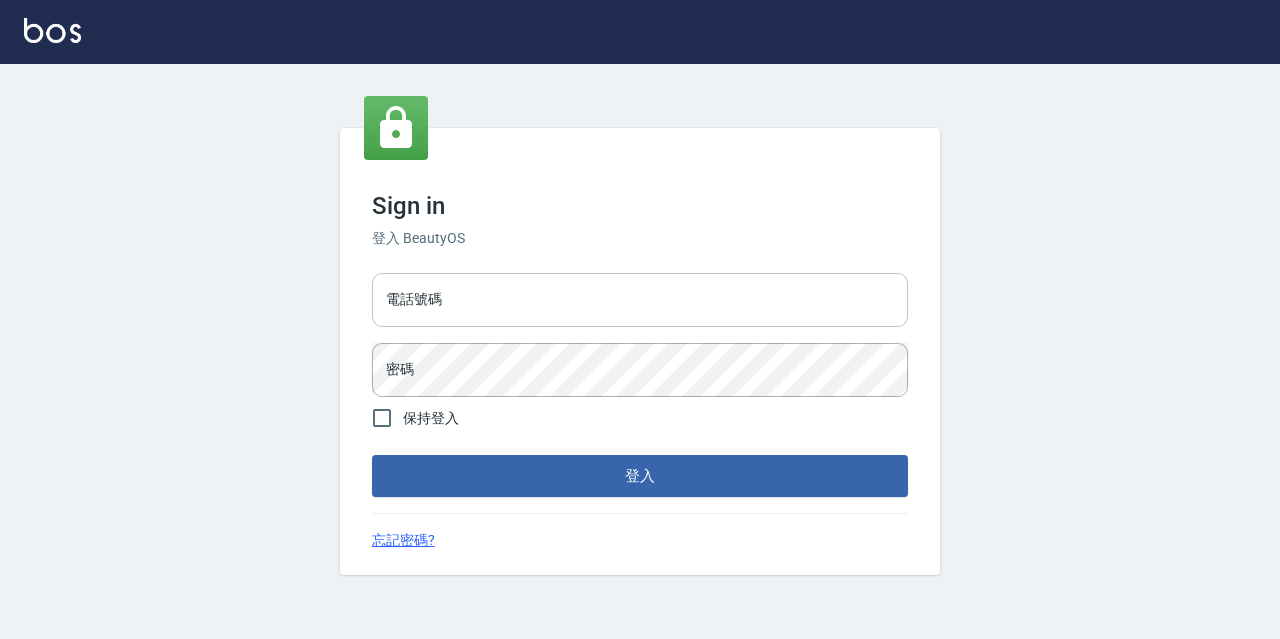 click on "電話號碼" at bounding box center [640, 300] 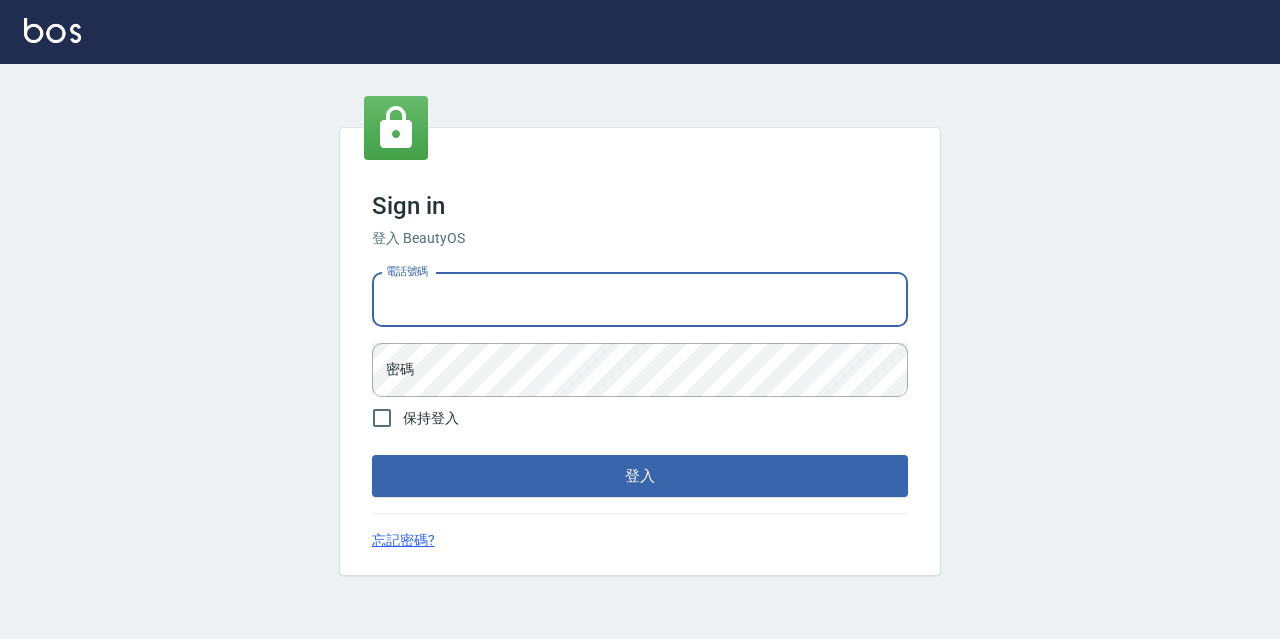 type on "0967388409" 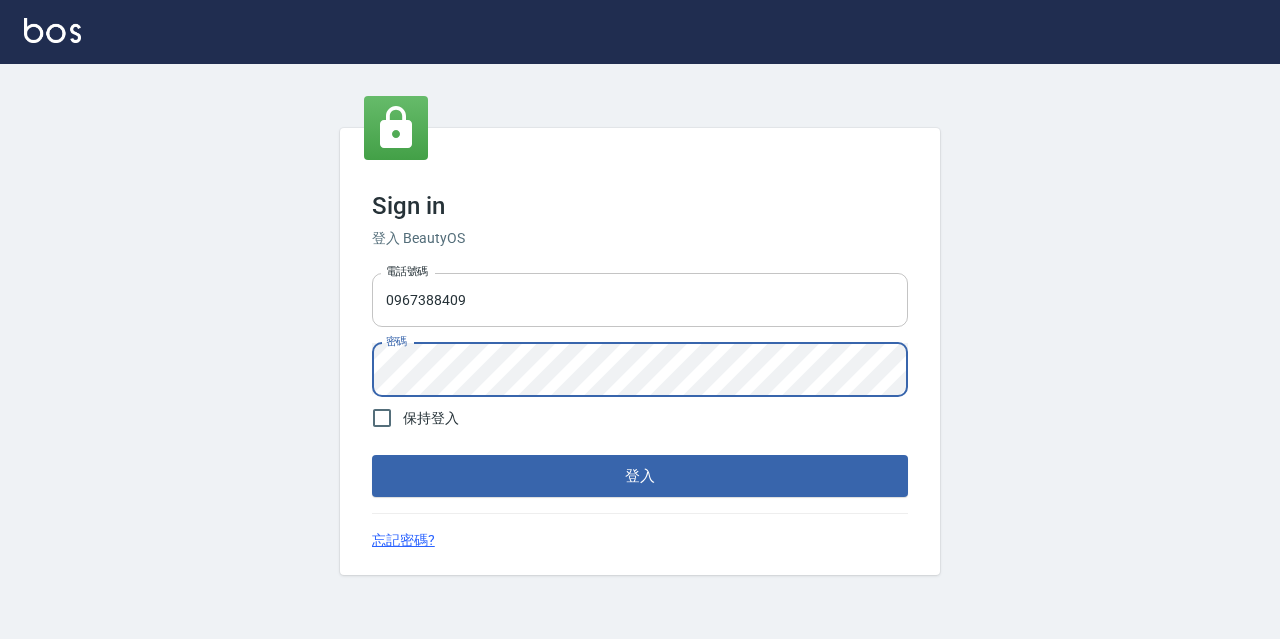 click on "登入" at bounding box center (640, 476) 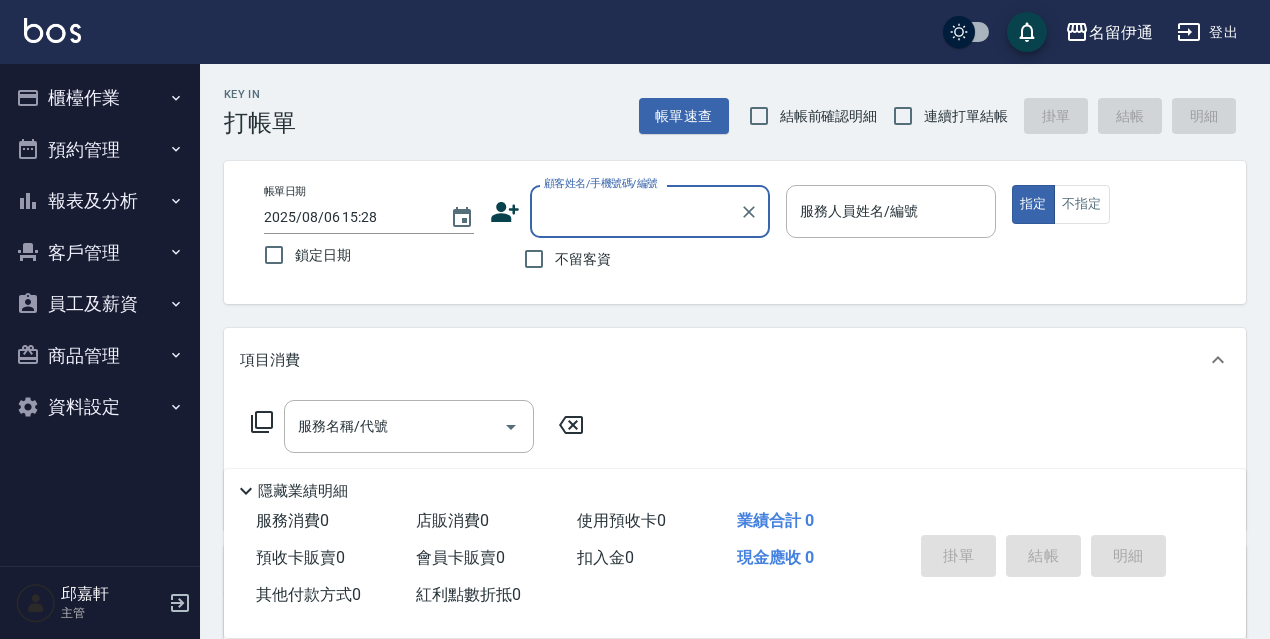 click on "櫃檯作業" at bounding box center (100, 98) 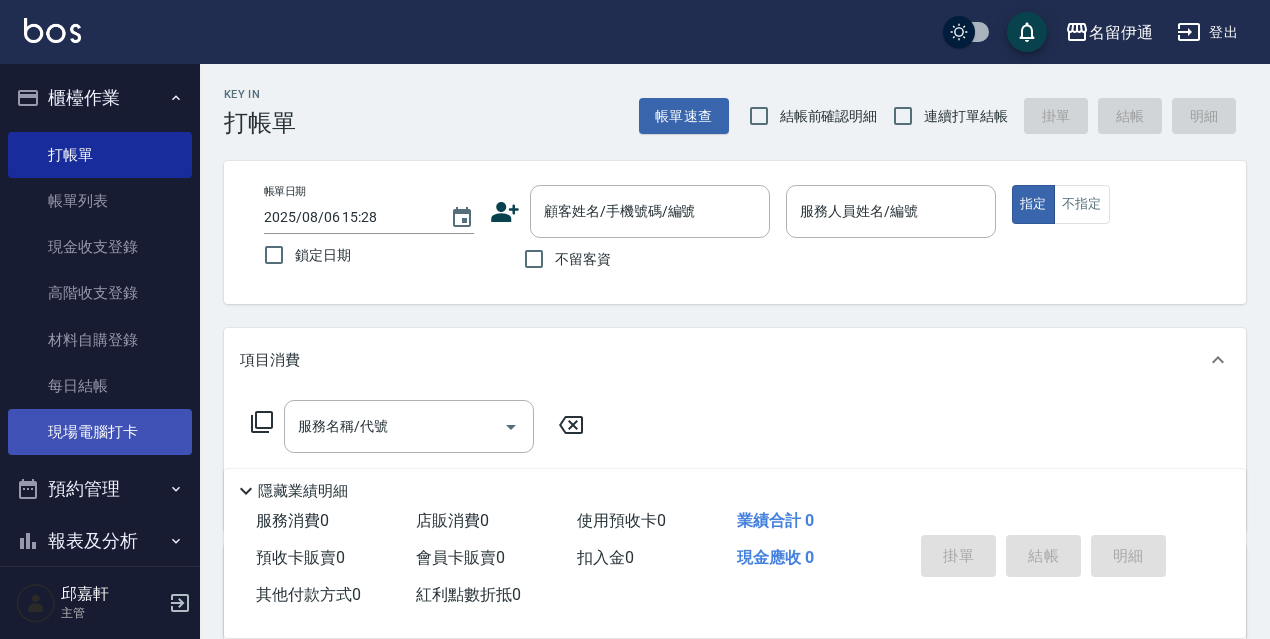 click on "現場電腦打卡" at bounding box center (100, 432) 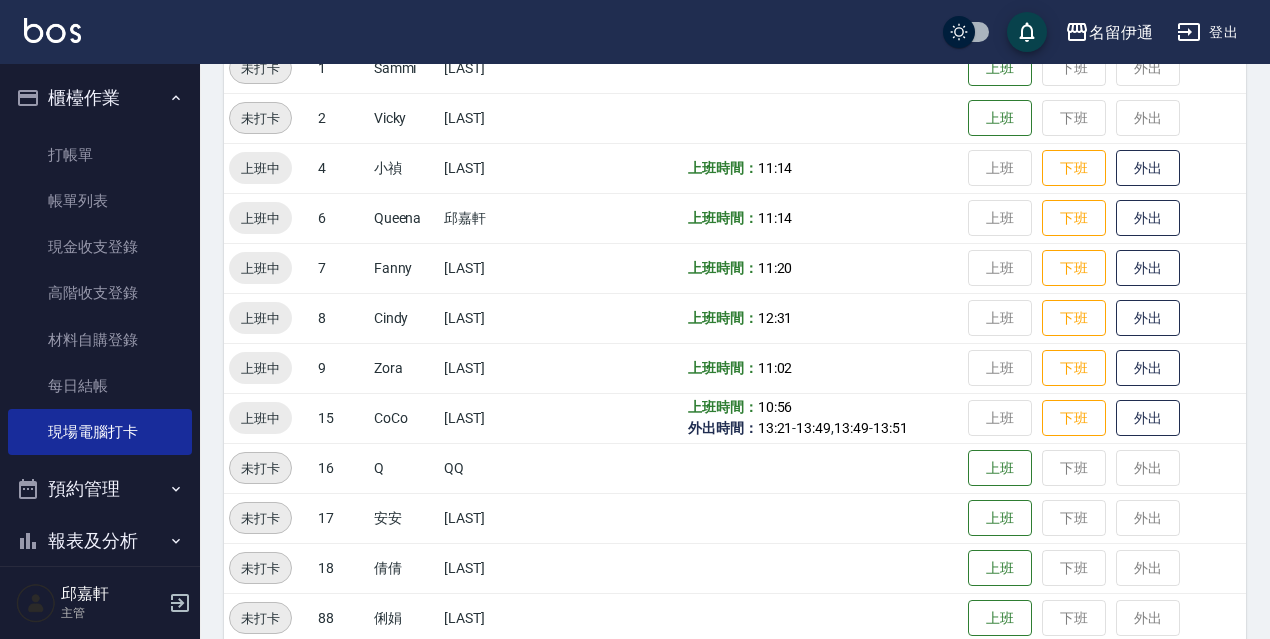 scroll, scrollTop: 350, scrollLeft: 0, axis: vertical 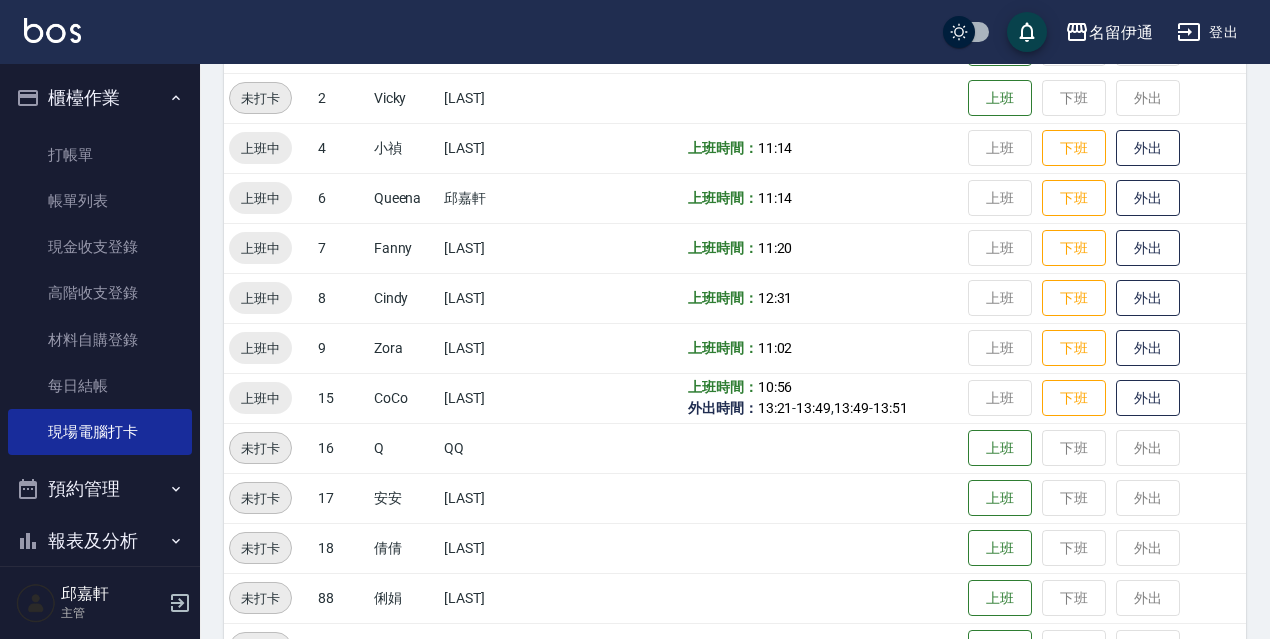 drag, startPoint x: 189, startPoint y: 365, endPoint x: 183, endPoint y: 413, distance: 48.373547 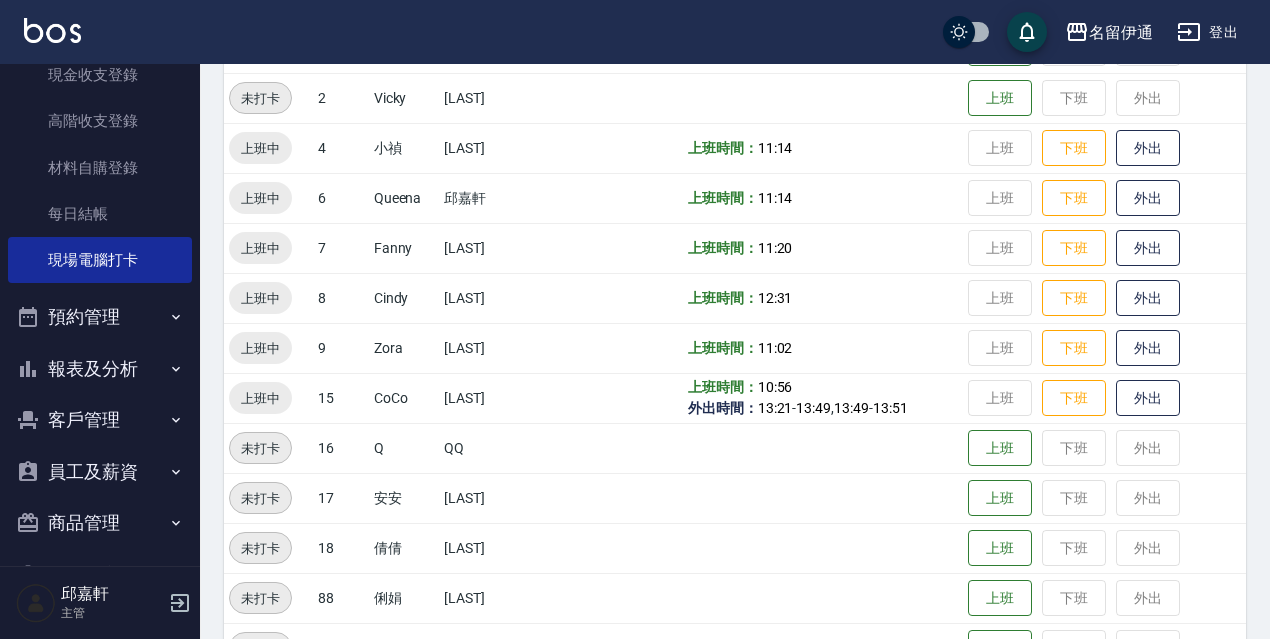 scroll, scrollTop: 174, scrollLeft: 0, axis: vertical 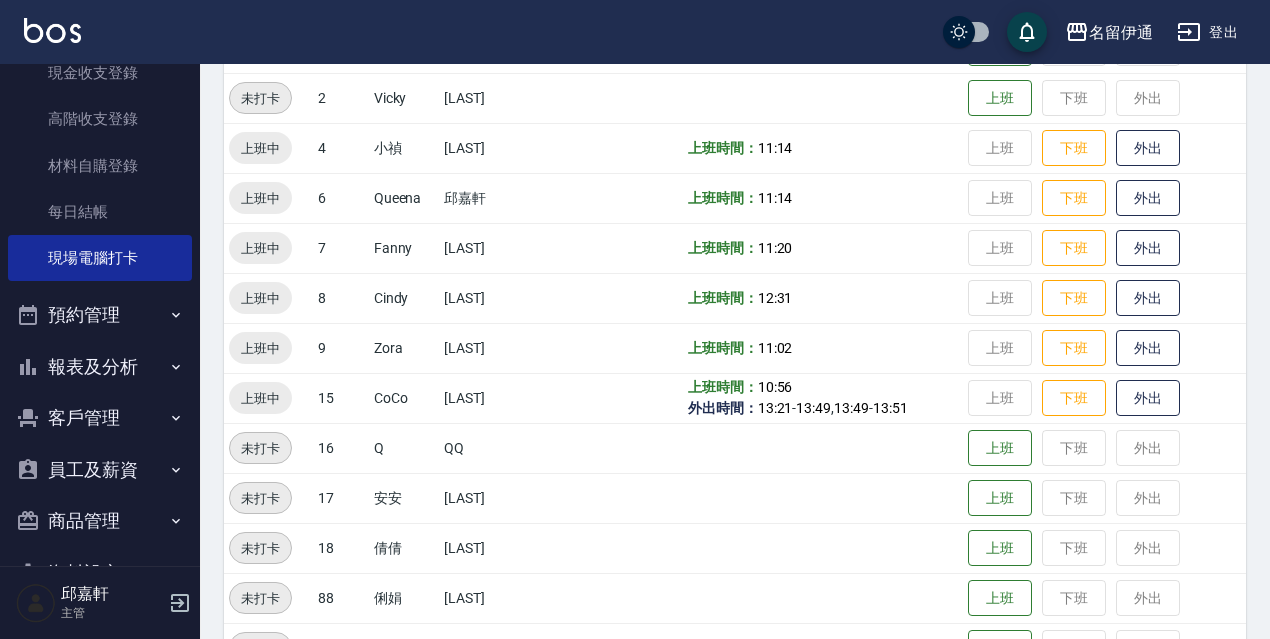 click on "報表及分析" at bounding box center (100, 367) 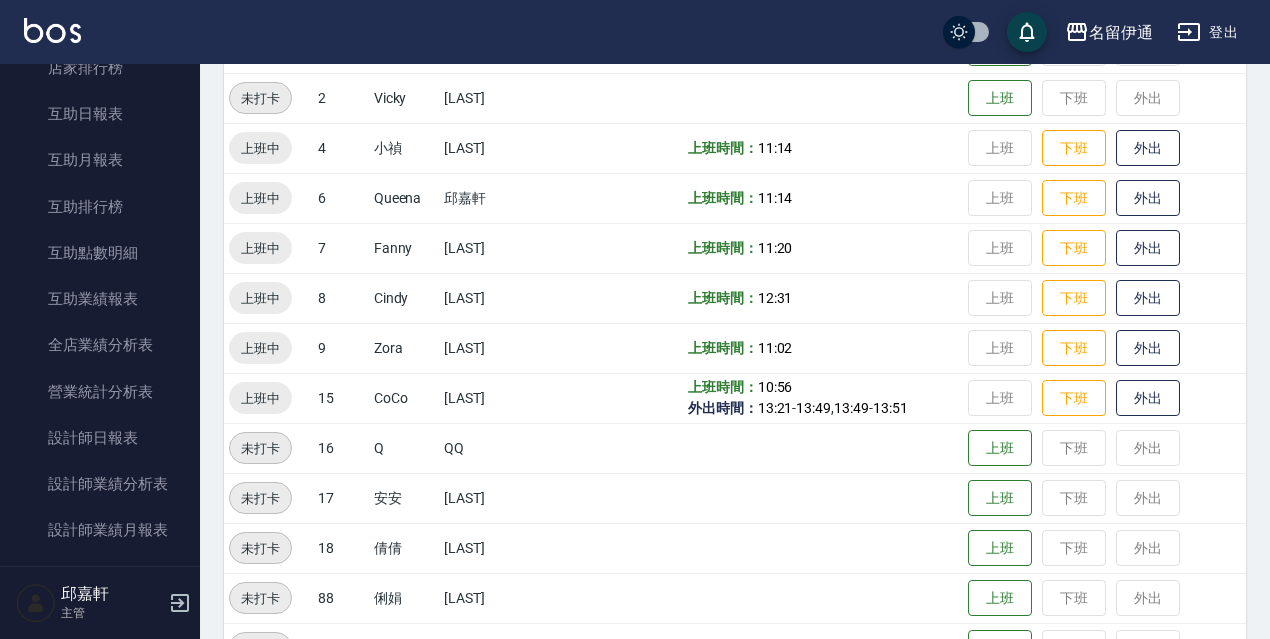 scroll, scrollTop: 645, scrollLeft: 0, axis: vertical 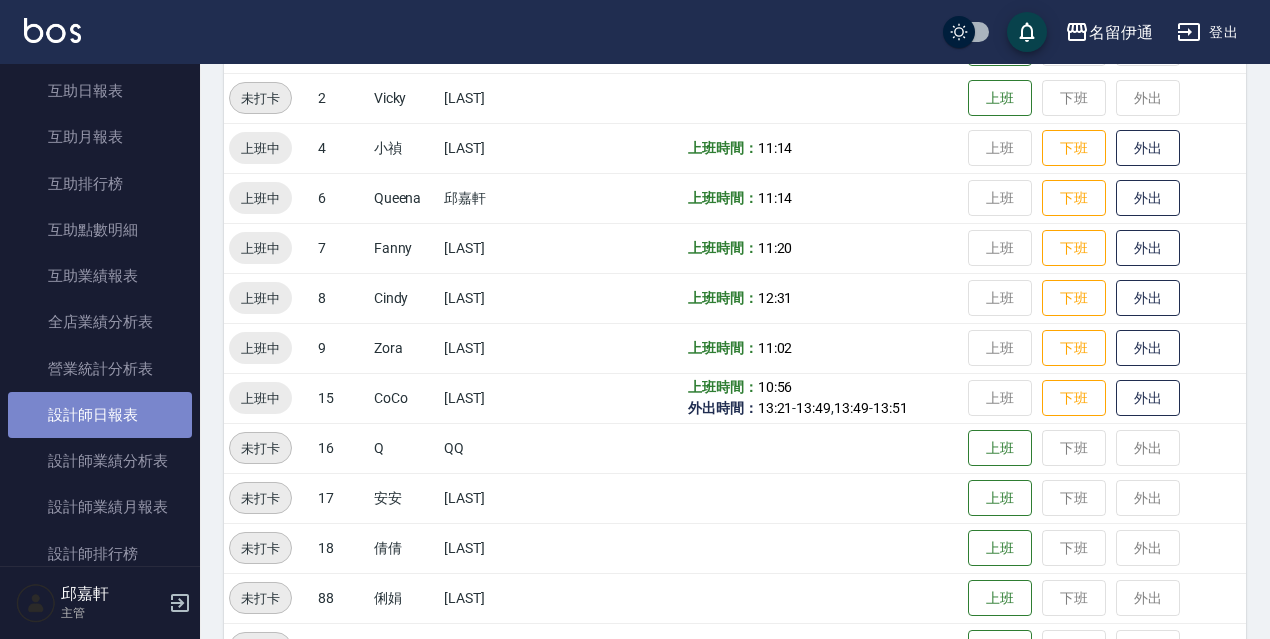 click on "設計師日報表" at bounding box center [100, 415] 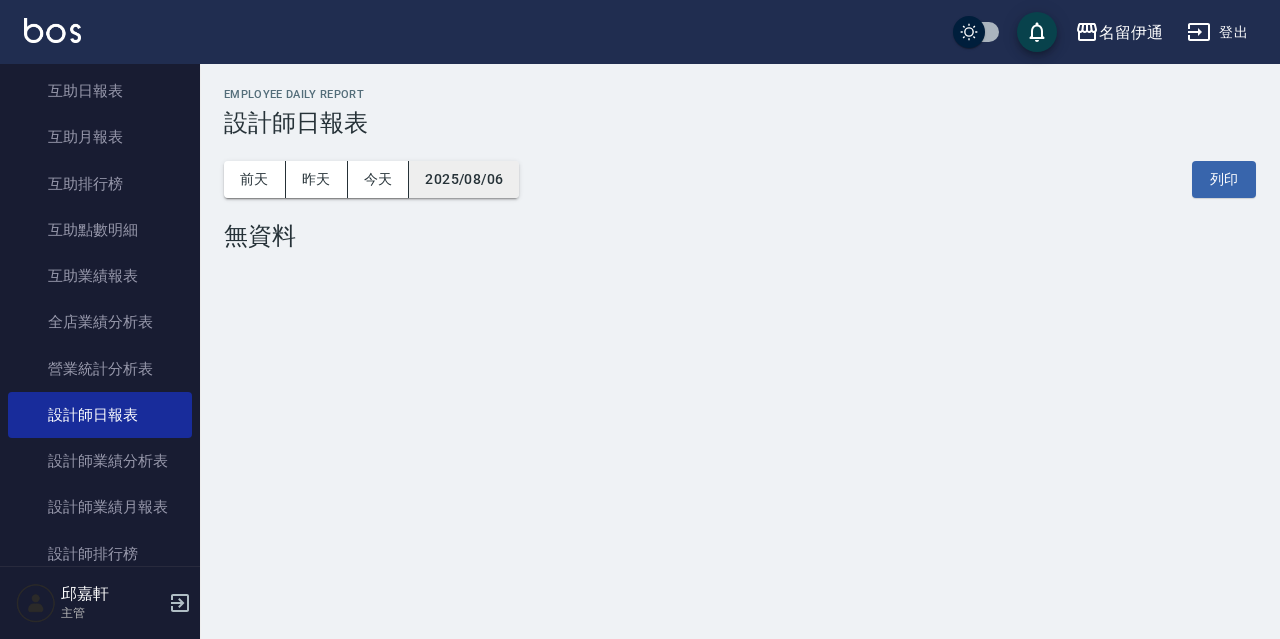 click on "2025/08/06" at bounding box center [464, 179] 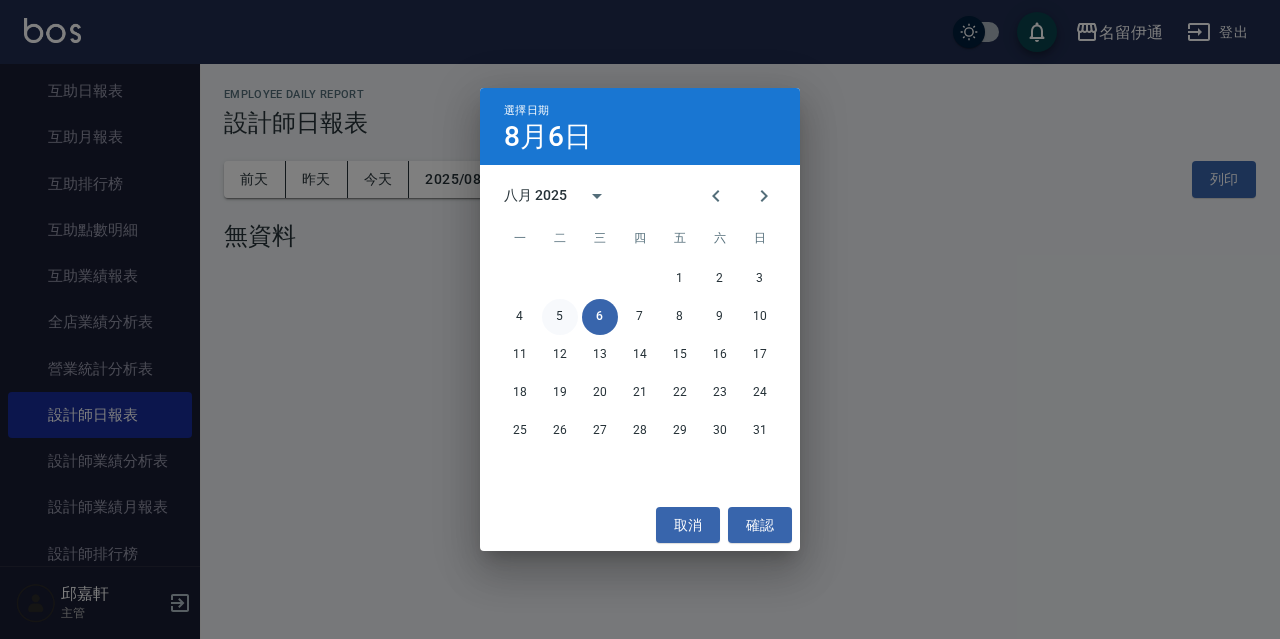 click on "5" at bounding box center [560, 317] 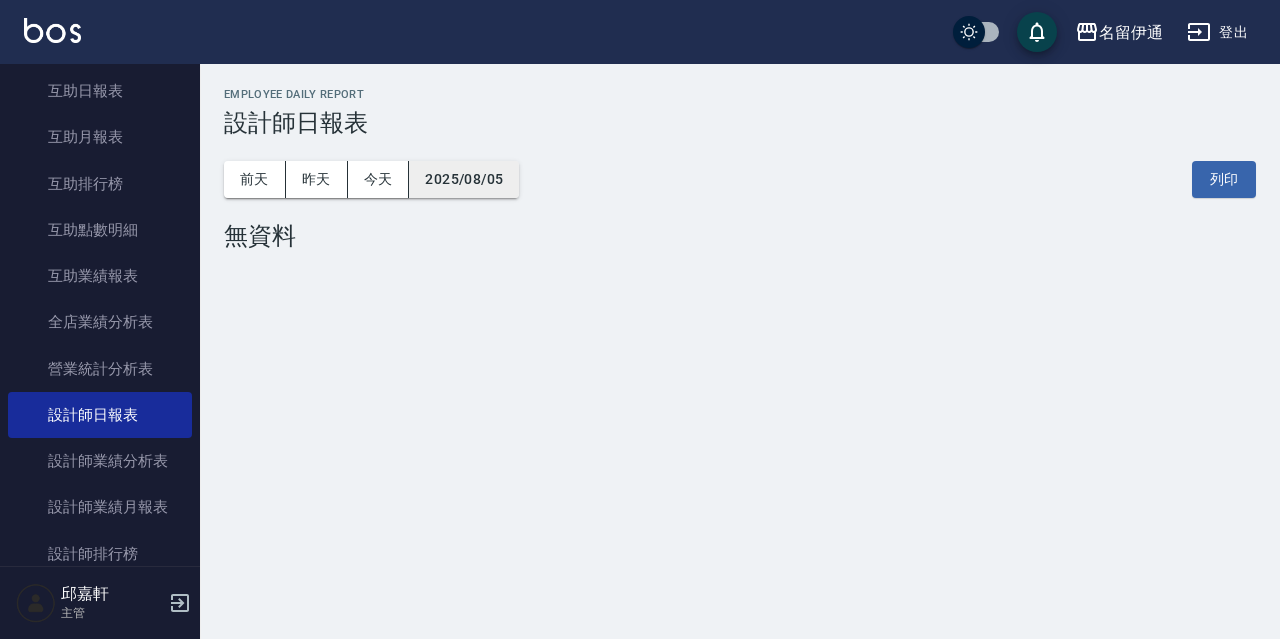 click on "2025/08/05" at bounding box center (464, 179) 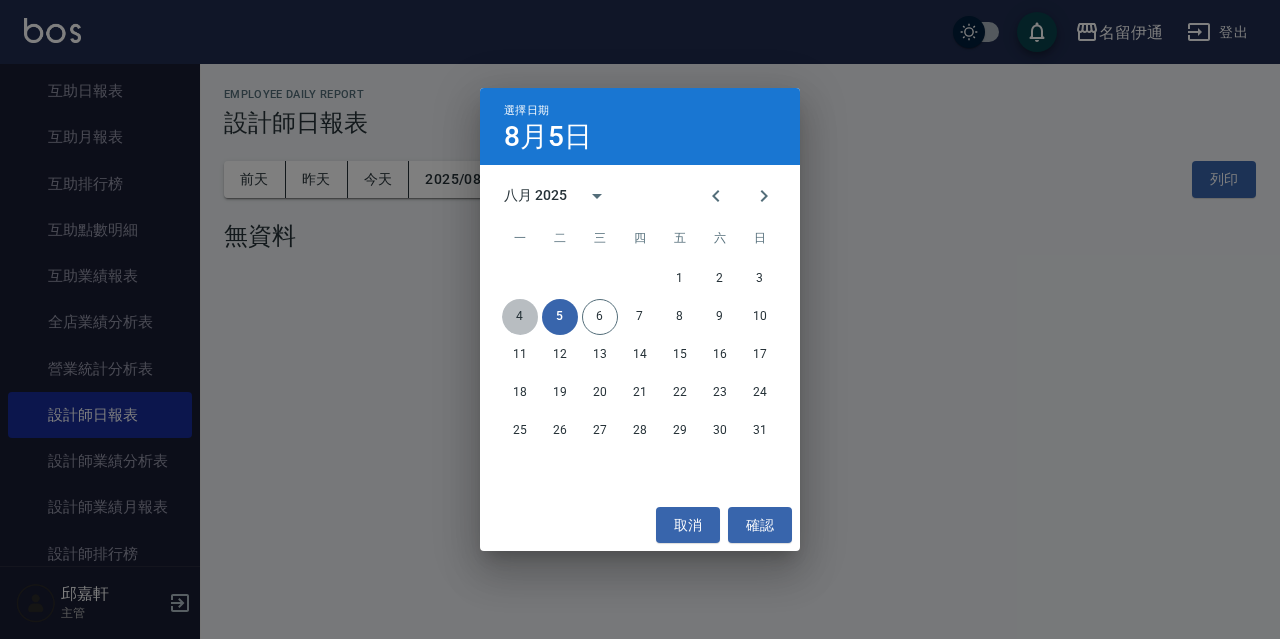 click on "4" at bounding box center (520, 317) 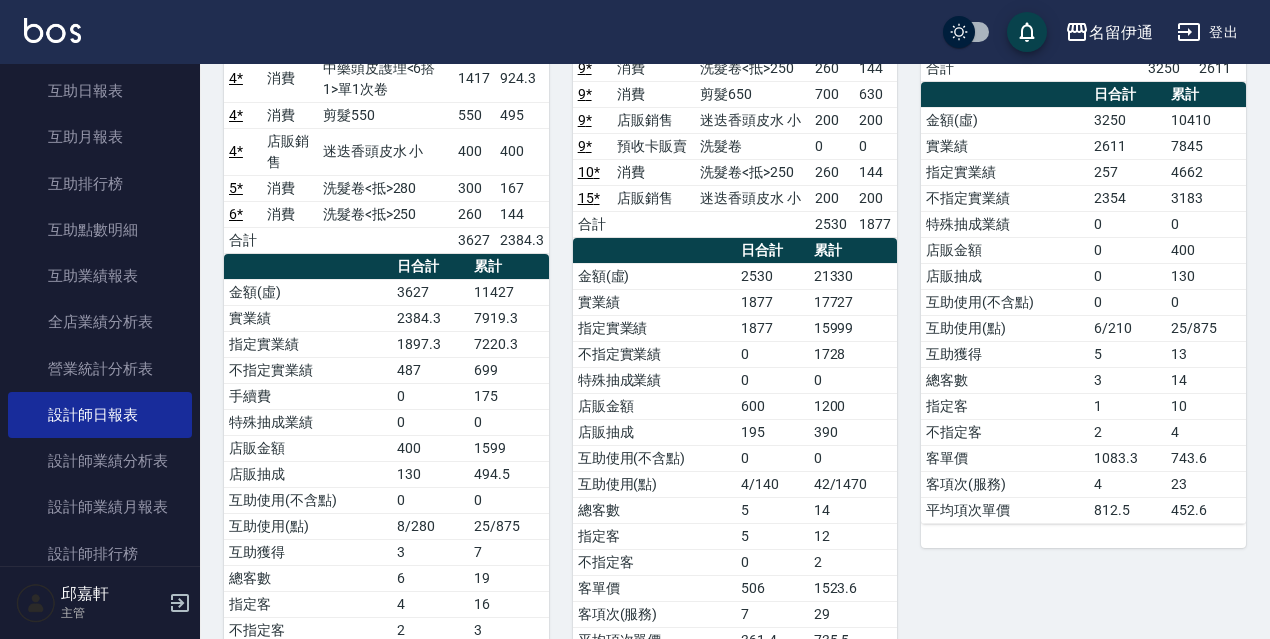 scroll, scrollTop: 0, scrollLeft: 0, axis: both 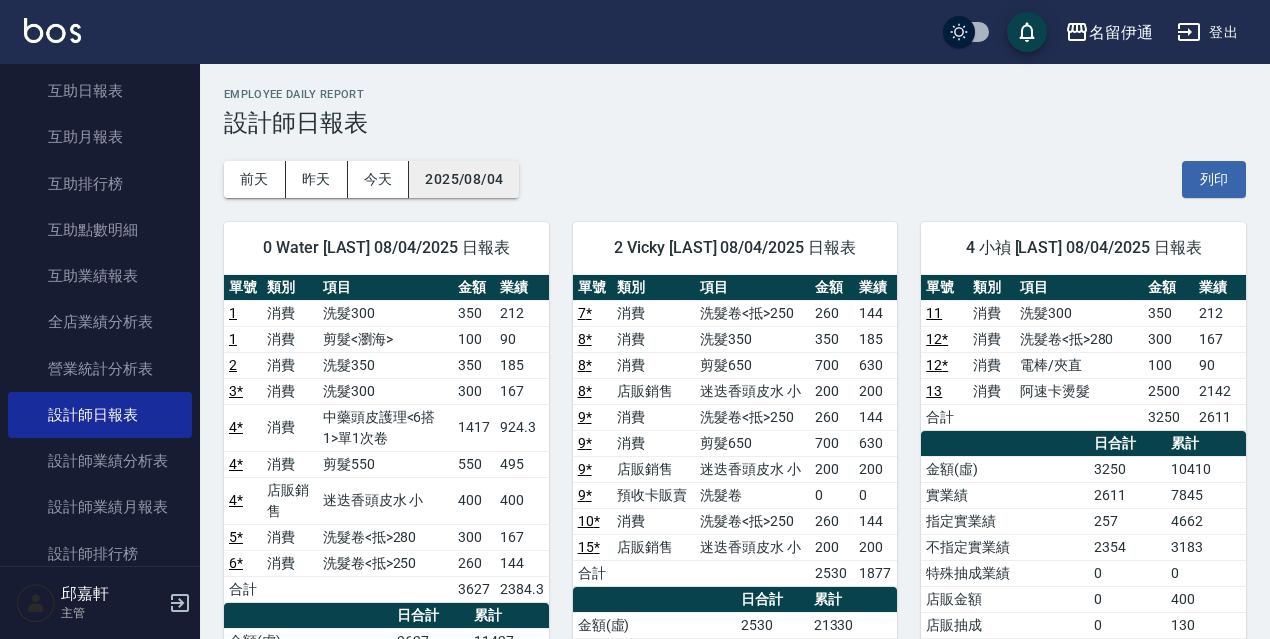 click on "2025/08/04" at bounding box center (464, 179) 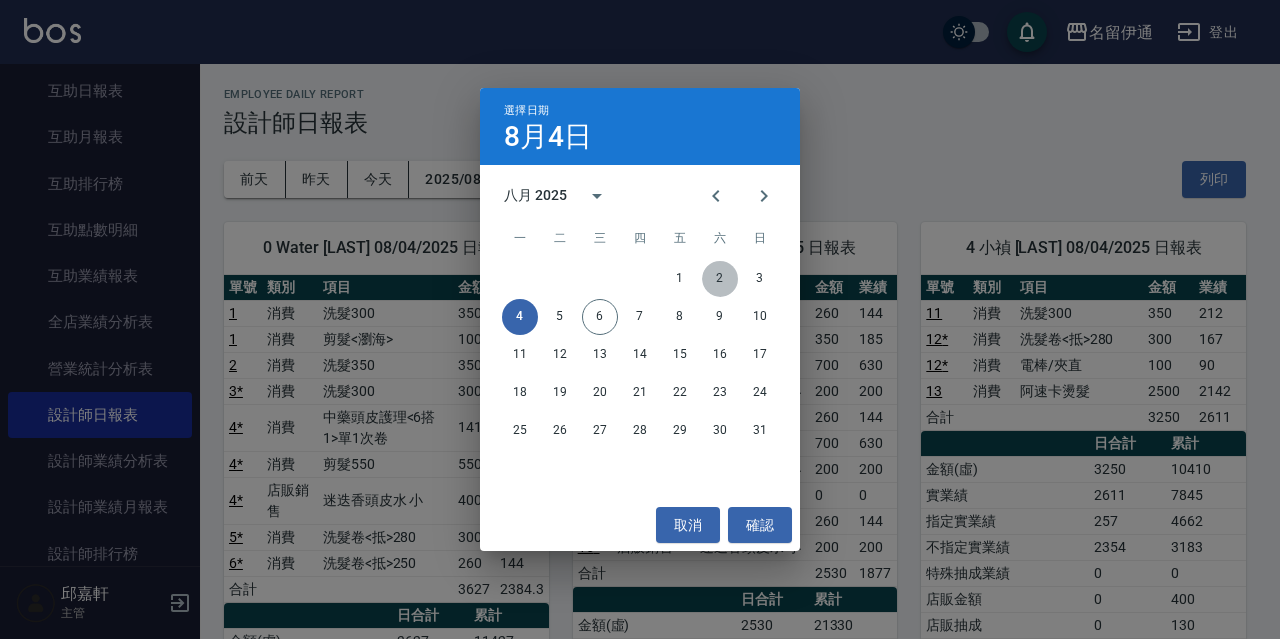 click on "2" at bounding box center (720, 279) 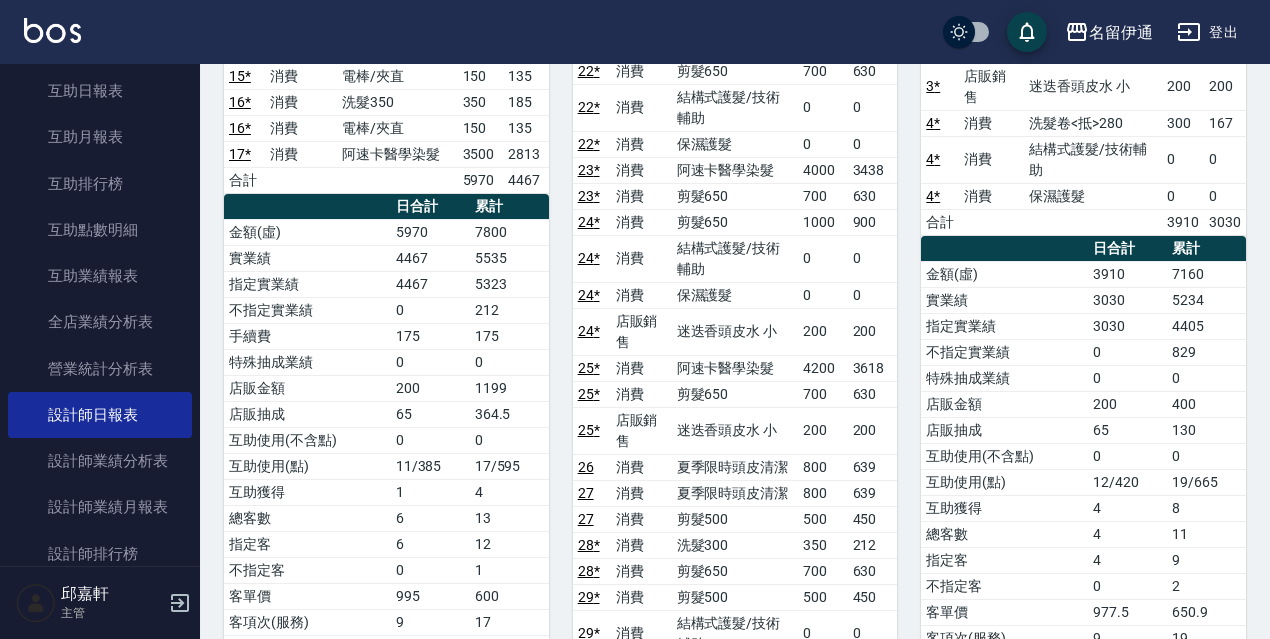 scroll, scrollTop: 0, scrollLeft: 0, axis: both 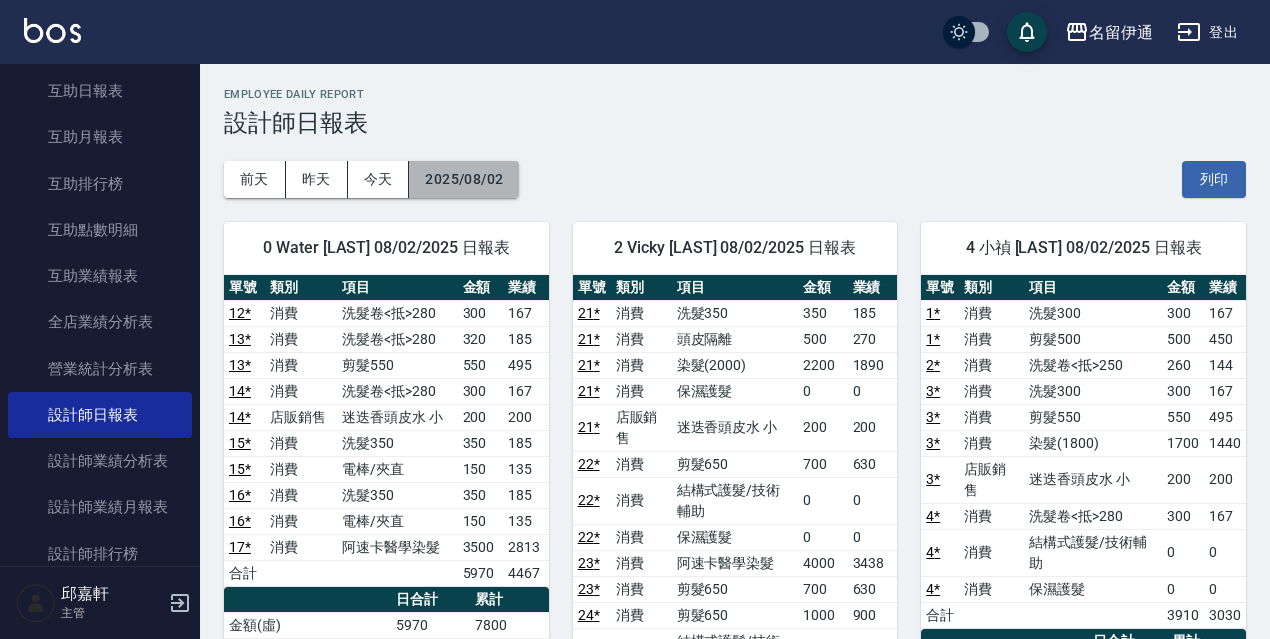 click on "2025/08/02" at bounding box center (464, 179) 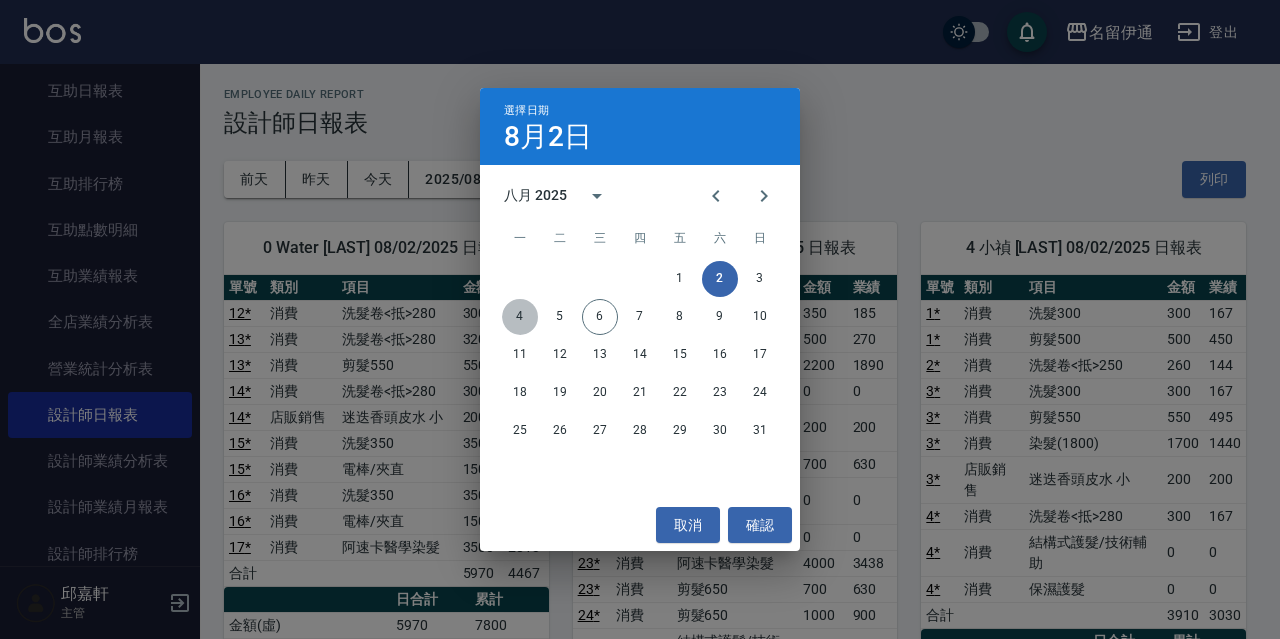 click on "4" at bounding box center (520, 317) 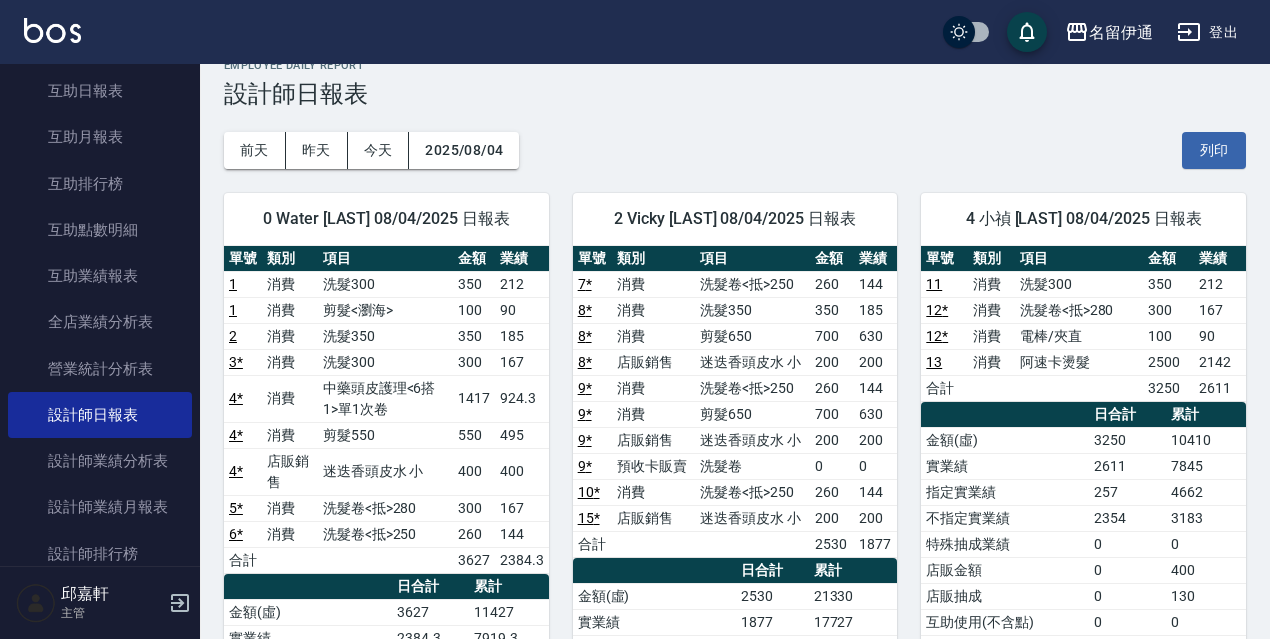 scroll, scrollTop: 0, scrollLeft: 0, axis: both 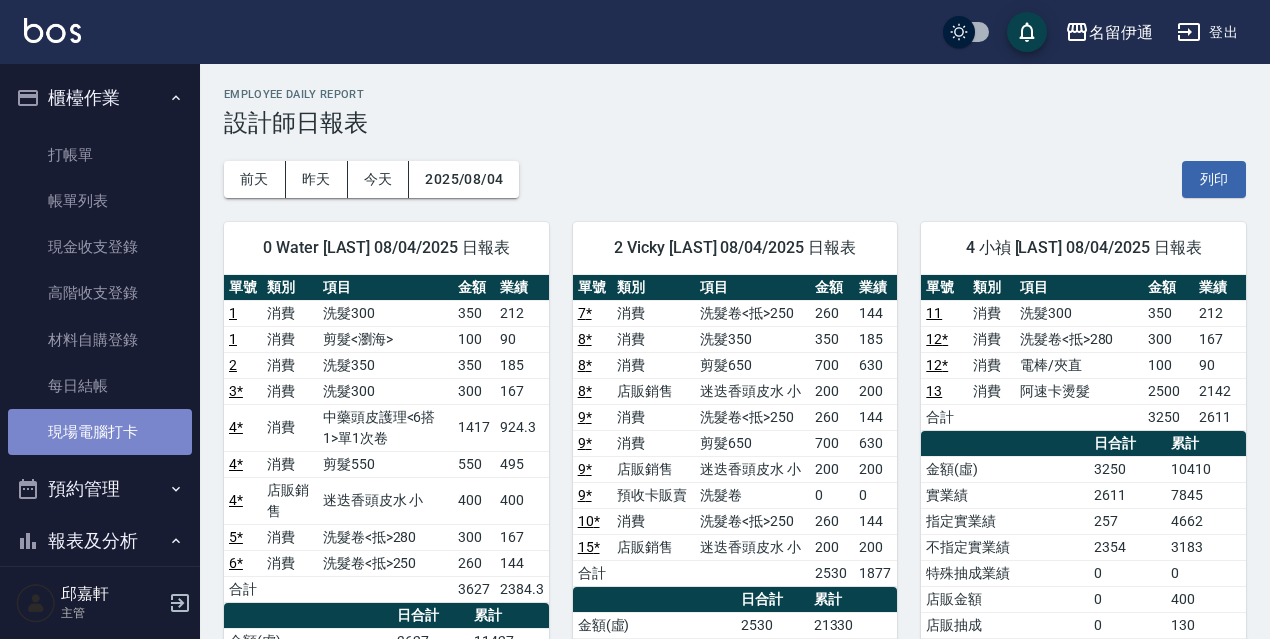 click on "現場電腦打卡" at bounding box center (100, 432) 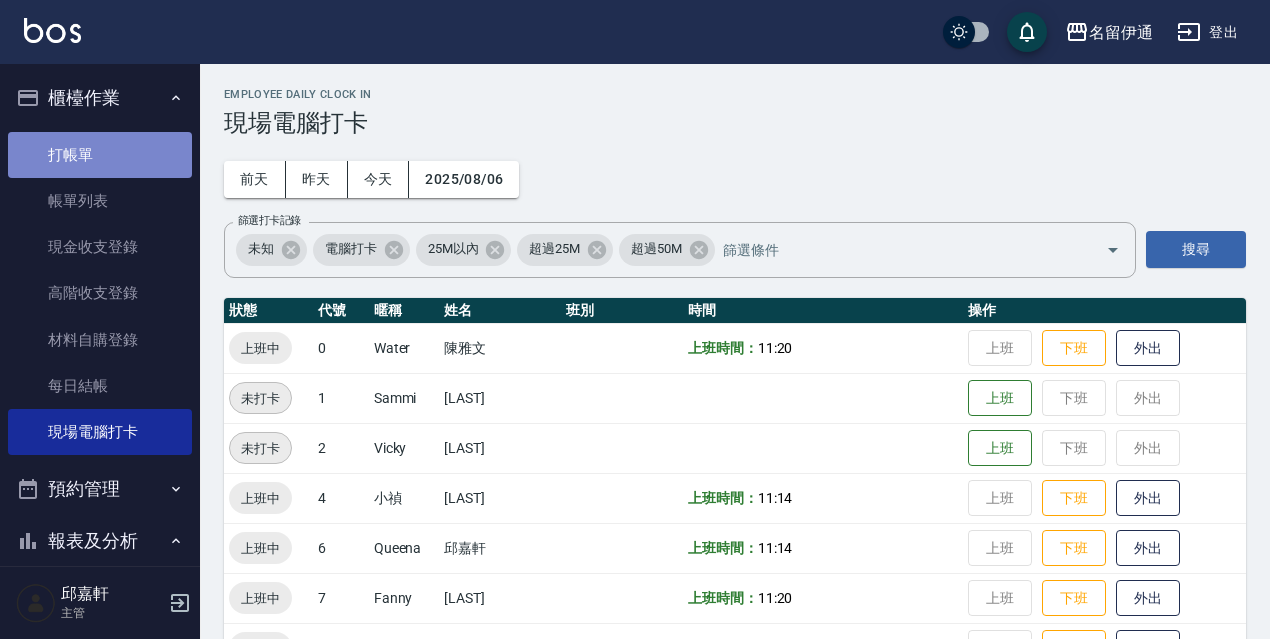 click on "打帳單" at bounding box center (100, 155) 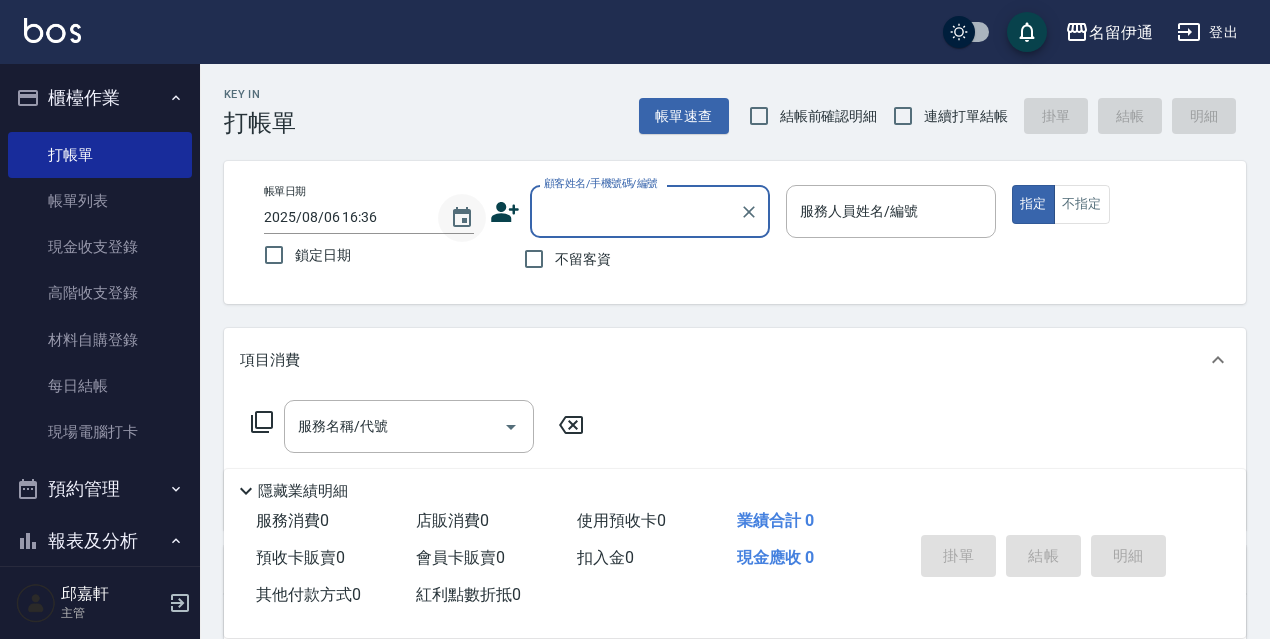 drag, startPoint x: 435, startPoint y: 225, endPoint x: 462, endPoint y: 222, distance: 27.166155 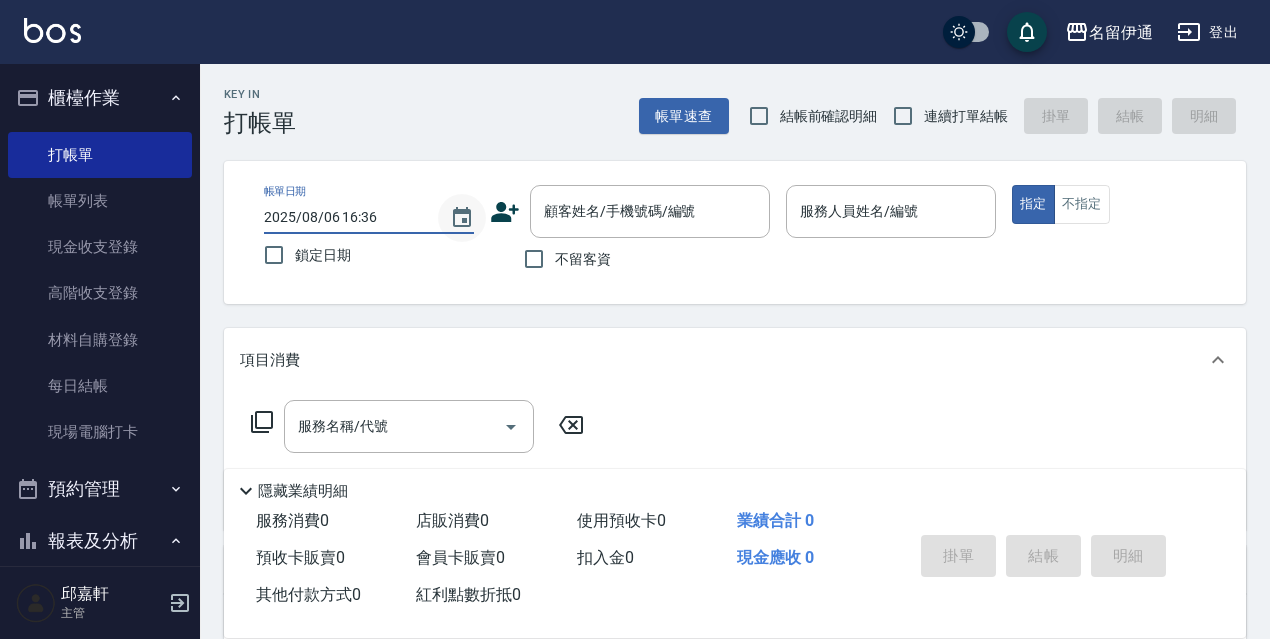 click 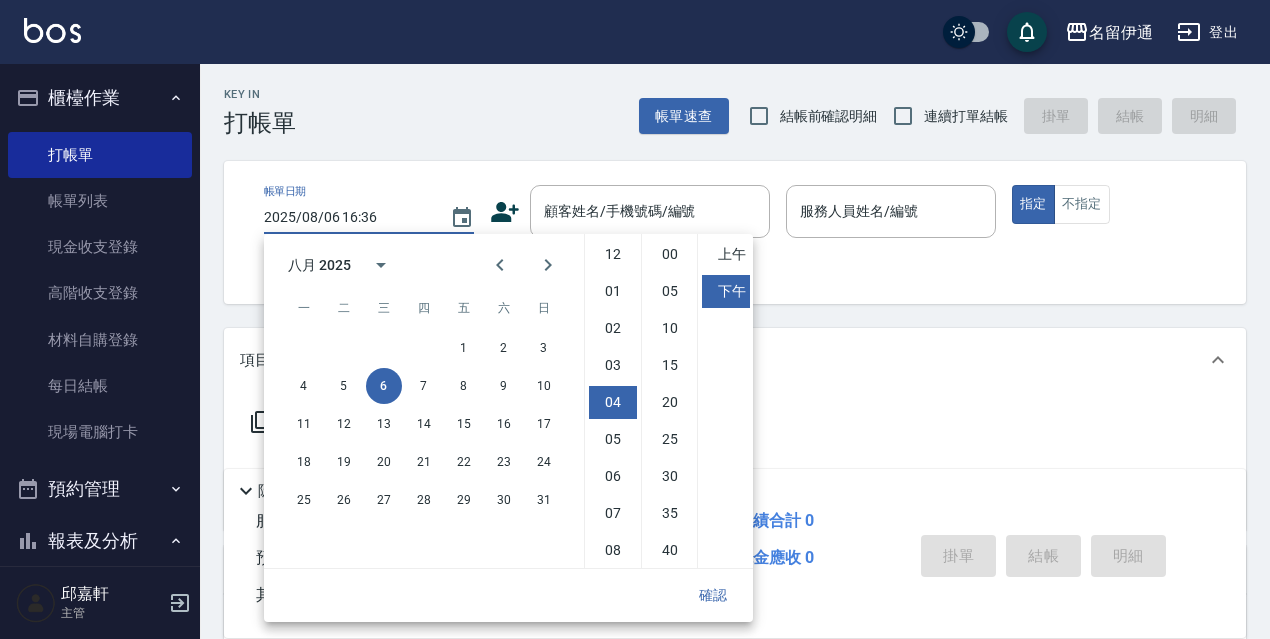 scroll, scrollTop: 112, scrollLeft: 0, axis: vertical 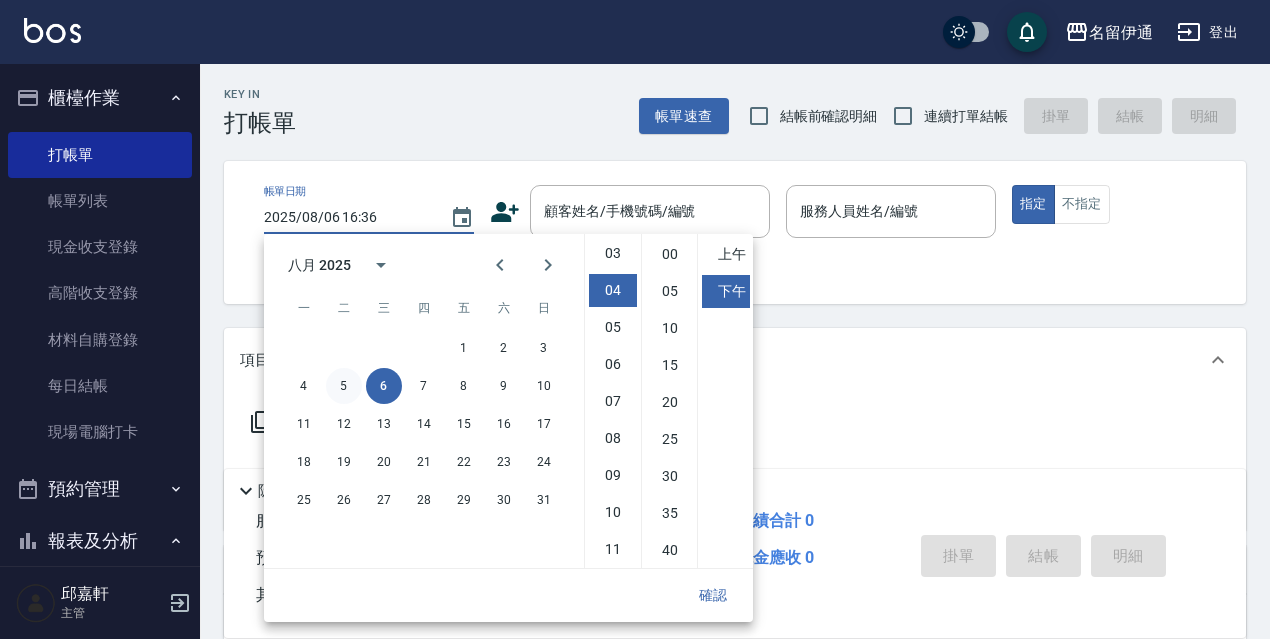 click on "5" at bounding box center (344, 386) 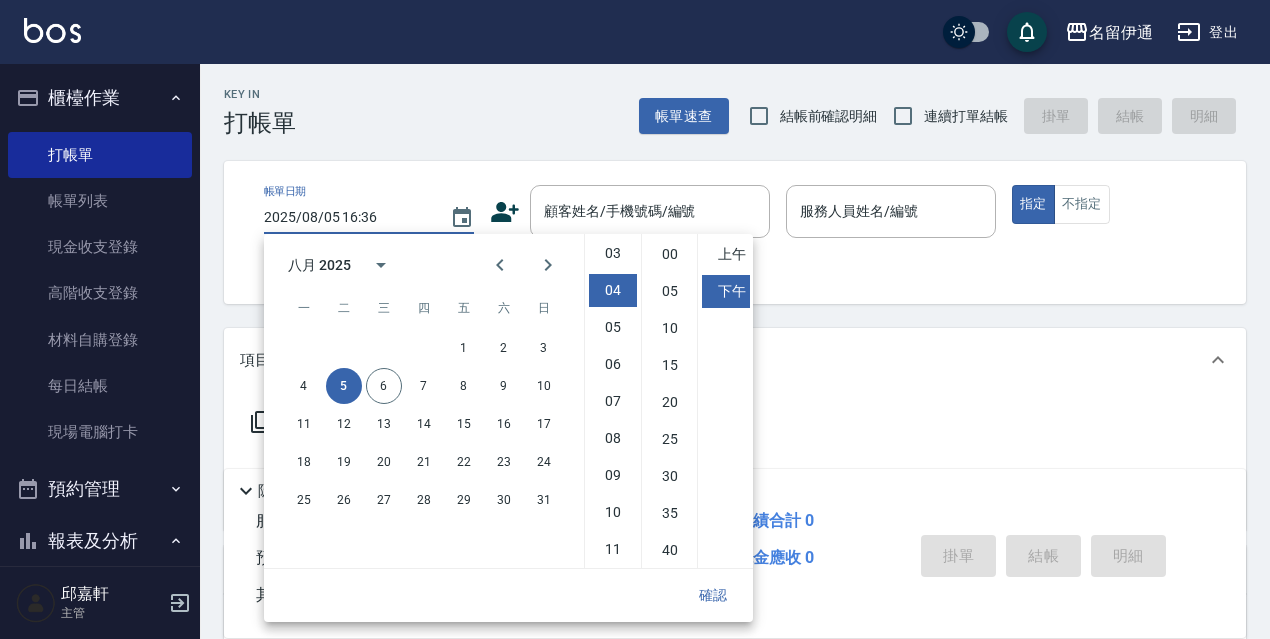 click on "確認" at bounding box center (713, 595) 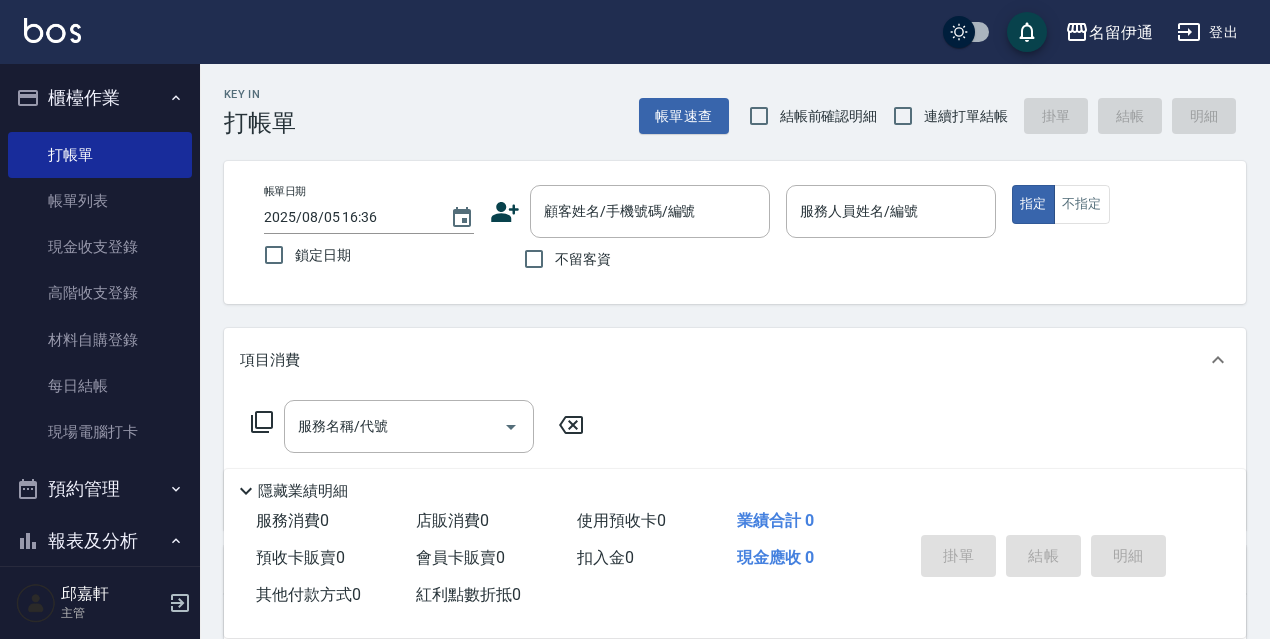 click on "鎖定日期" at bounding box center (323, 255) 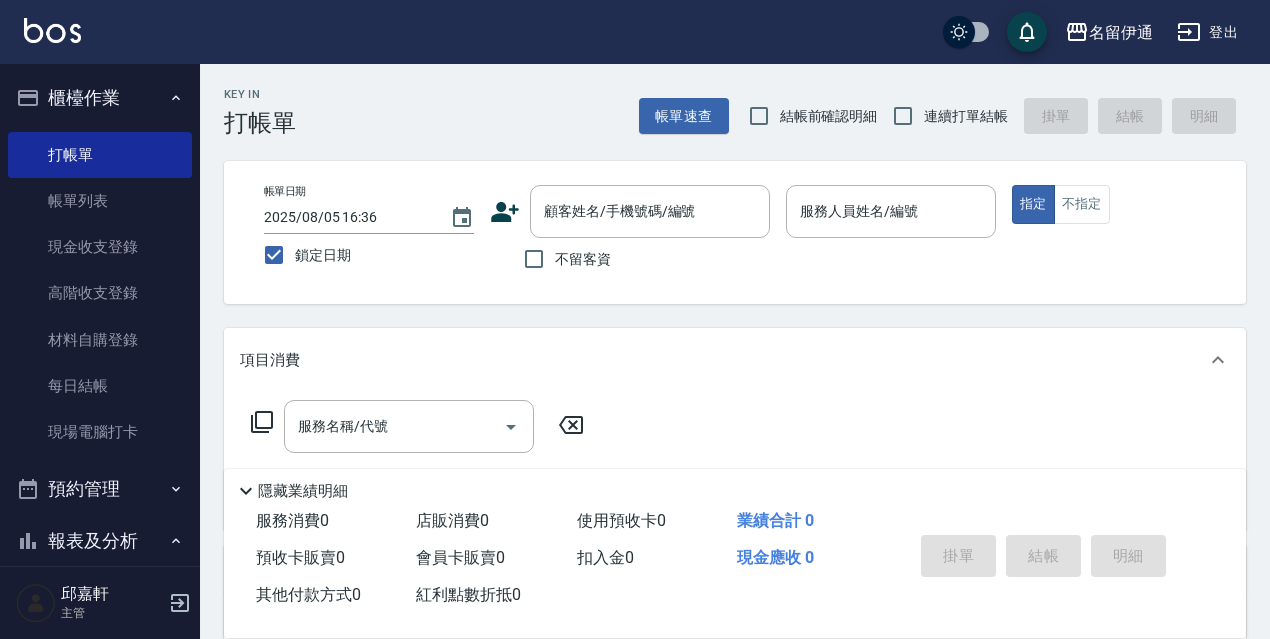 click on "不留客資" at bounding box center (583, 259) 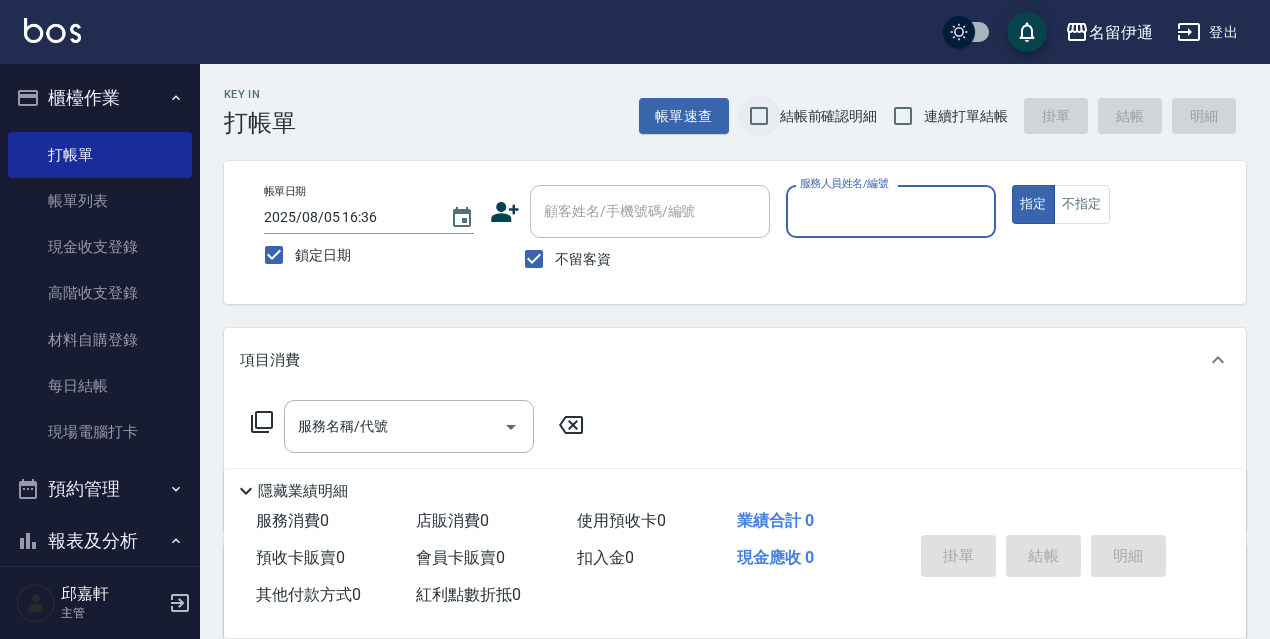 click on "結帳前確認明細" at bounding box center (759, 116) 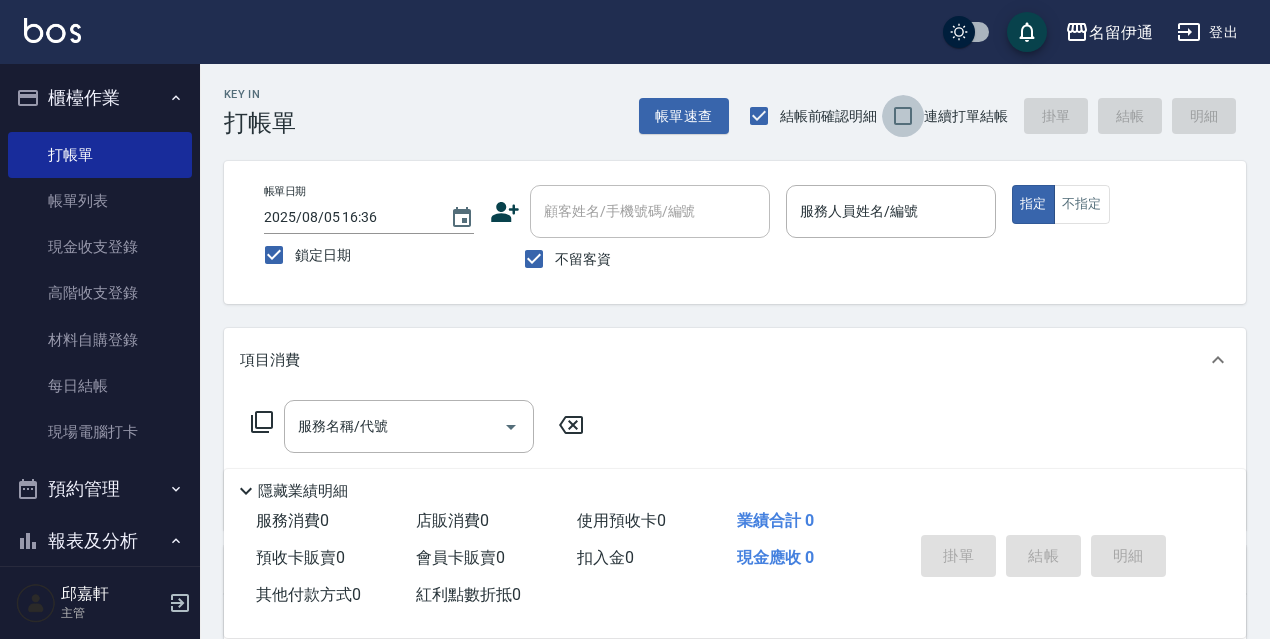 click on "連續打單結帳" at bounding box center [903, 116] 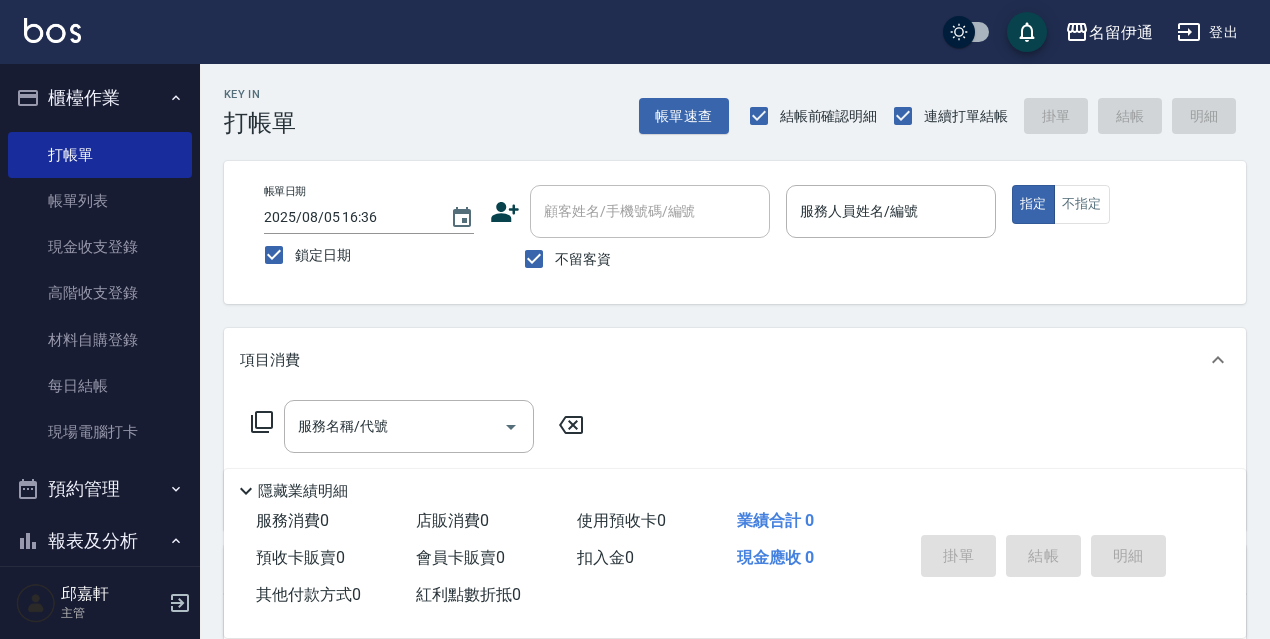 click at bounding box center (891, 248) 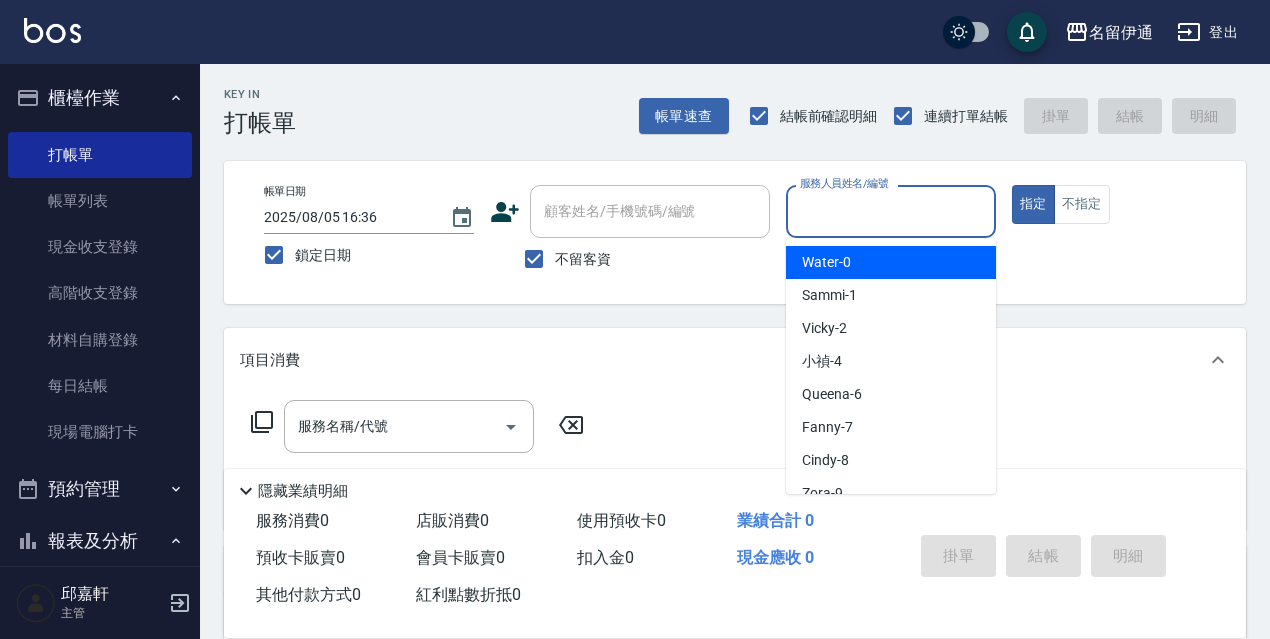 click on "服務人員姓名/編號" at bounding box center [891, 211] 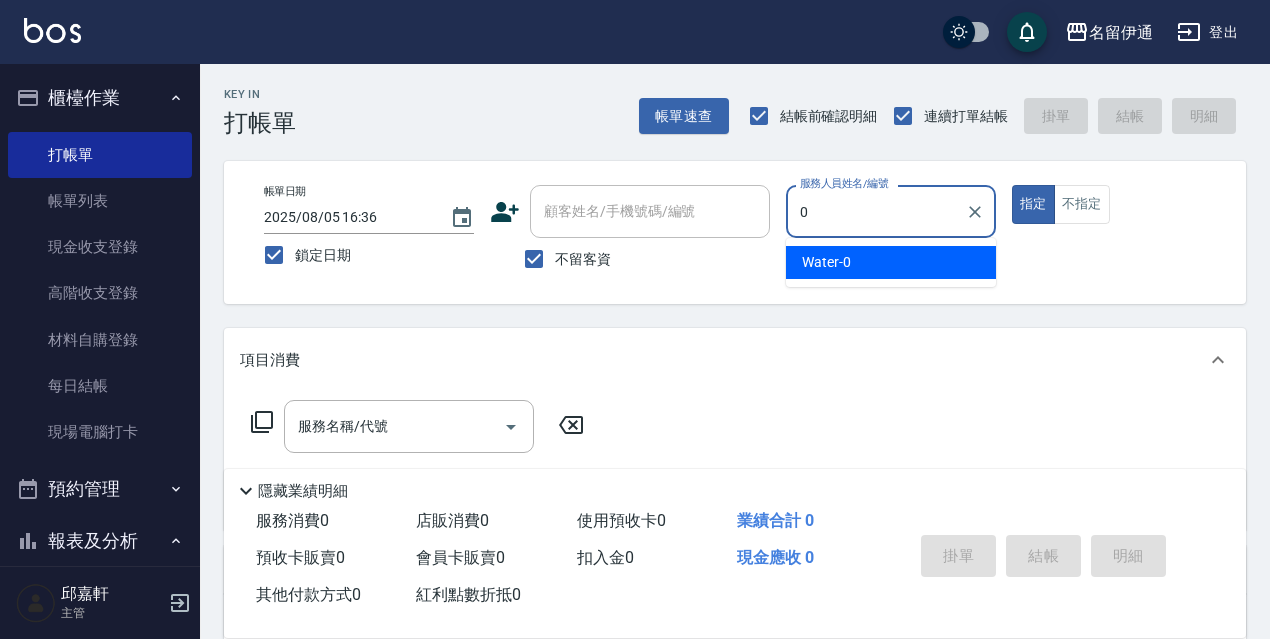 type on "Water-0" 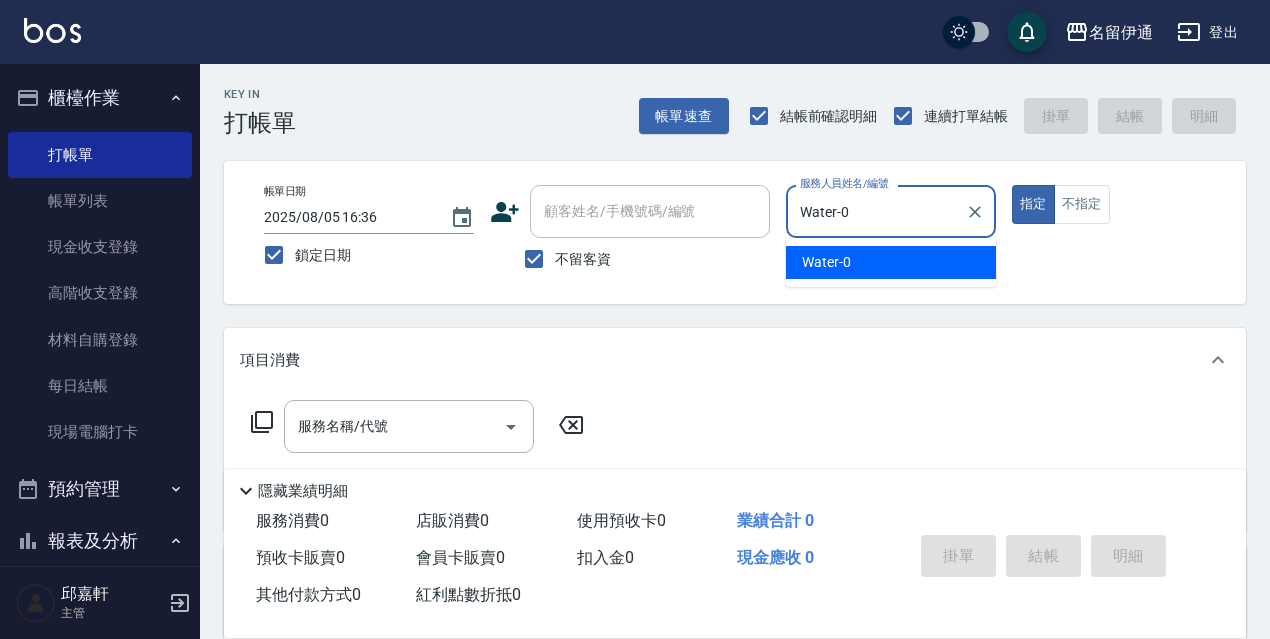 type on "true" 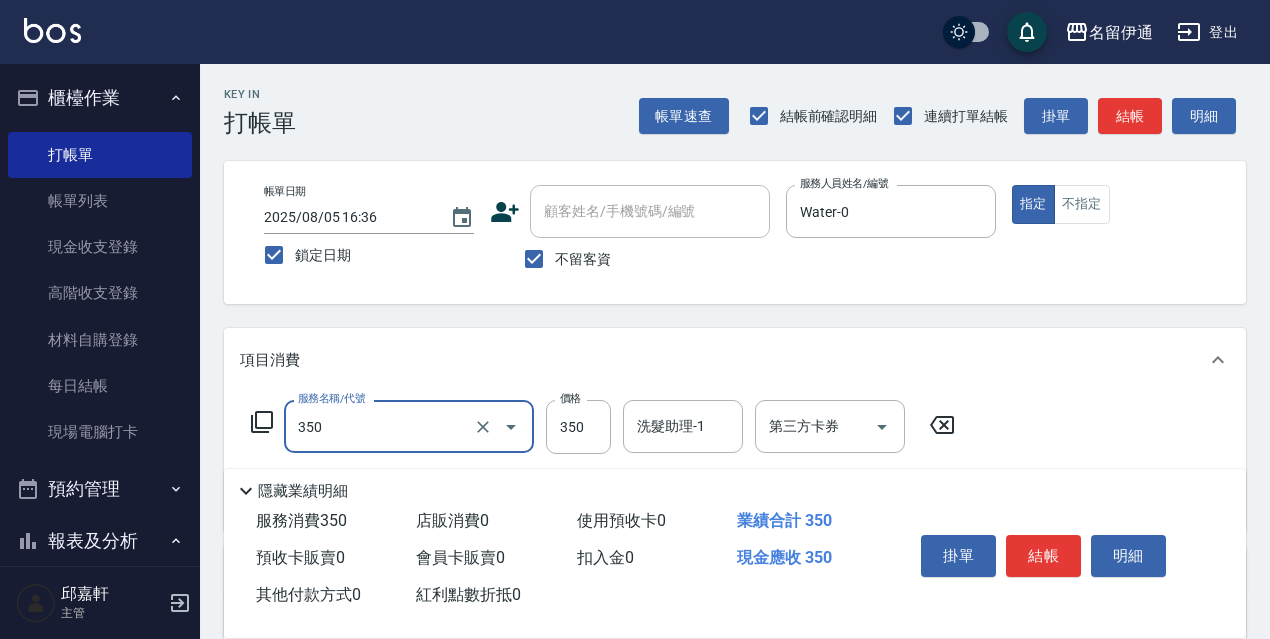 type on "洗髮350(350)" 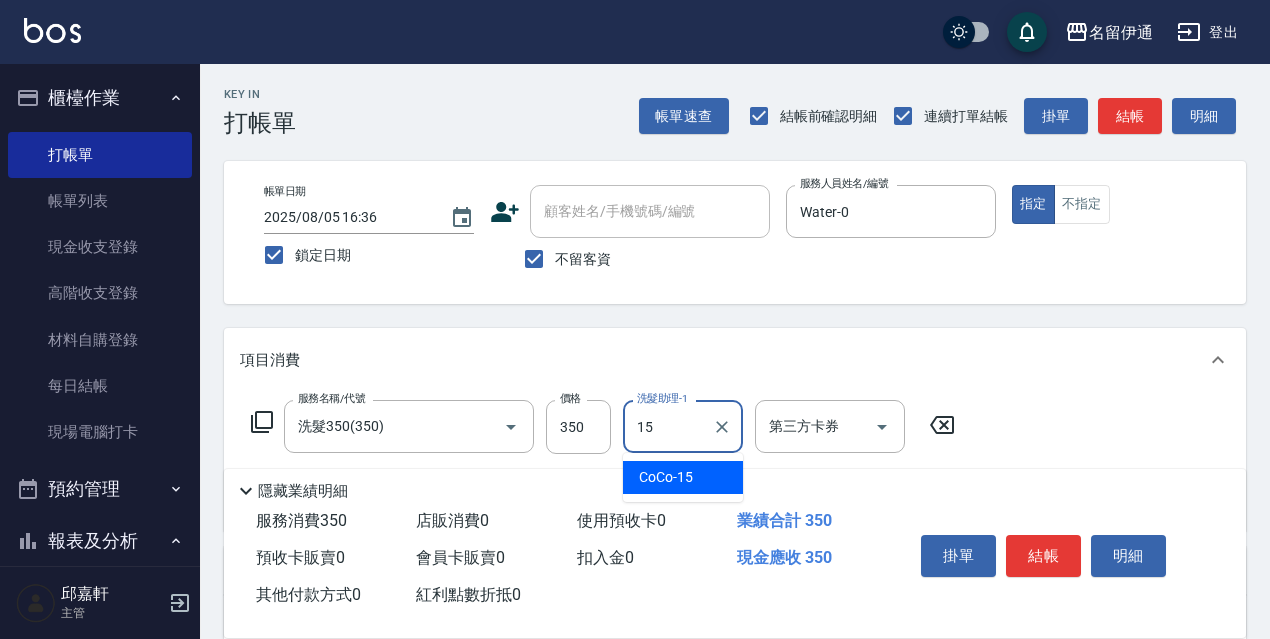 type on "CoCo-15" 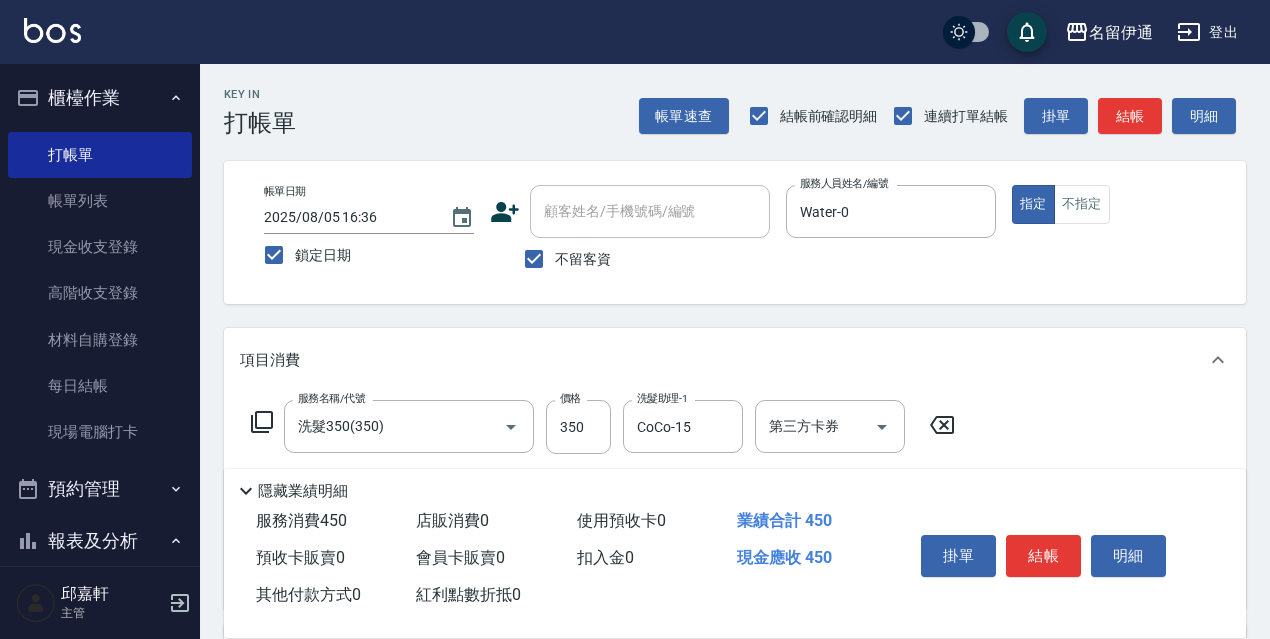 type on "剪髮<瀏海>(302)" 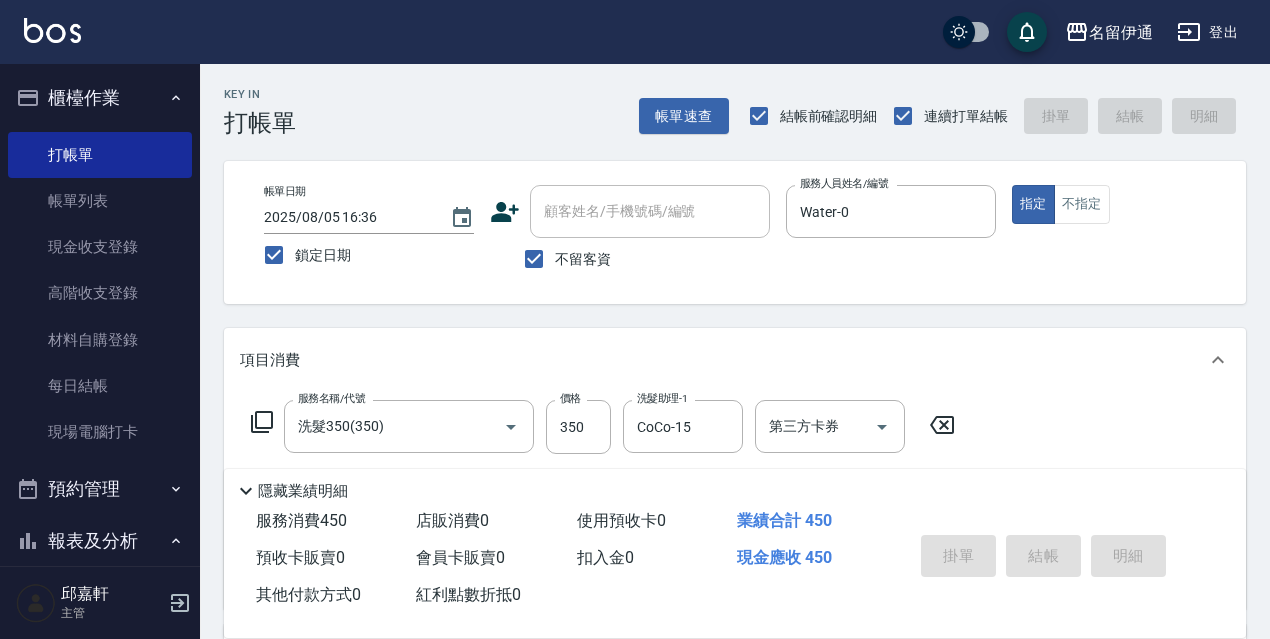type 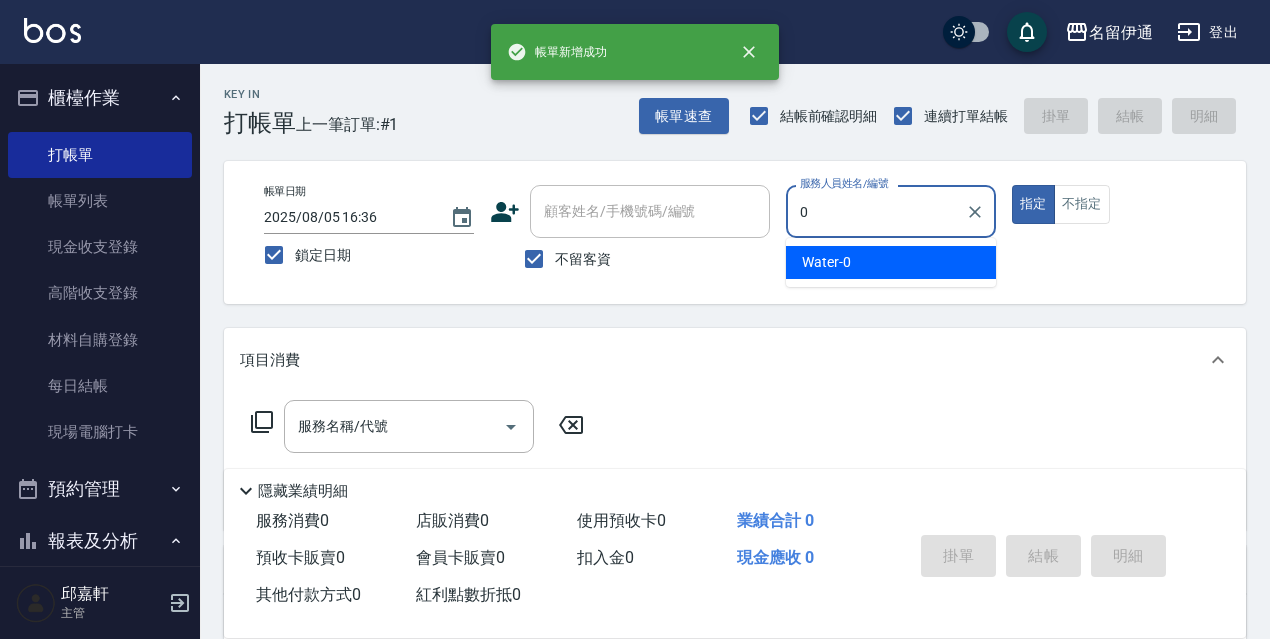 type on "Water-0" 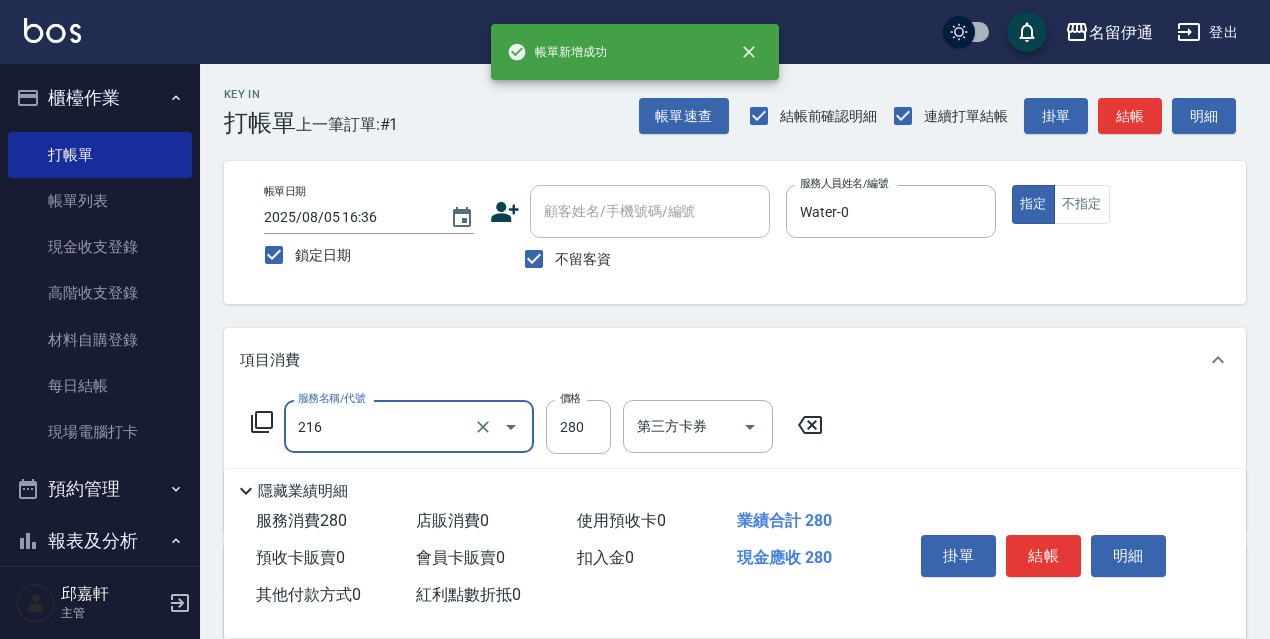 type on "洗髮卷<抵>280(216)" 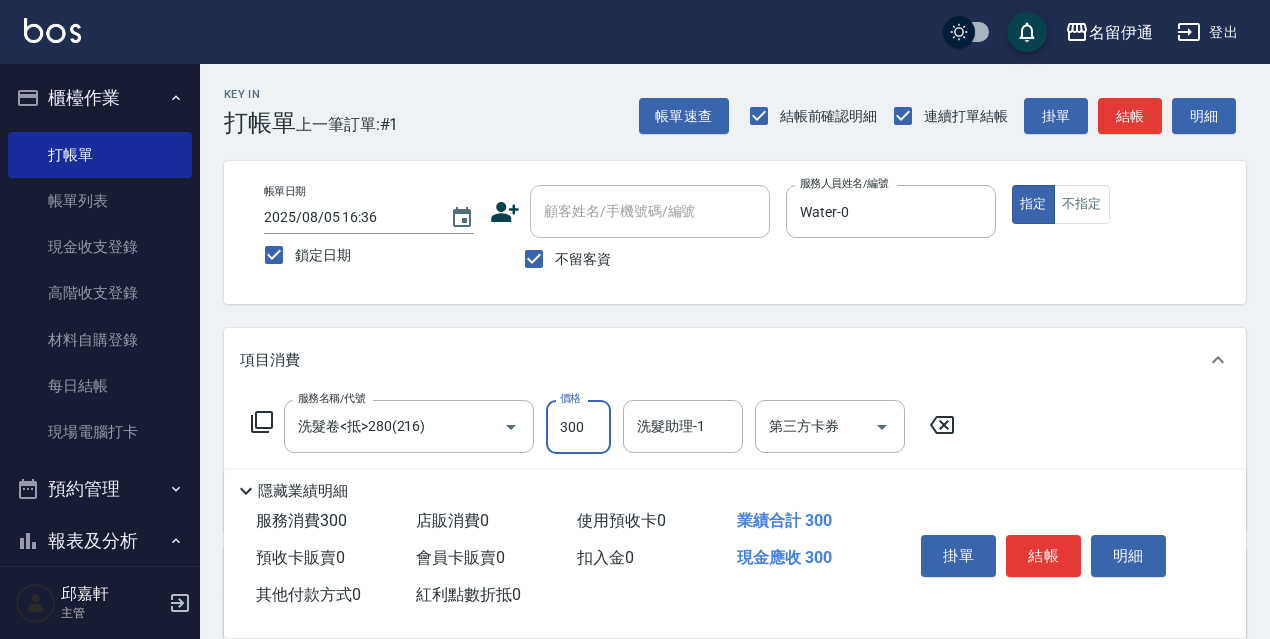type on "300" 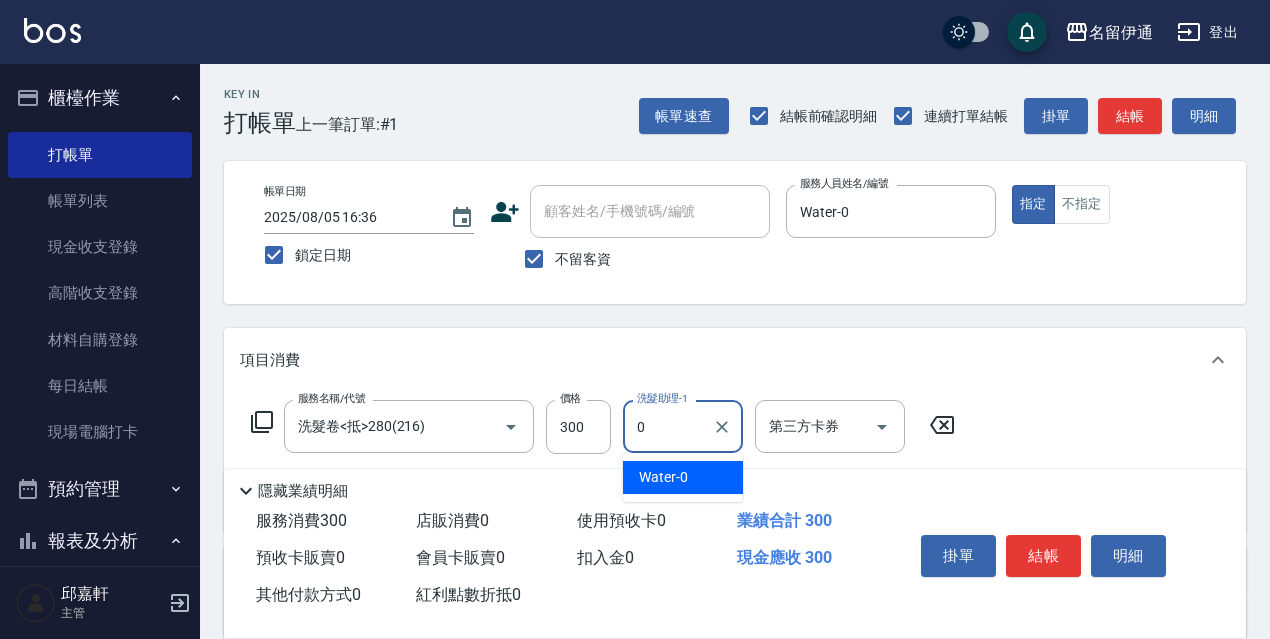 type on "Water-0" 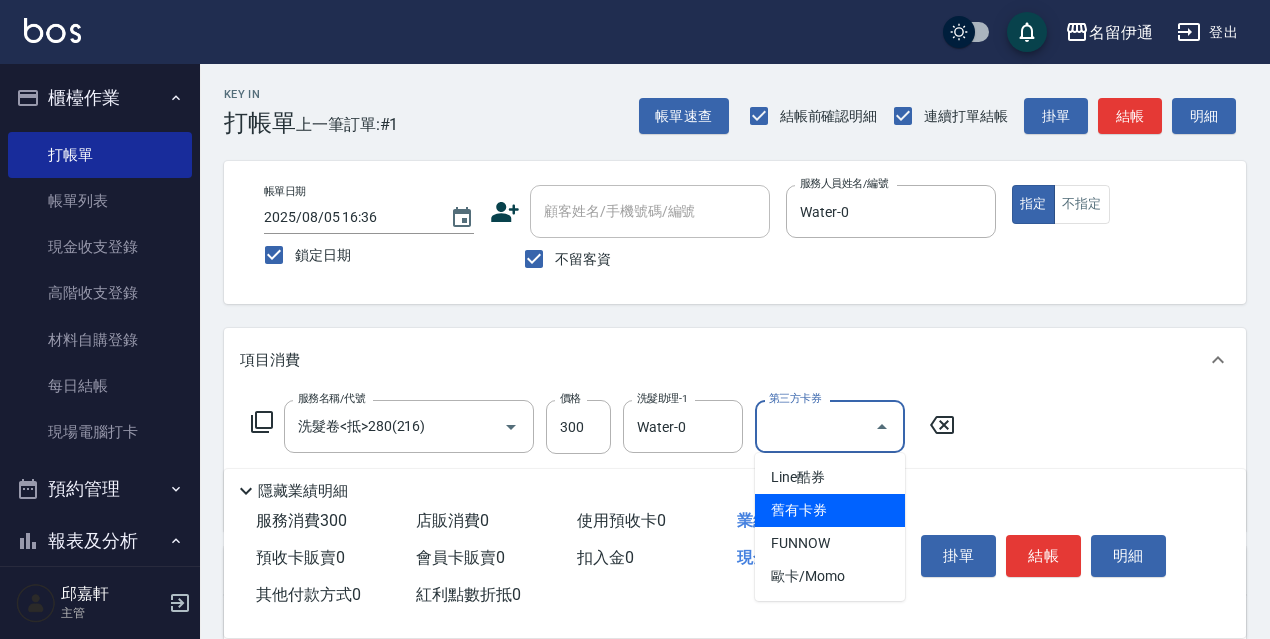 type on "舊有卡券" 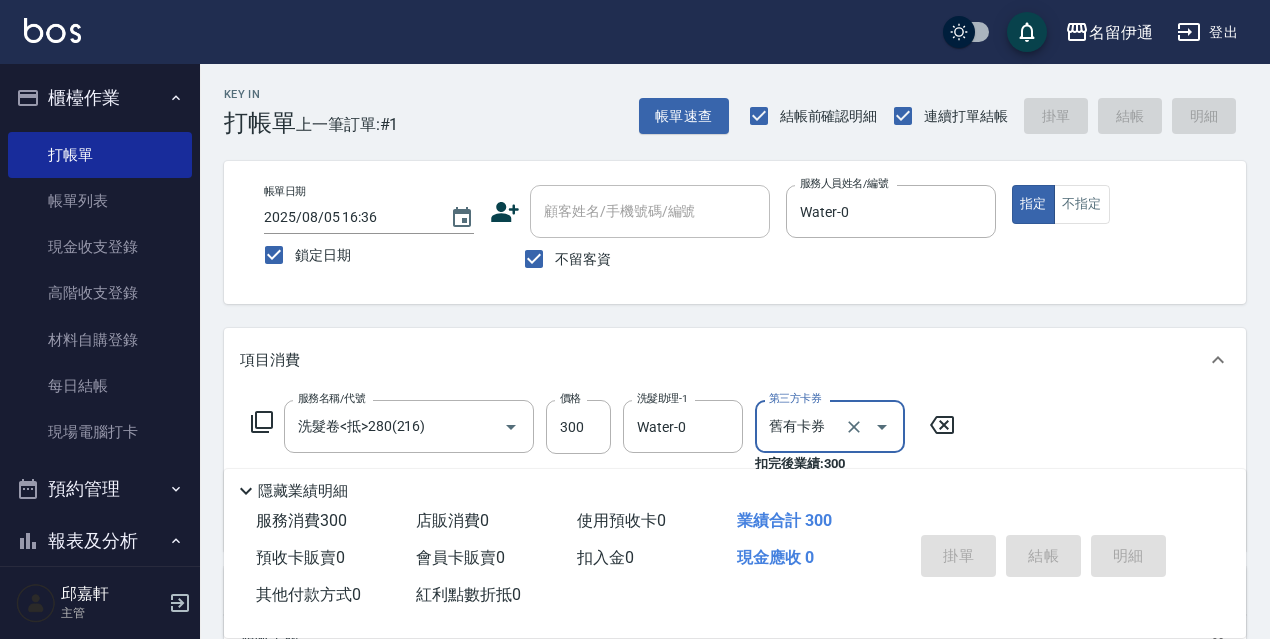 type 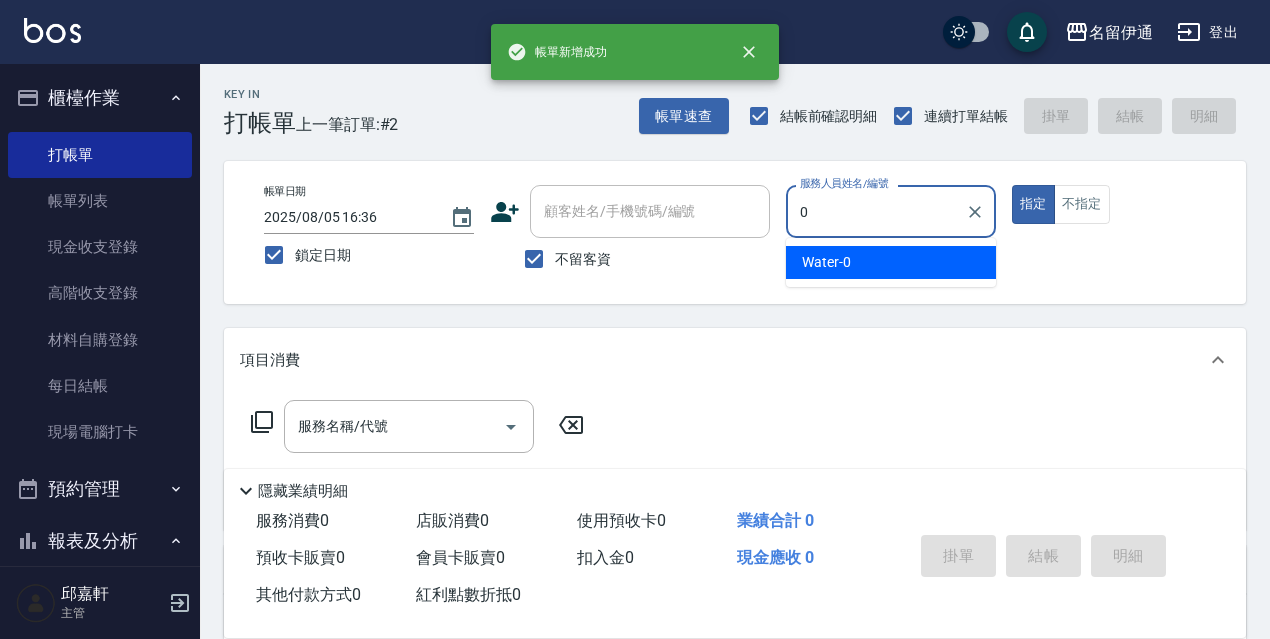 type on "Water-0" 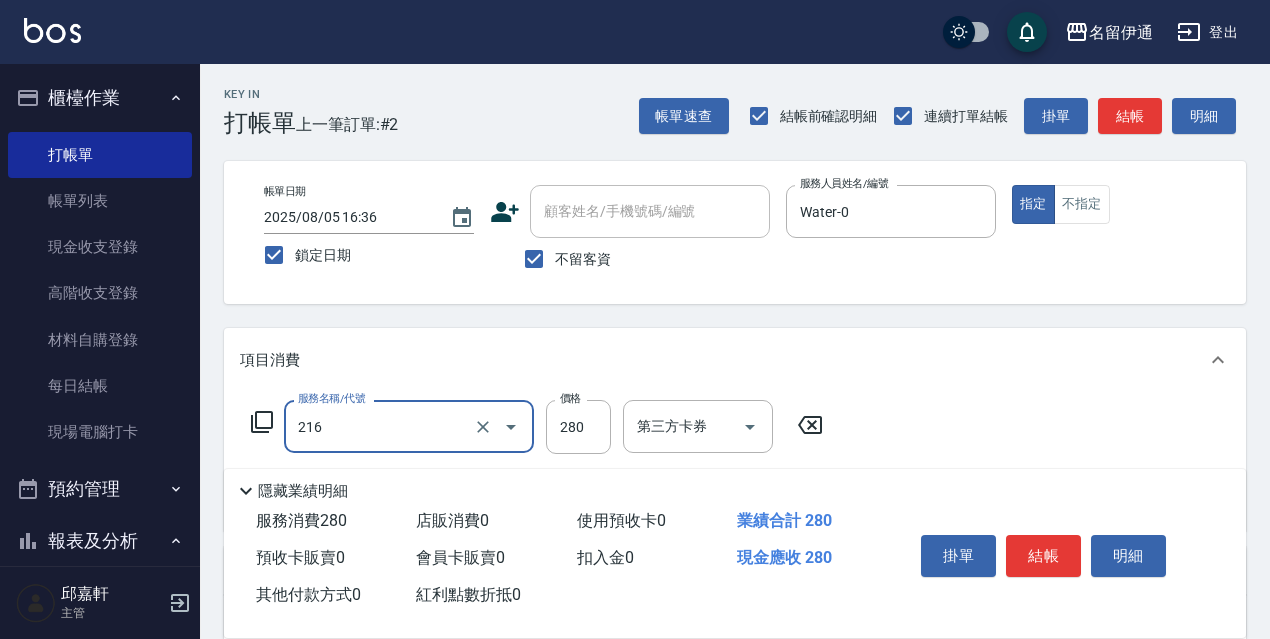 type on "洗髮卷<抵>280(216)" 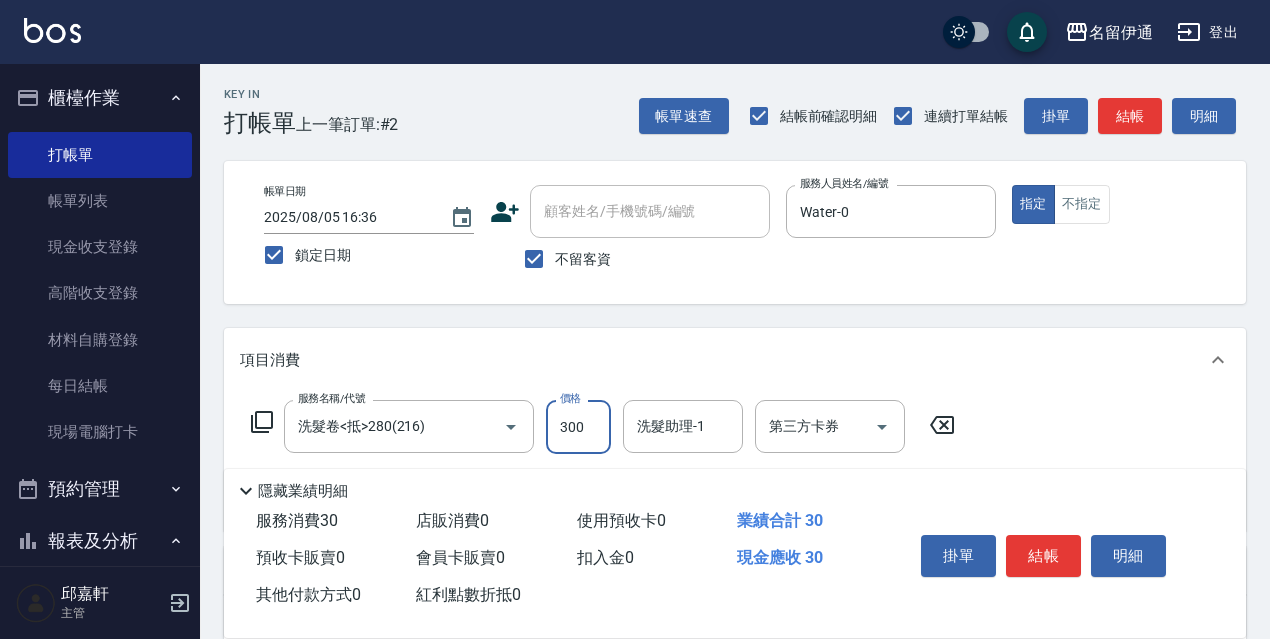 type on "300" 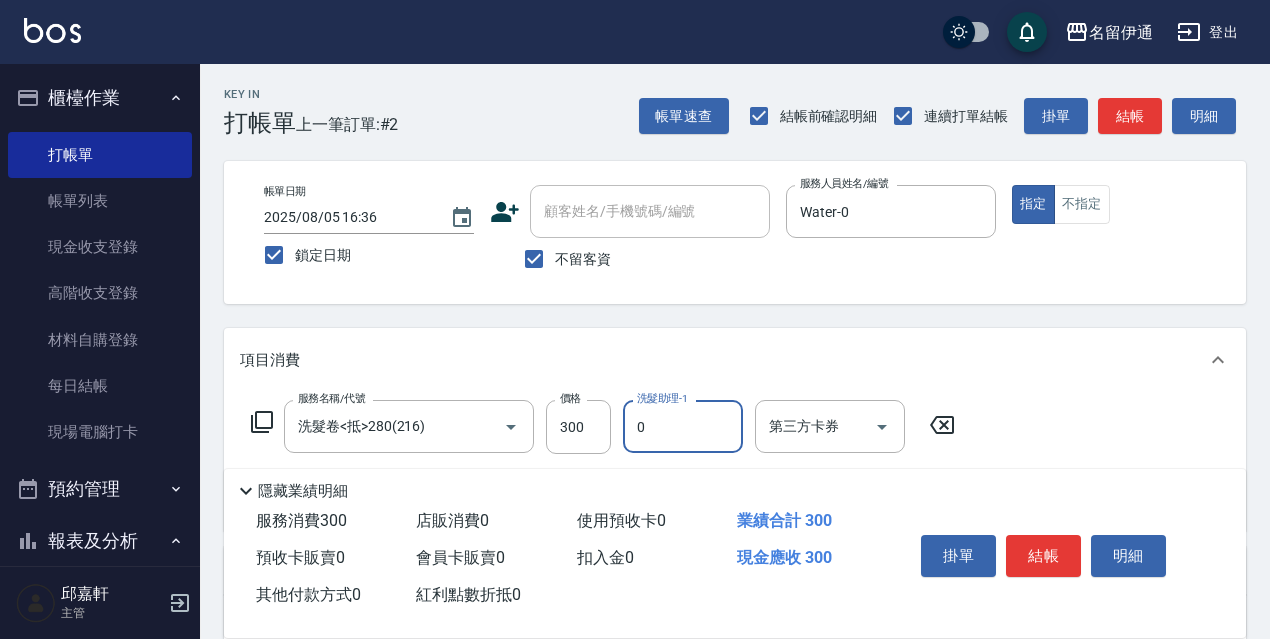 type on "Water-0" 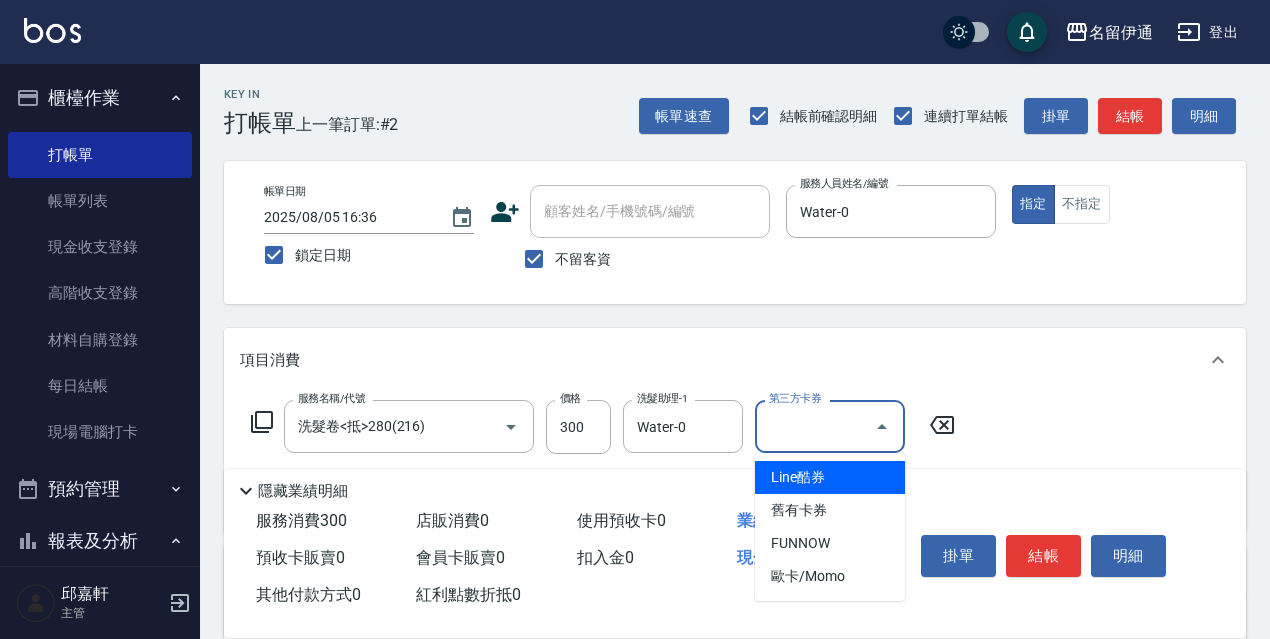 type on "舊有卡券" 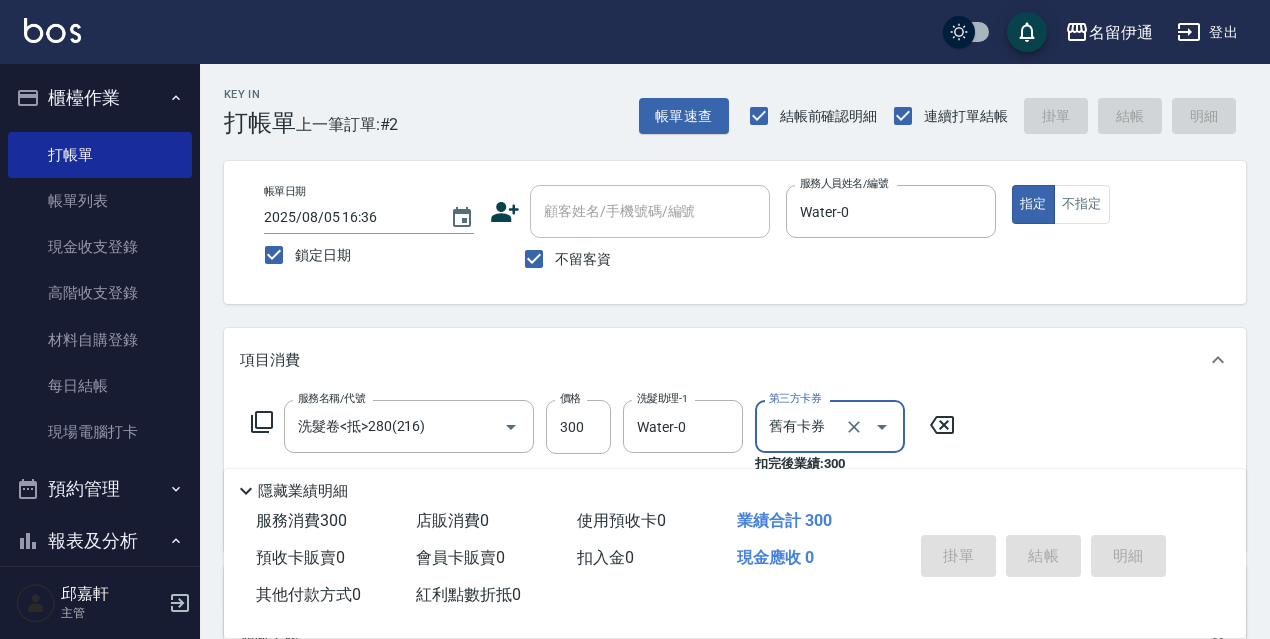 type 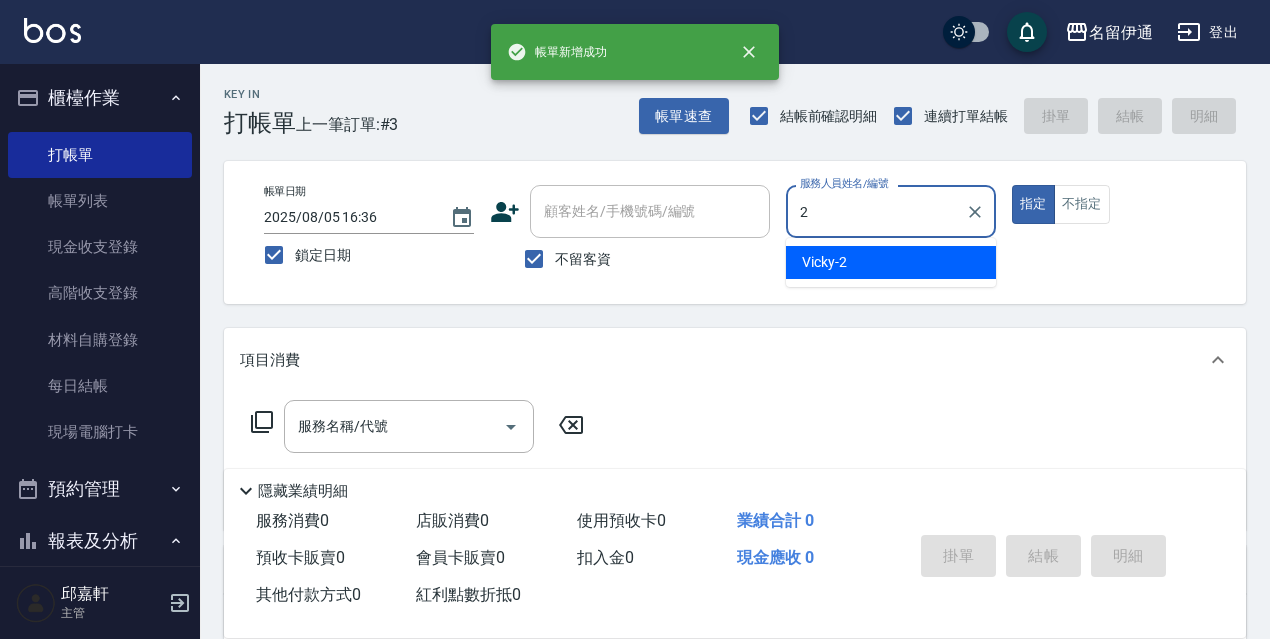 type on "Vicky-2" 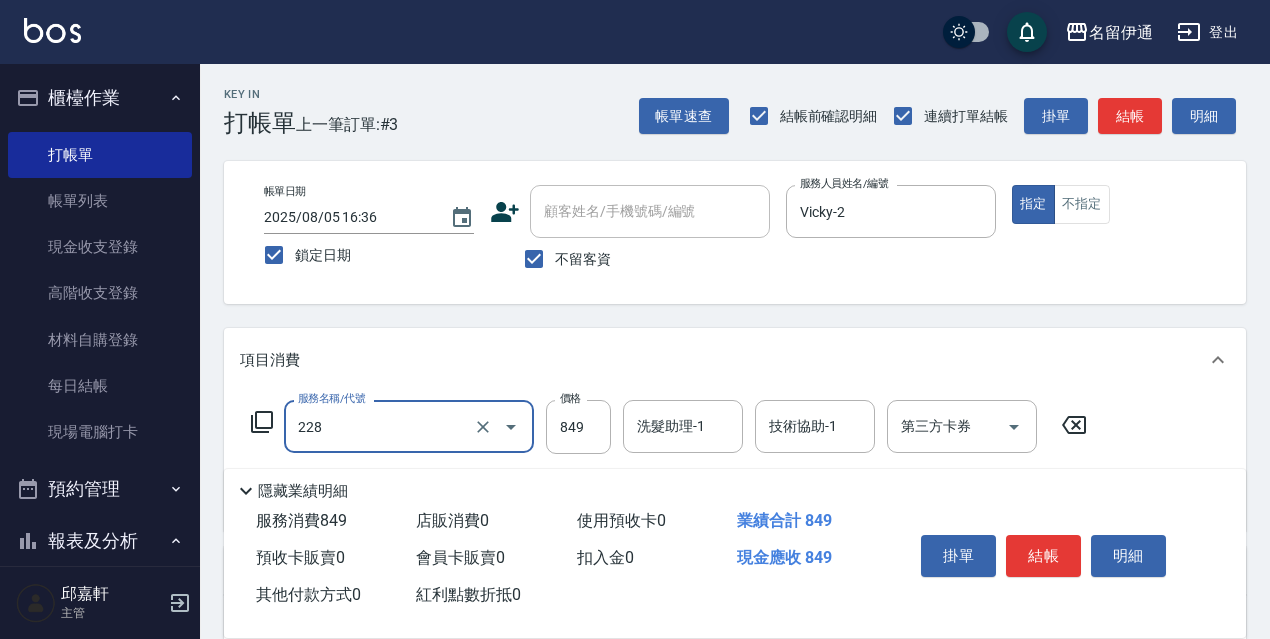 type on "海莉理療SPA(228)" 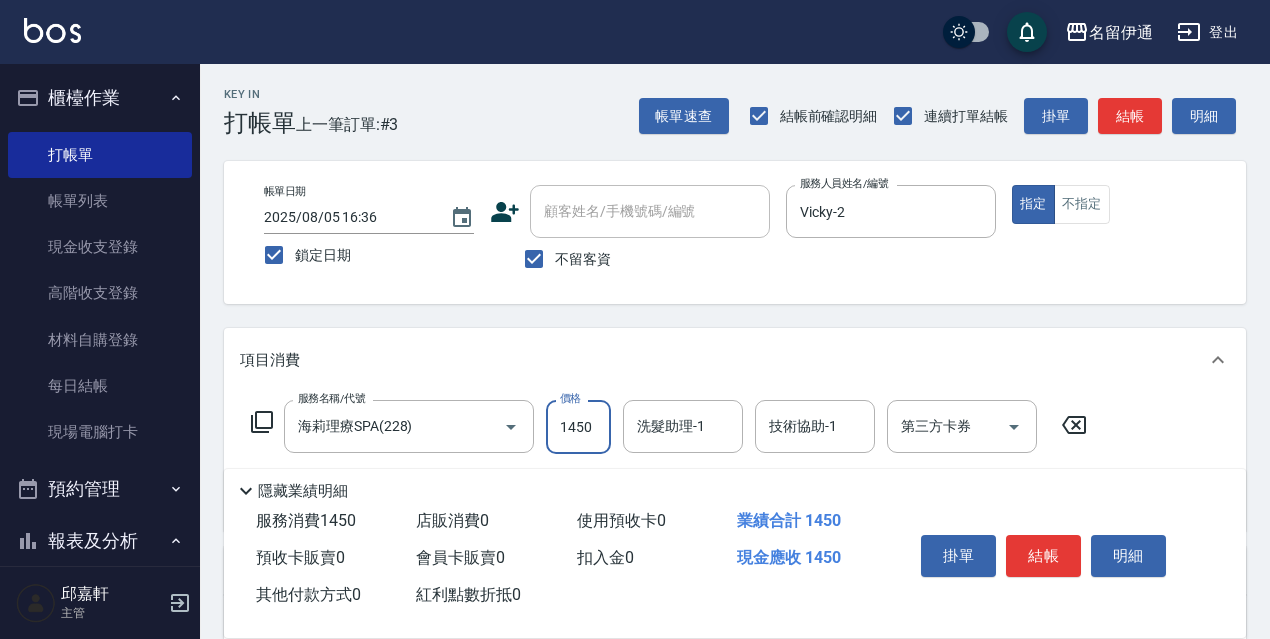 type on "1450" 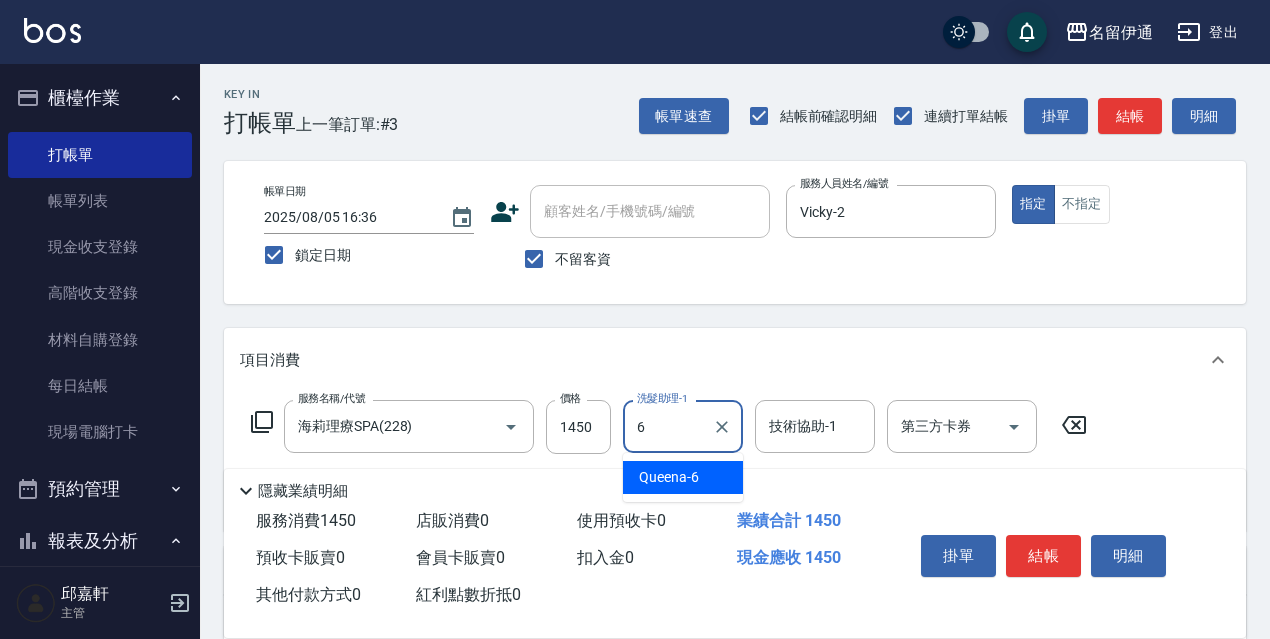 type on "Queena-6" 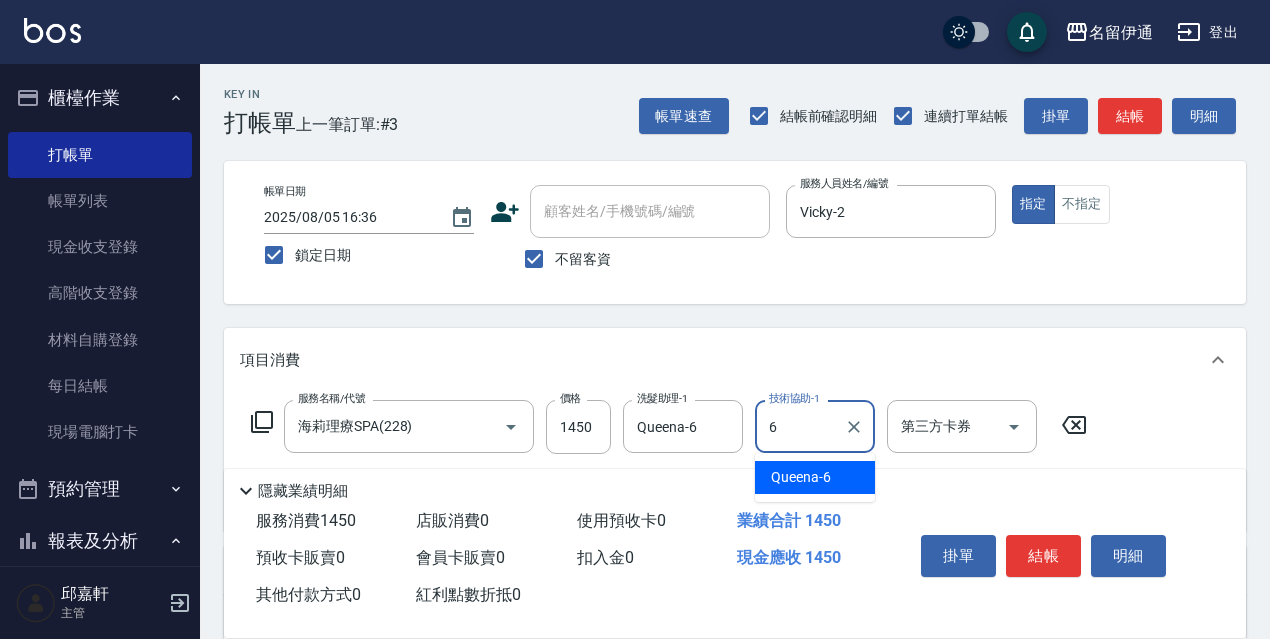 type on "Queena-6" 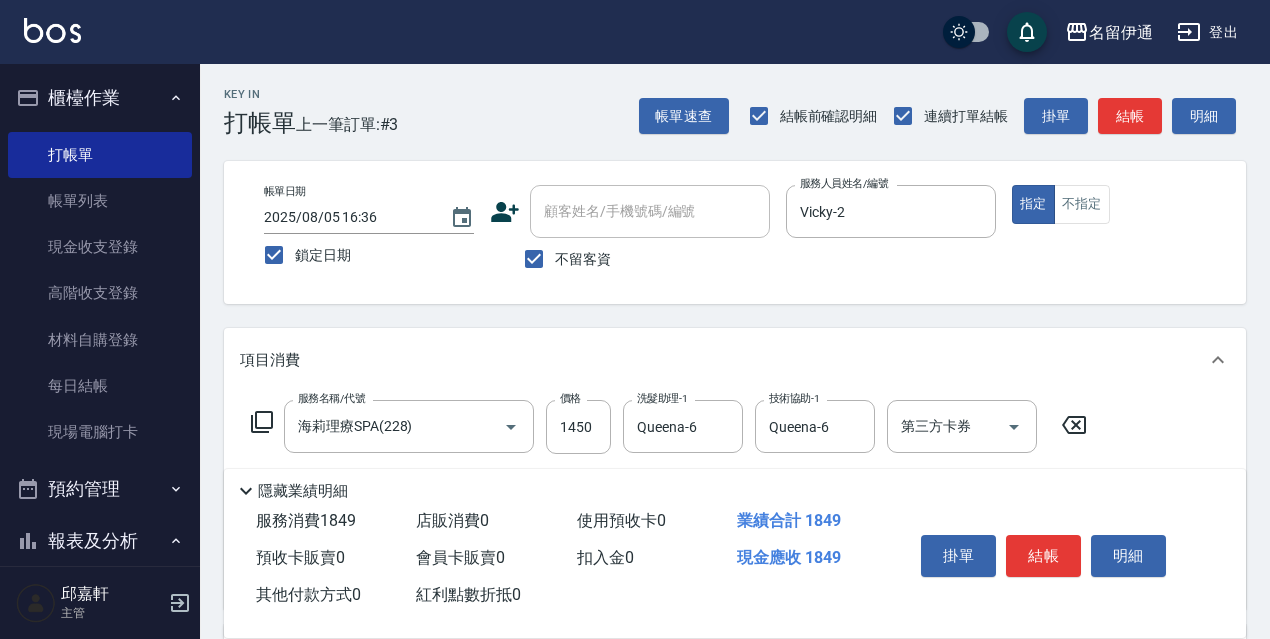 type on "滾珠SPA(226)" 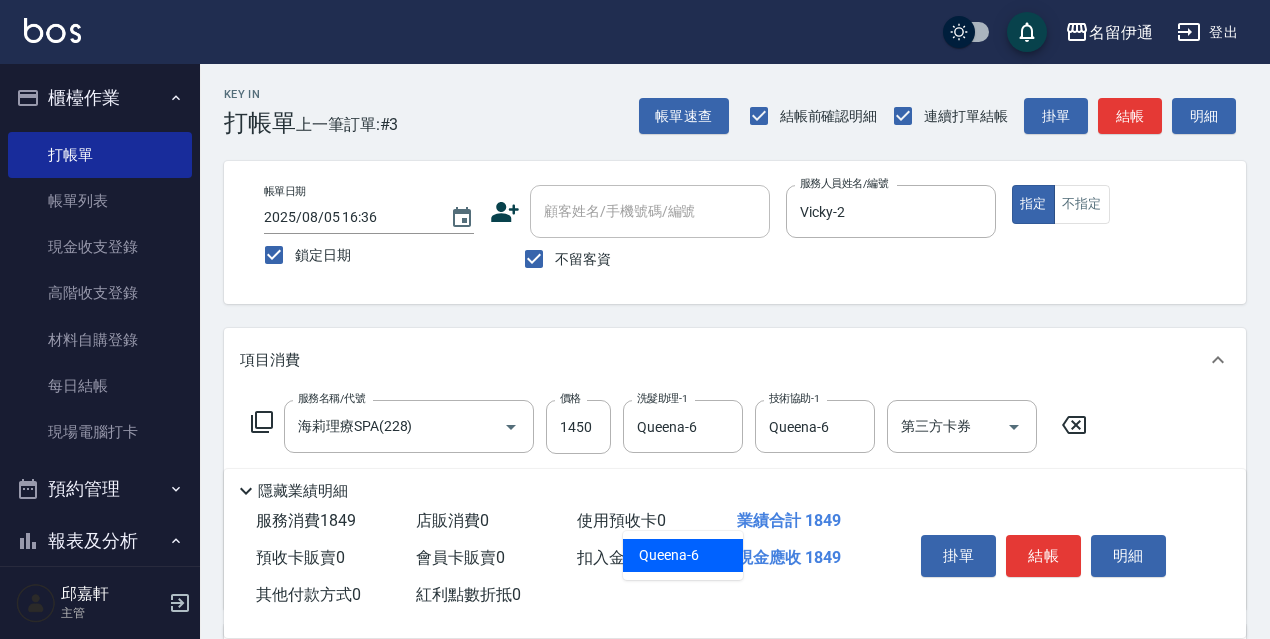 type on "Queena-6" 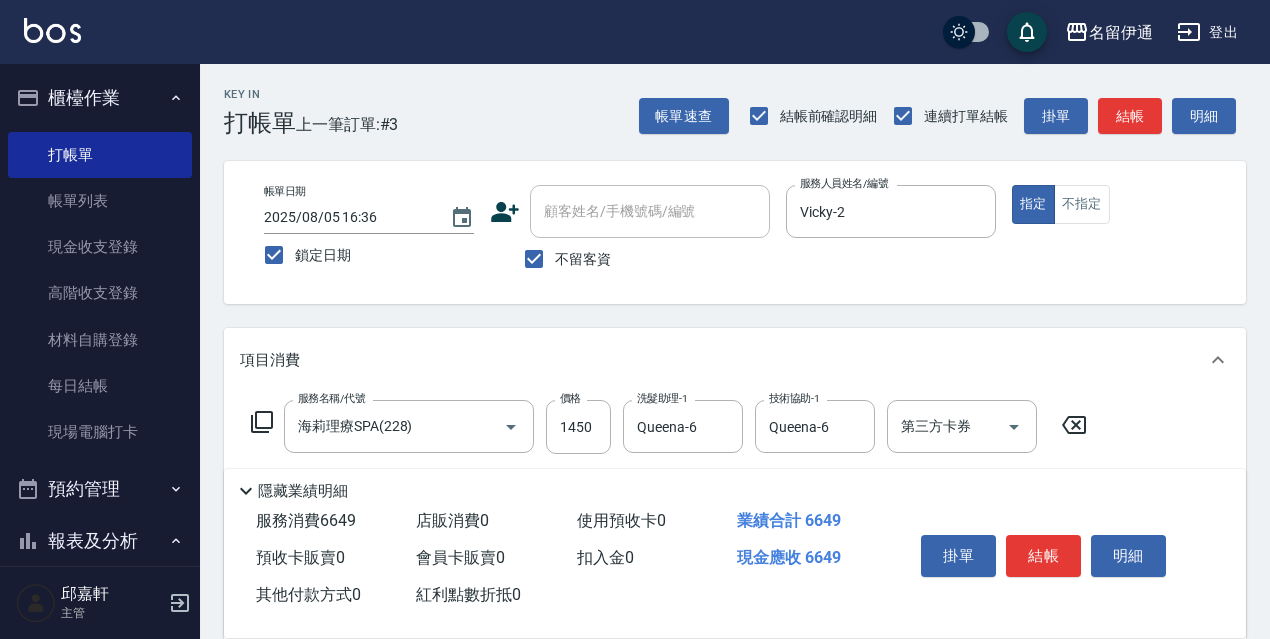 type on "阿速卡醫學燙髮(412)" 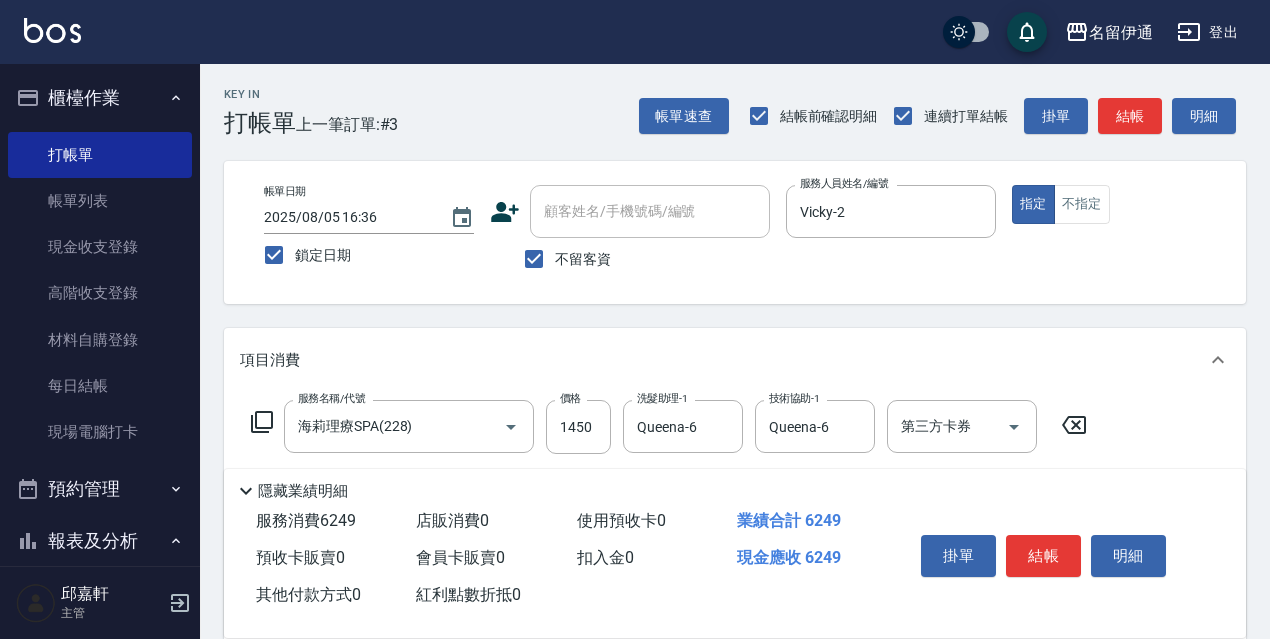 scroll, scrollTop: 300, scrollLeft: 0, axis: vertical 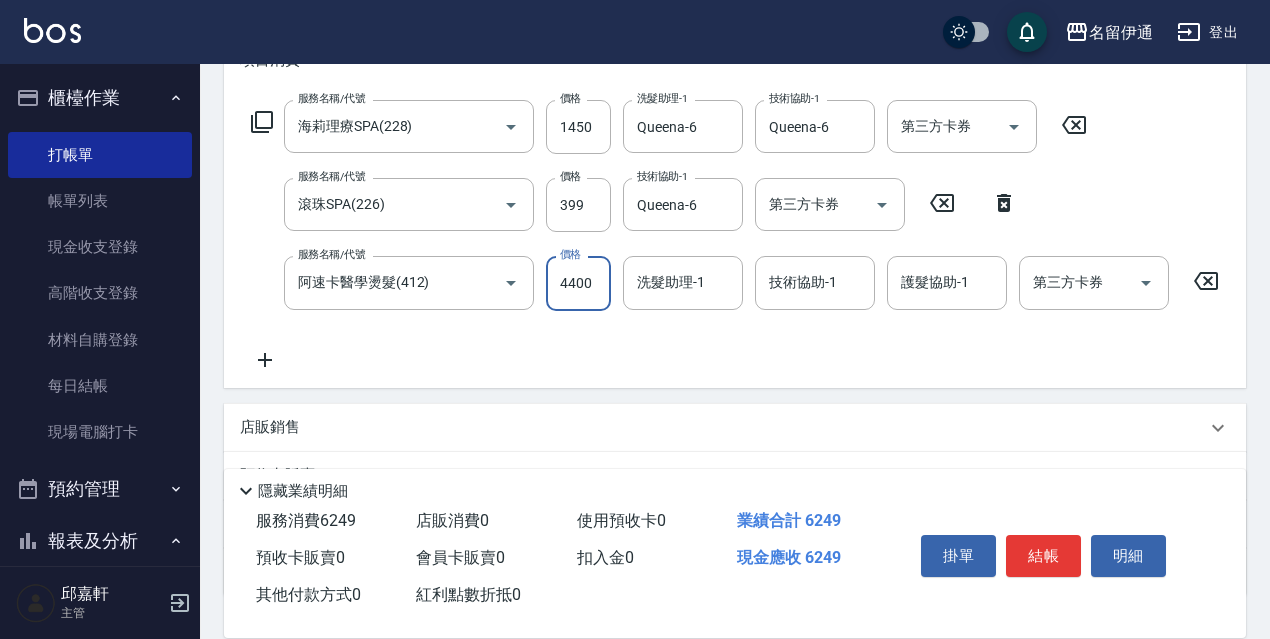 type on "4400" 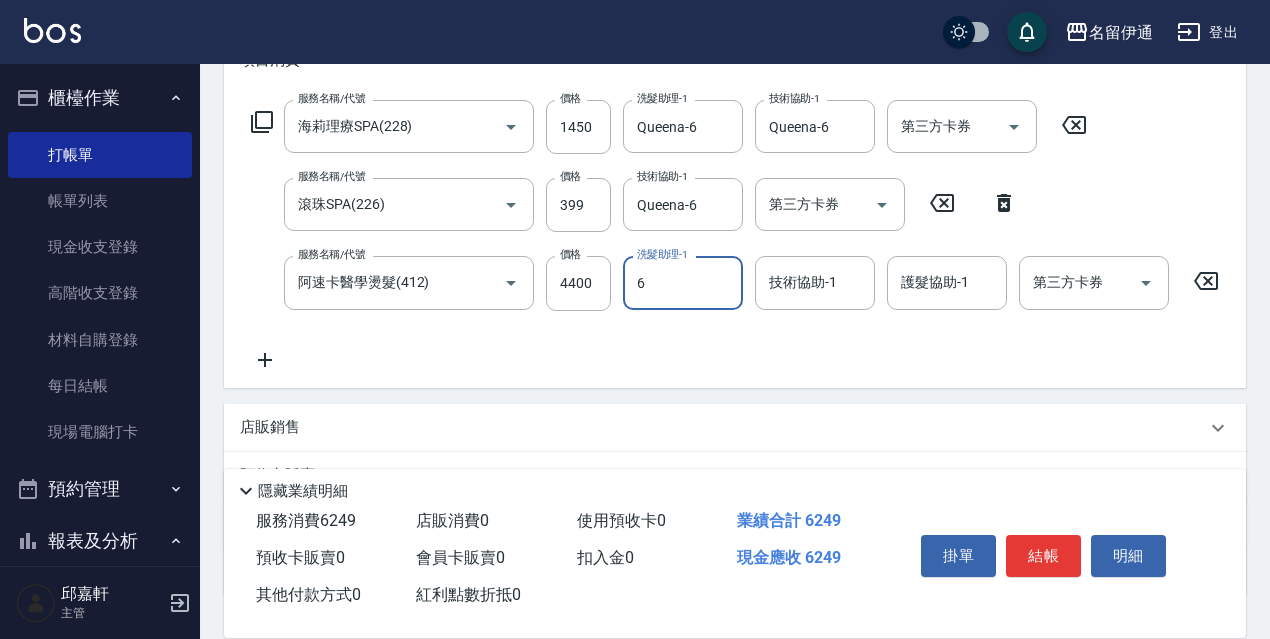 type on "Queena-6" 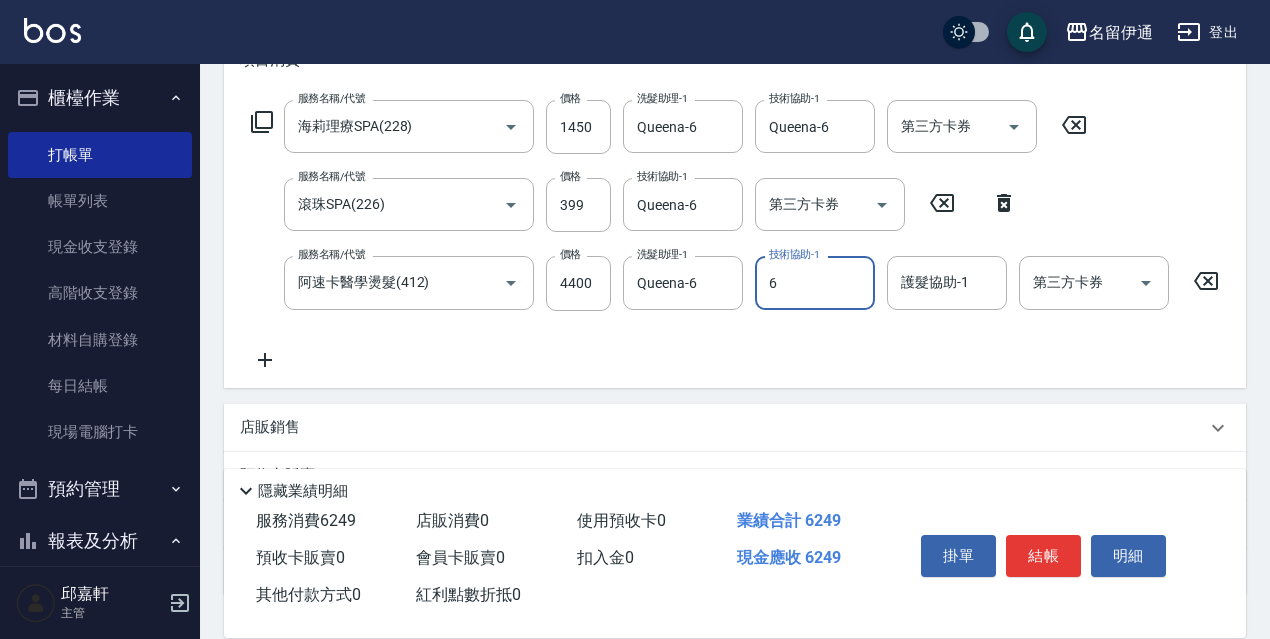 type on "Queena-6" 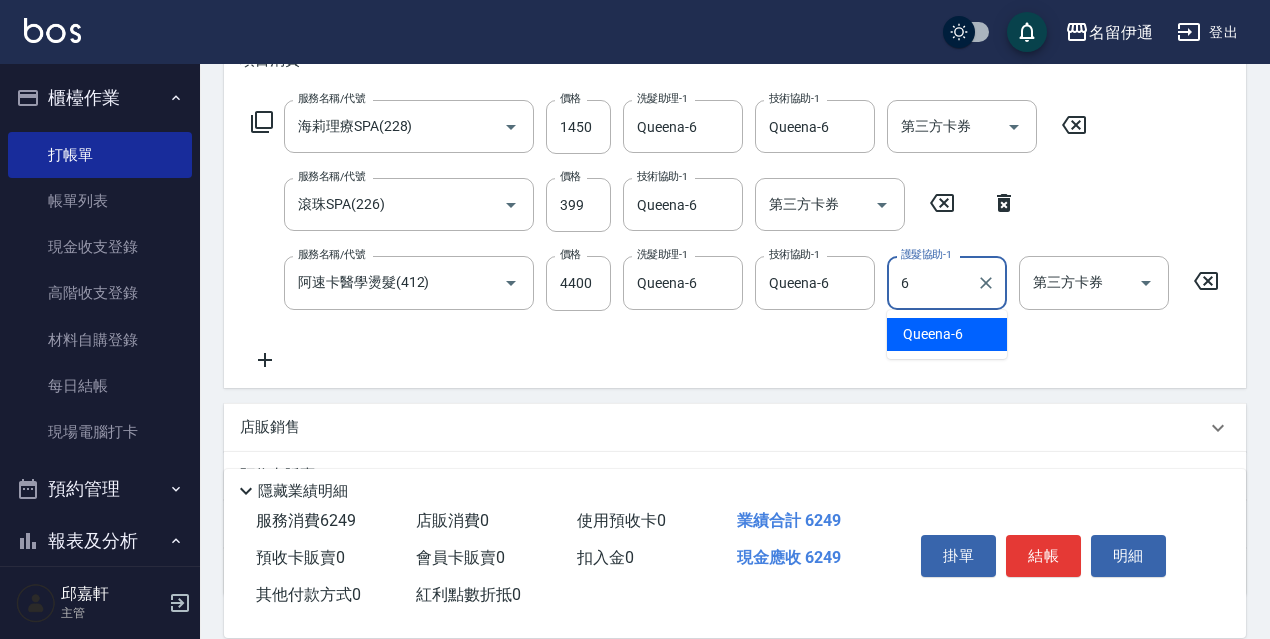 type on "Queena-6" 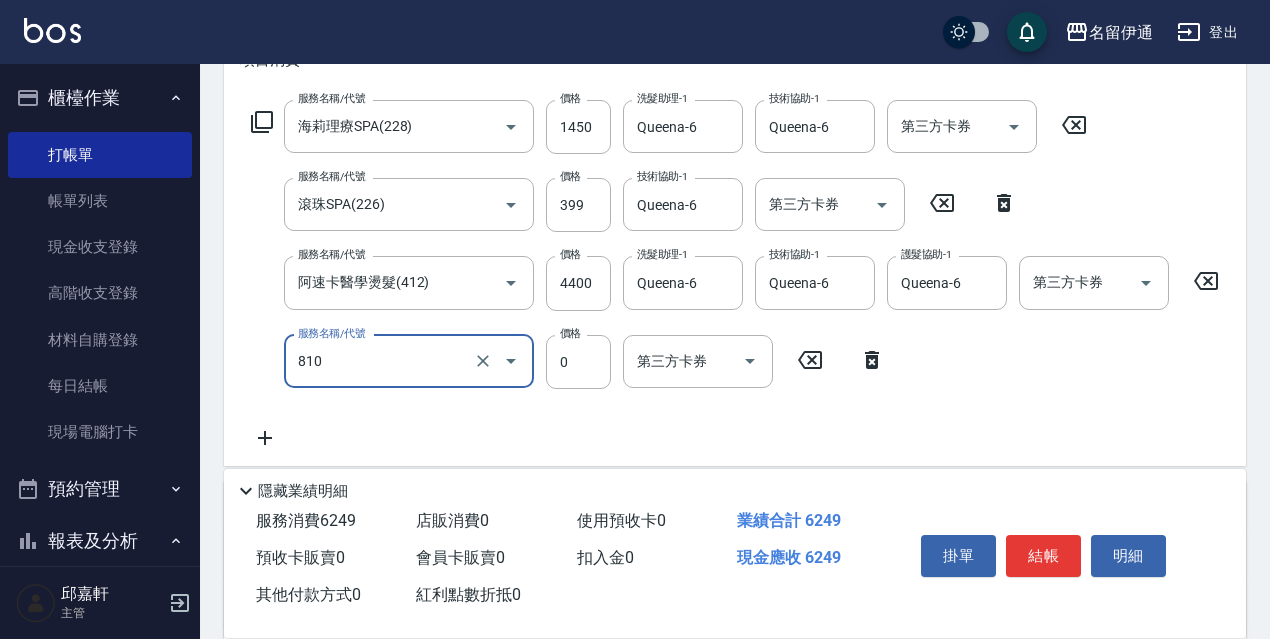 type on "結構式護髮/技術輔助(810)" 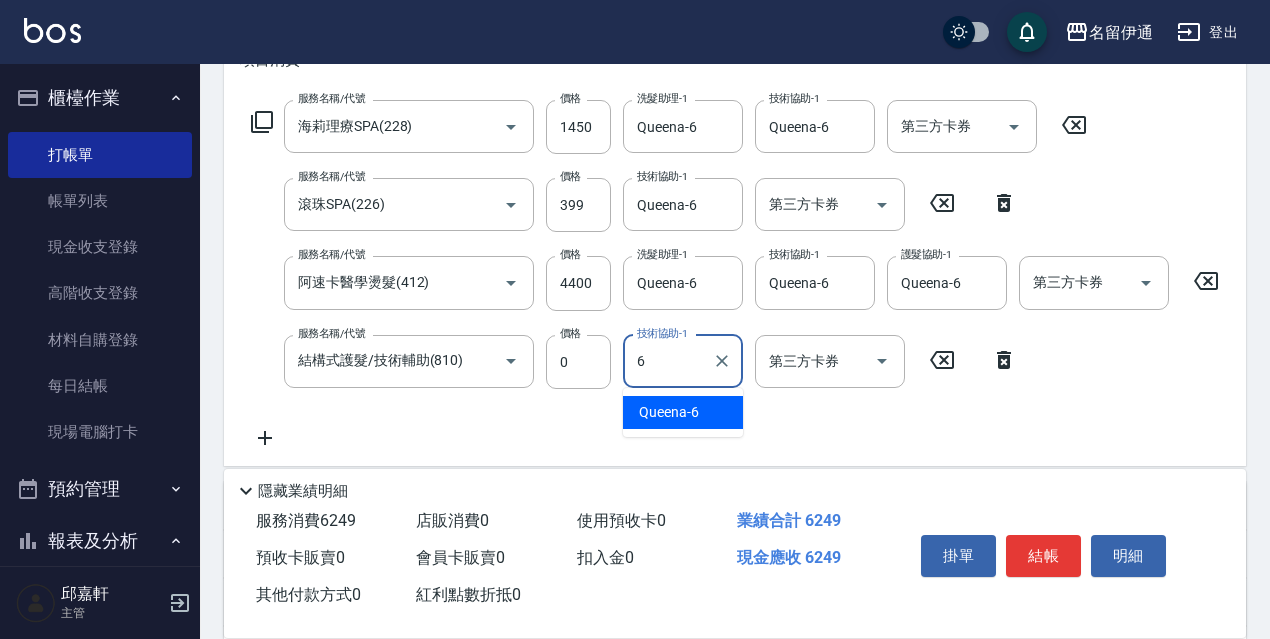 type on "Queena-6" 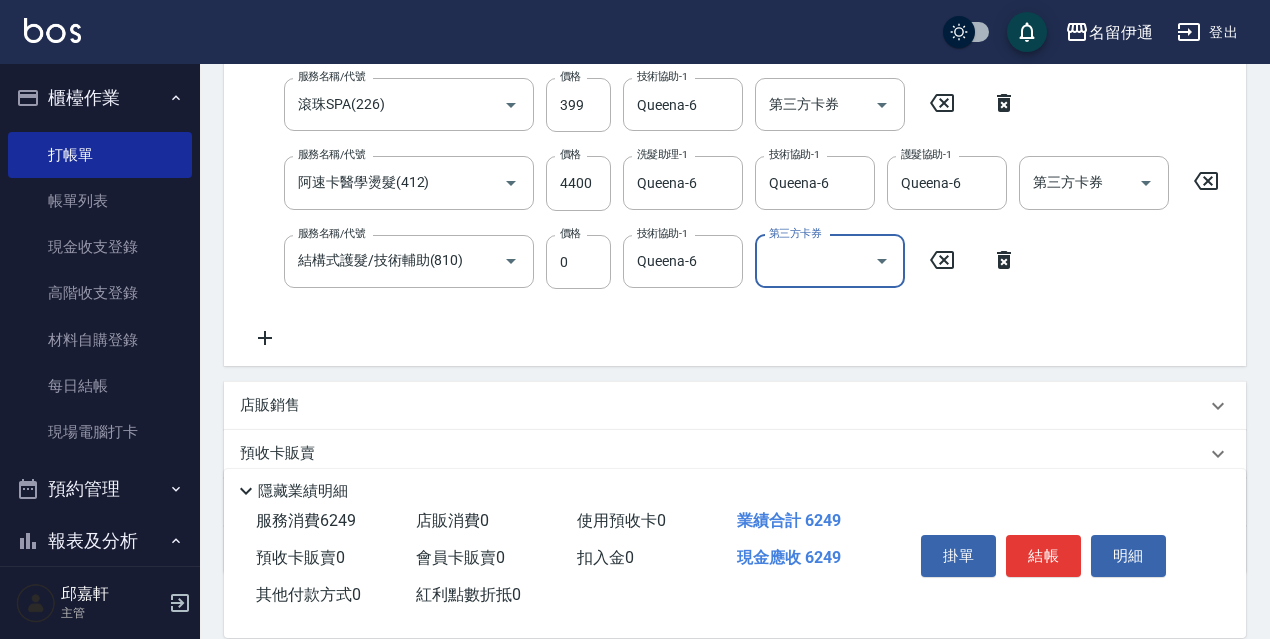 scroll, scrollTop: 500, scrollLeft: 0, axis: vertical 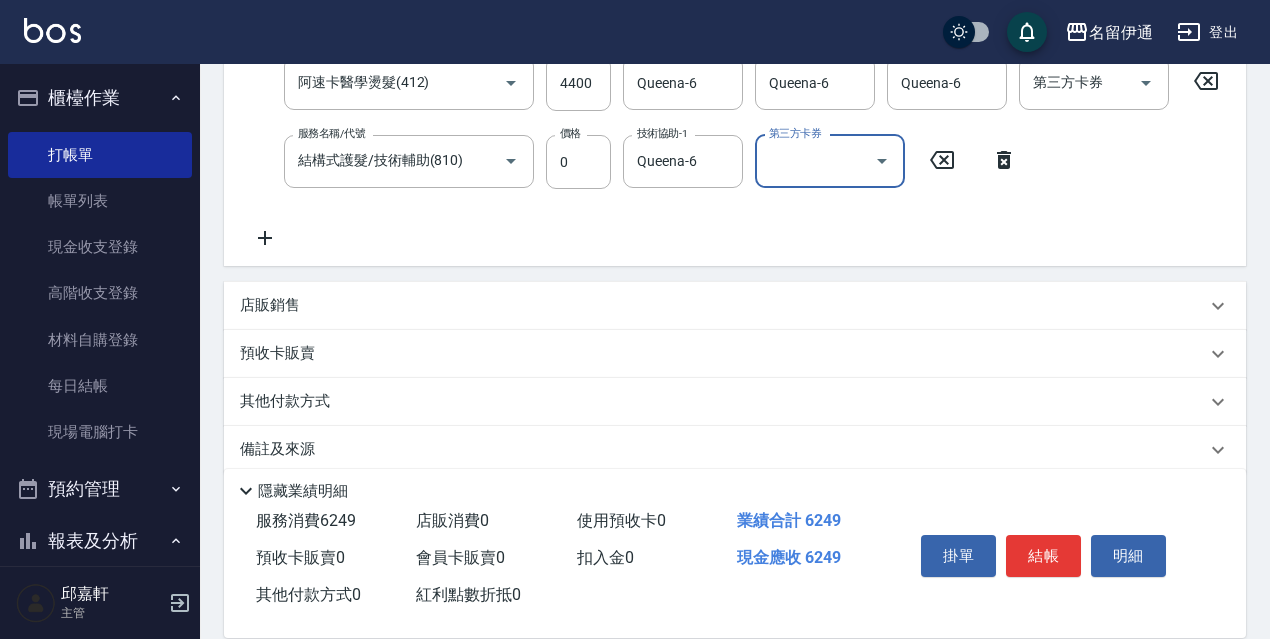 click on "預收卡販賣" at bounding box center [723, 353] 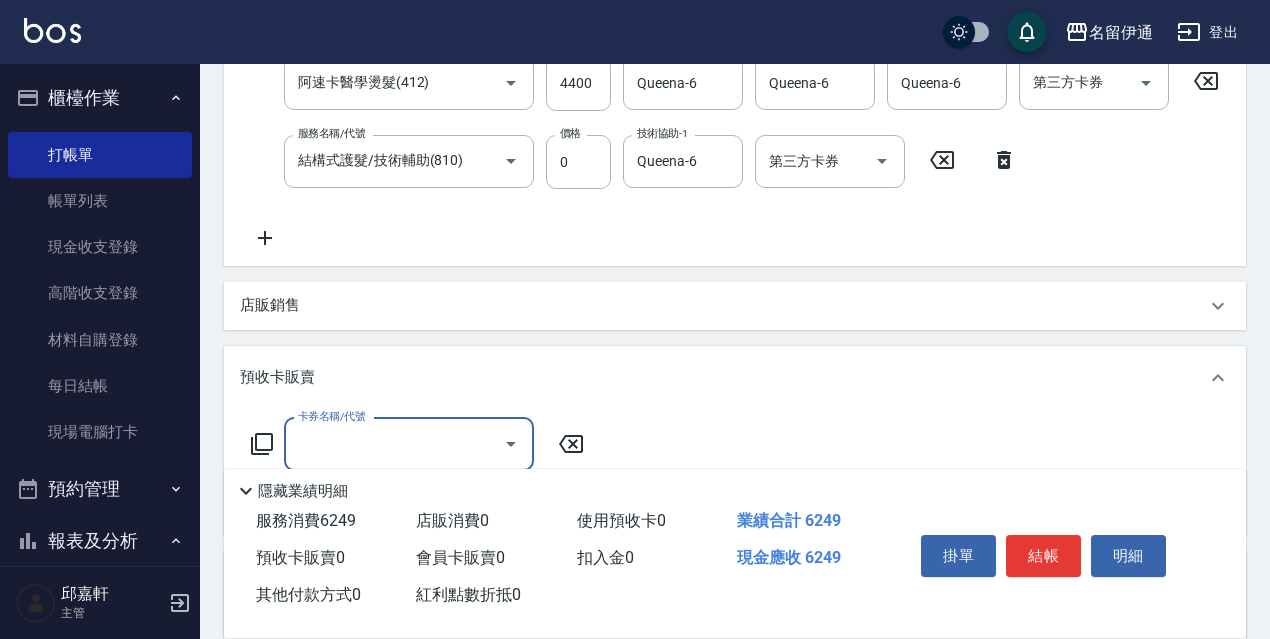 scroll, scrollTop: 0, scrollLeft: 0, axis: both 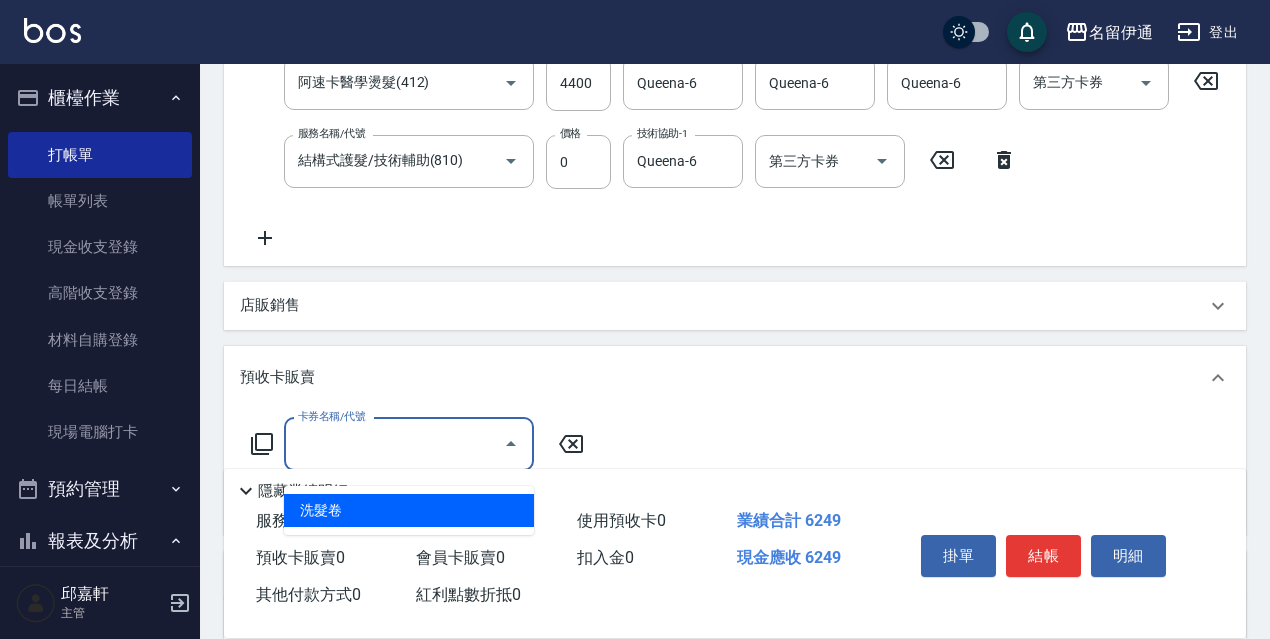 type on "洗髮卷(991)" 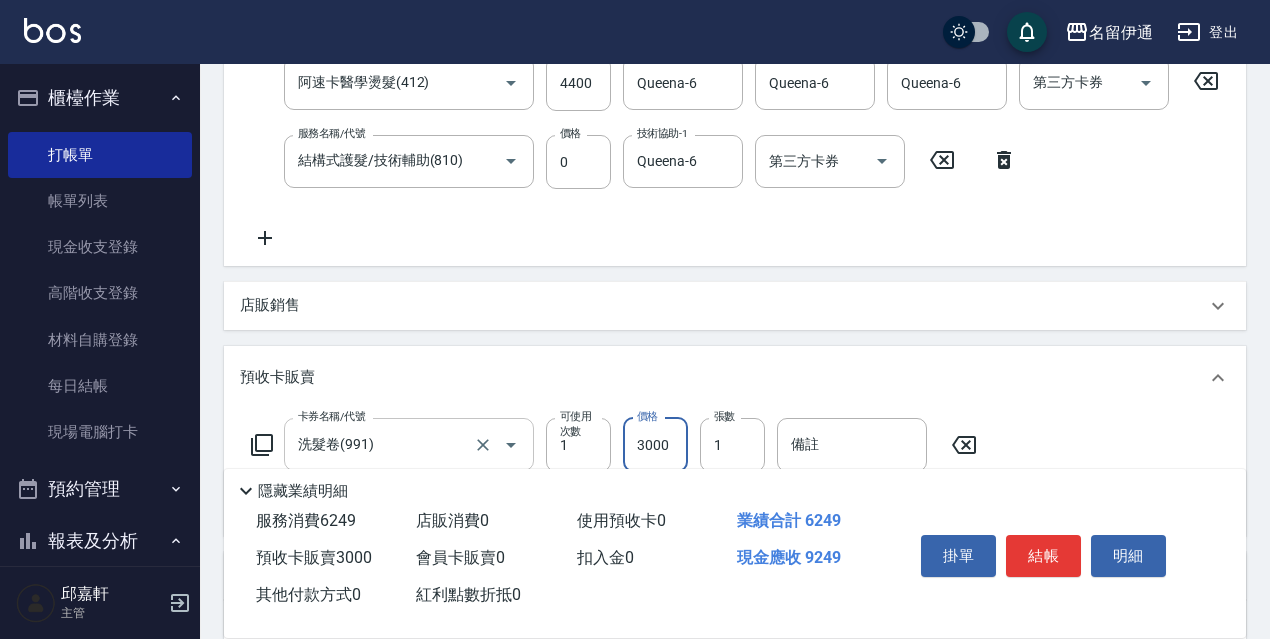 type on "3000" 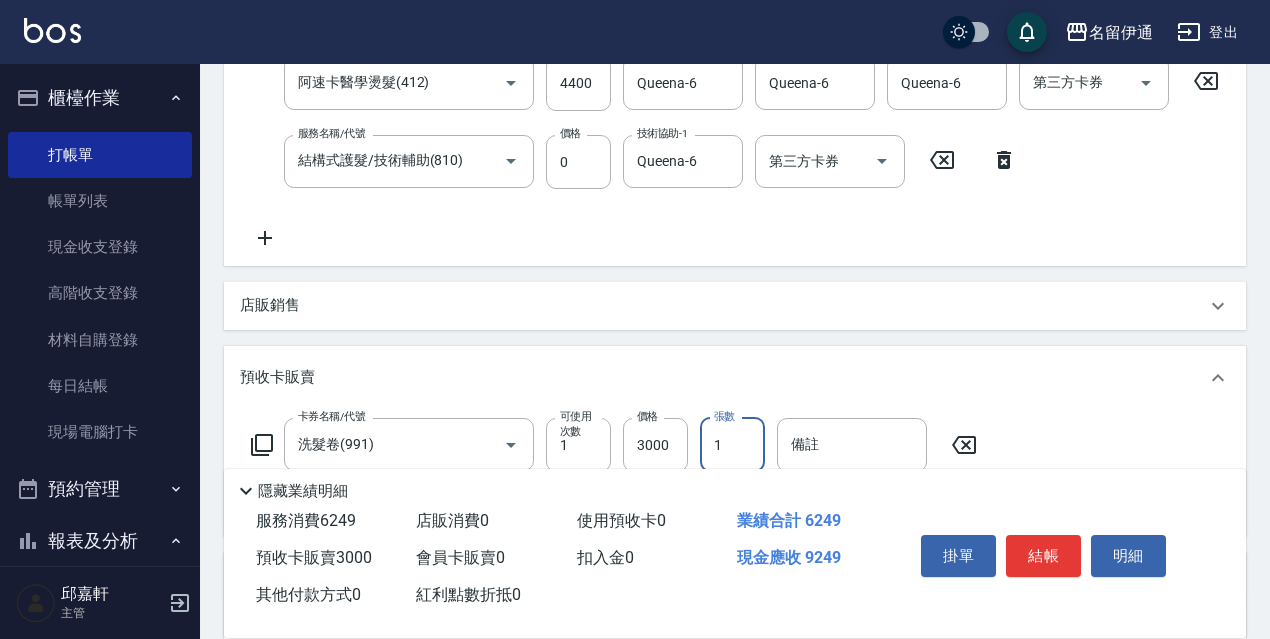 drag, startPoint x: 719, startPoint y: 453, endPoint x: 708, endPoint y: 453, distance: 11 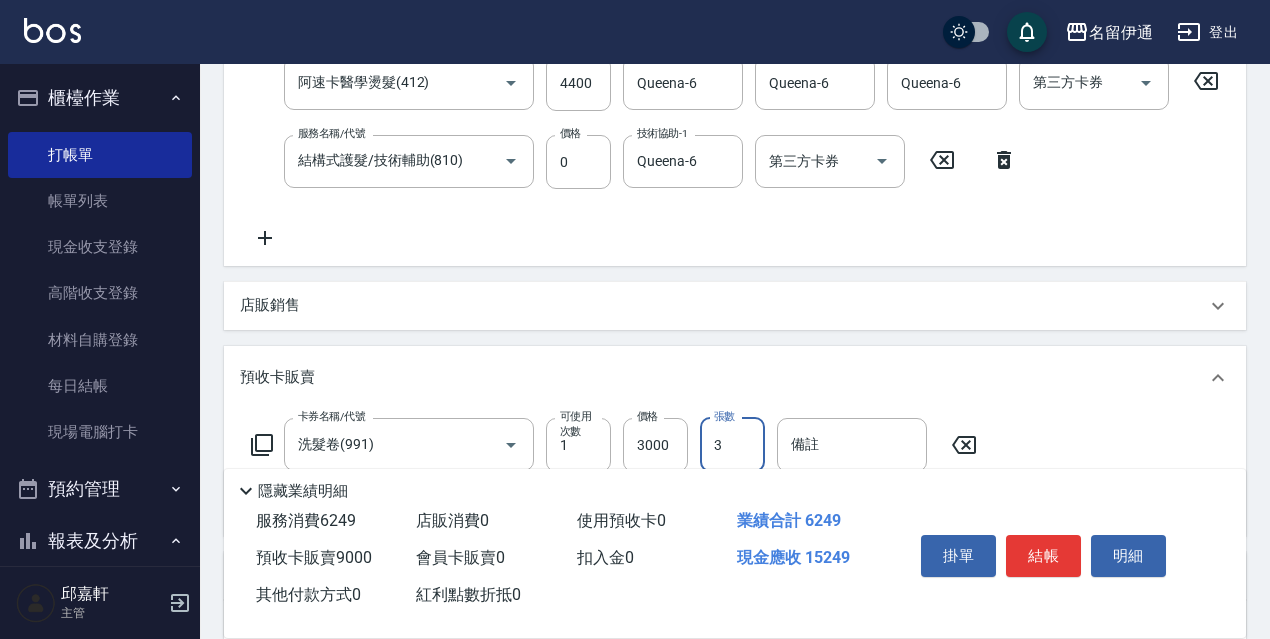 scroll, scrollTop: 700, scrollLeft: 0, axis: vertical 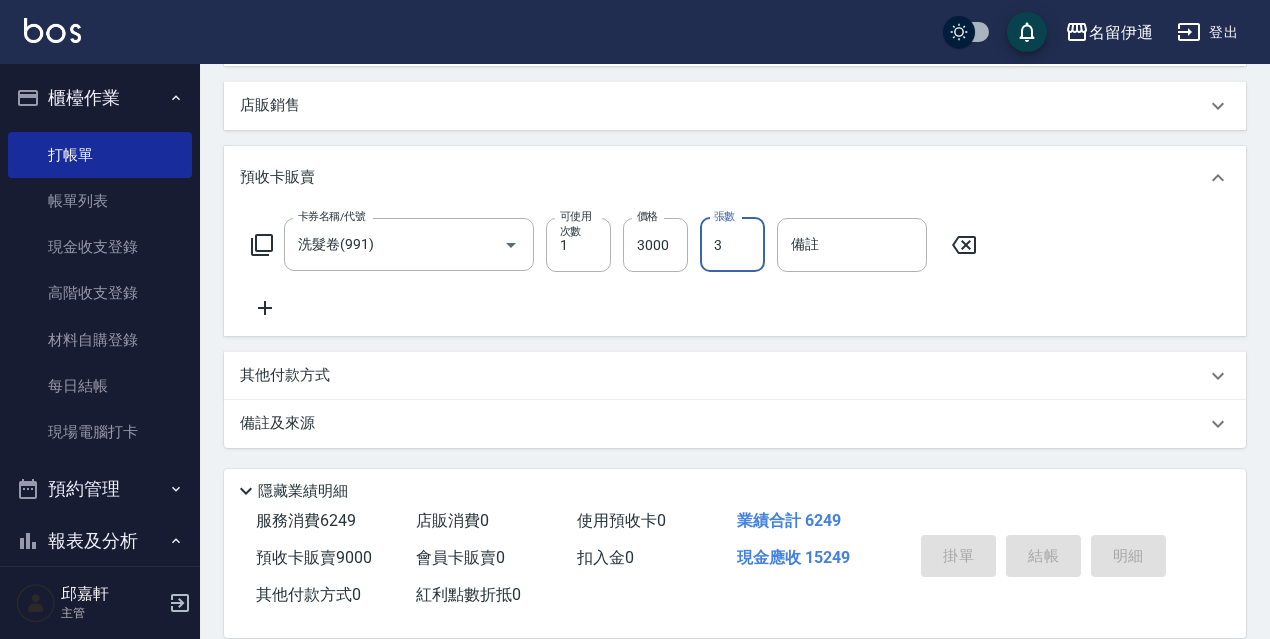 type 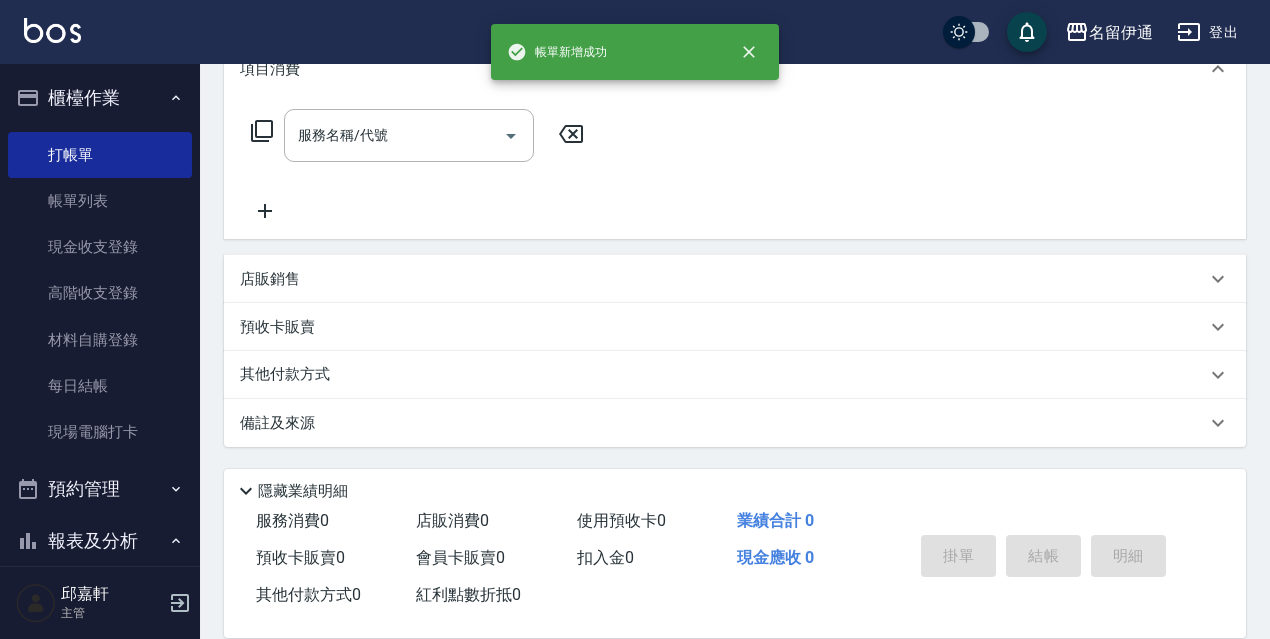 scroll, scrollTop: 0, scrollLeft: 0, axis: both 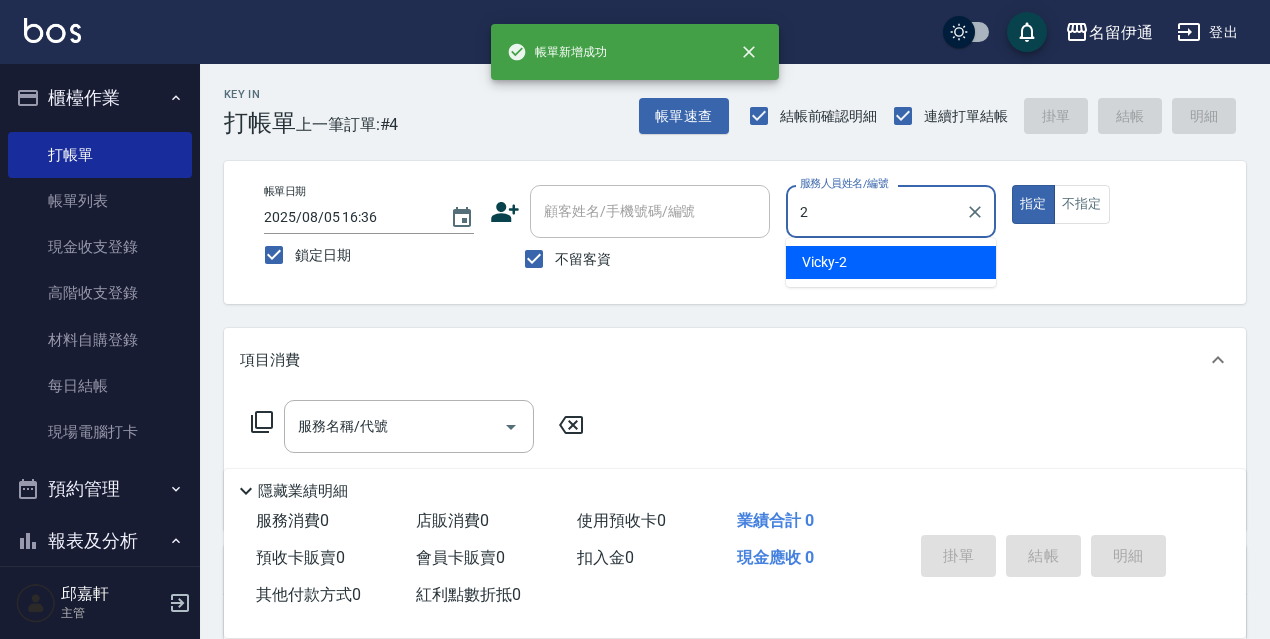 type on "Vicky-2" 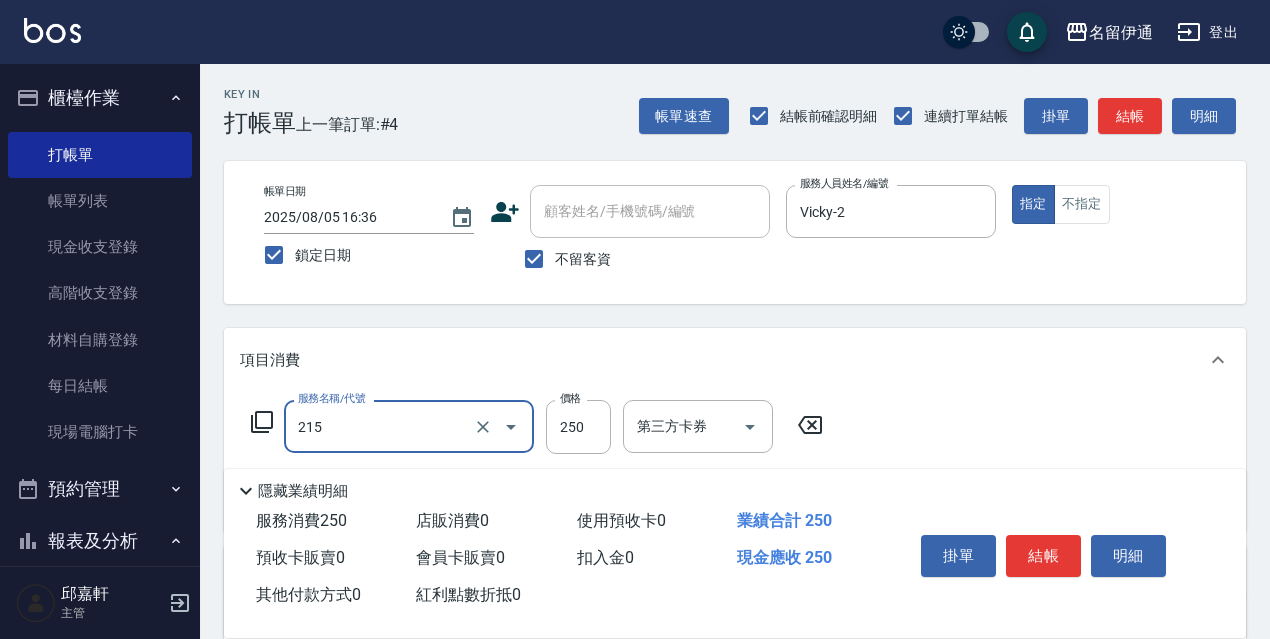 type on "洗髮卷<抵>250(215)" 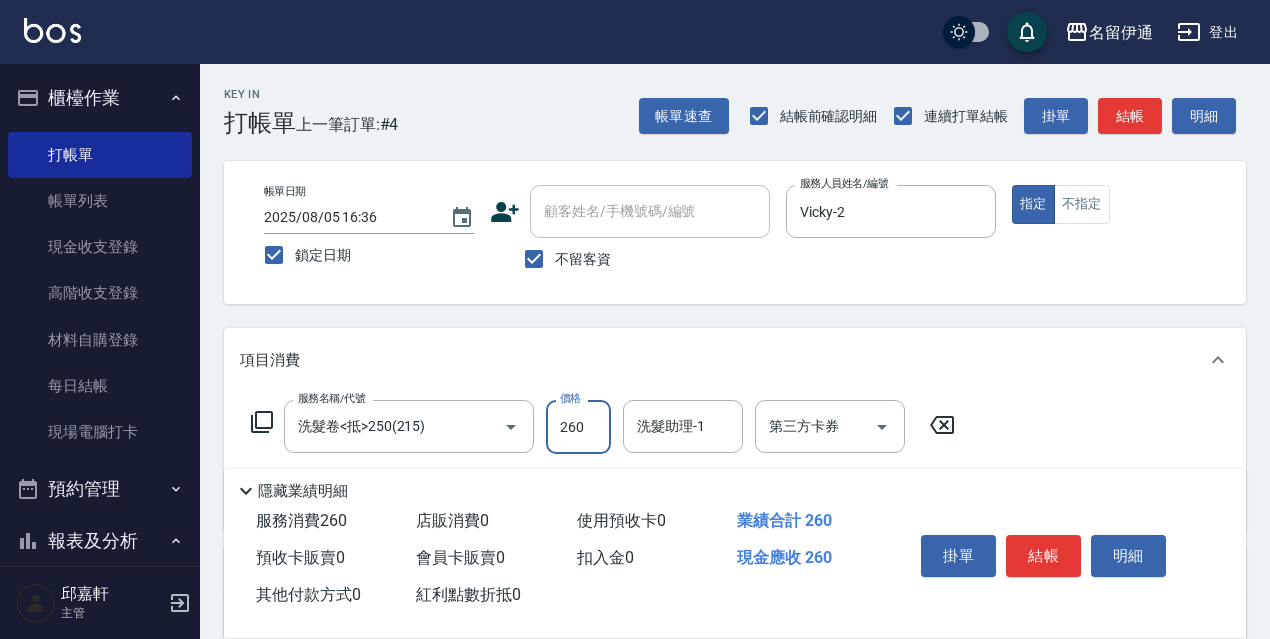 type on "260" 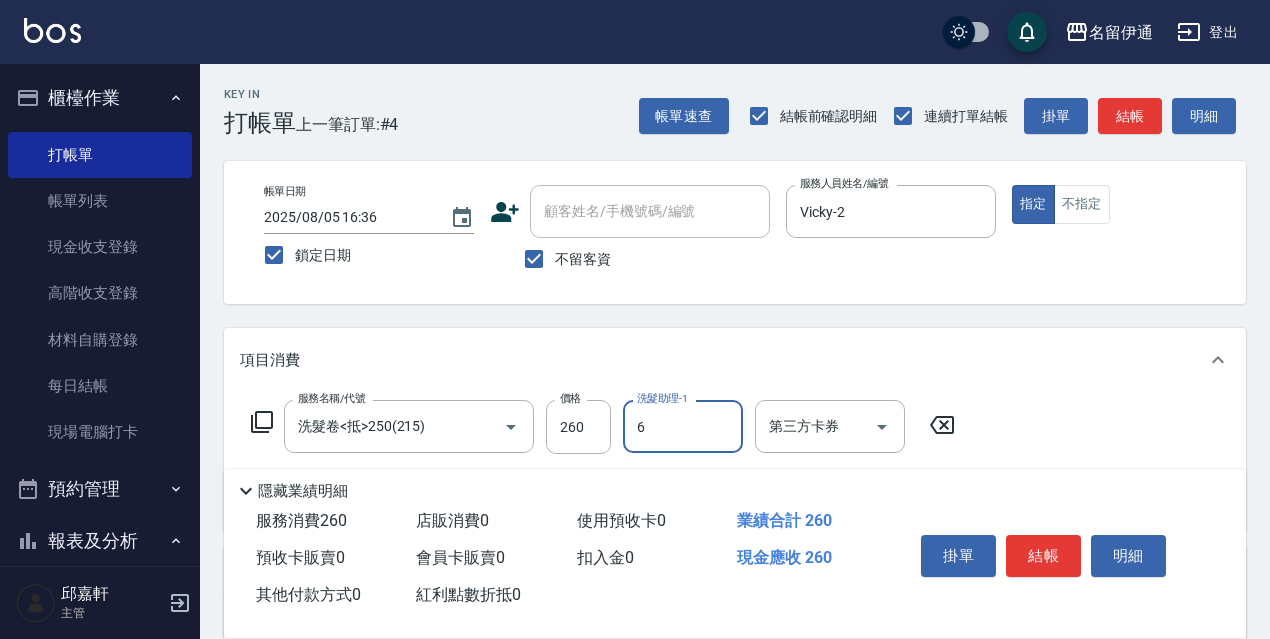 type on "Queena-6" 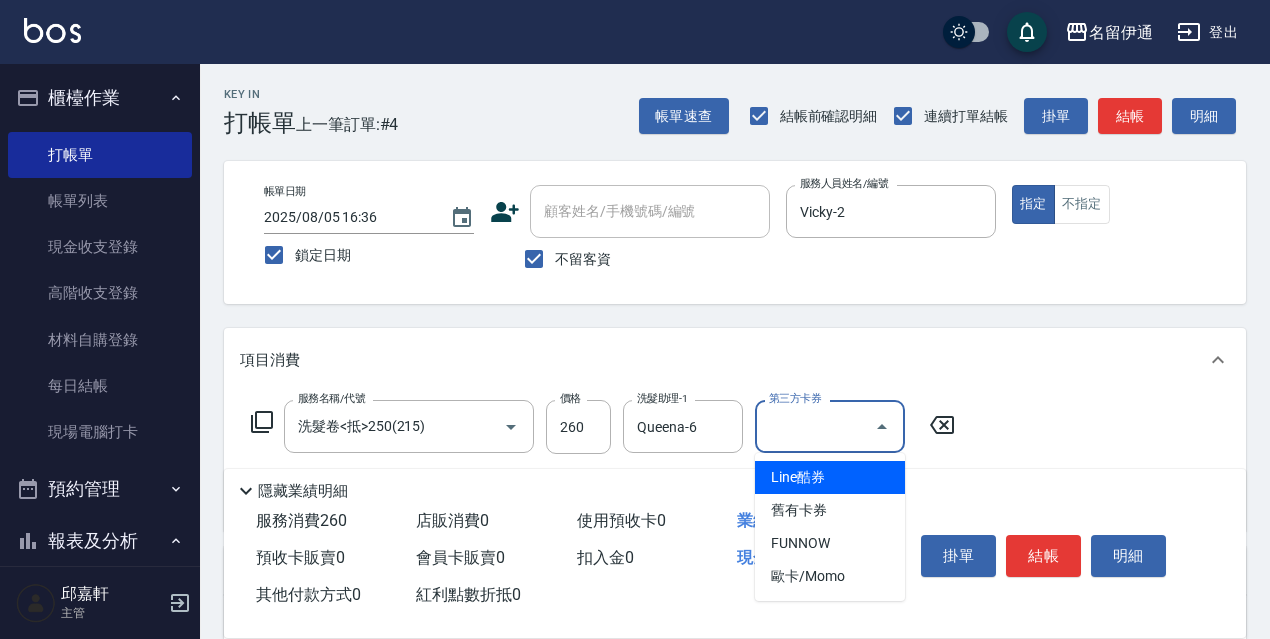 type on "舊有卡券" 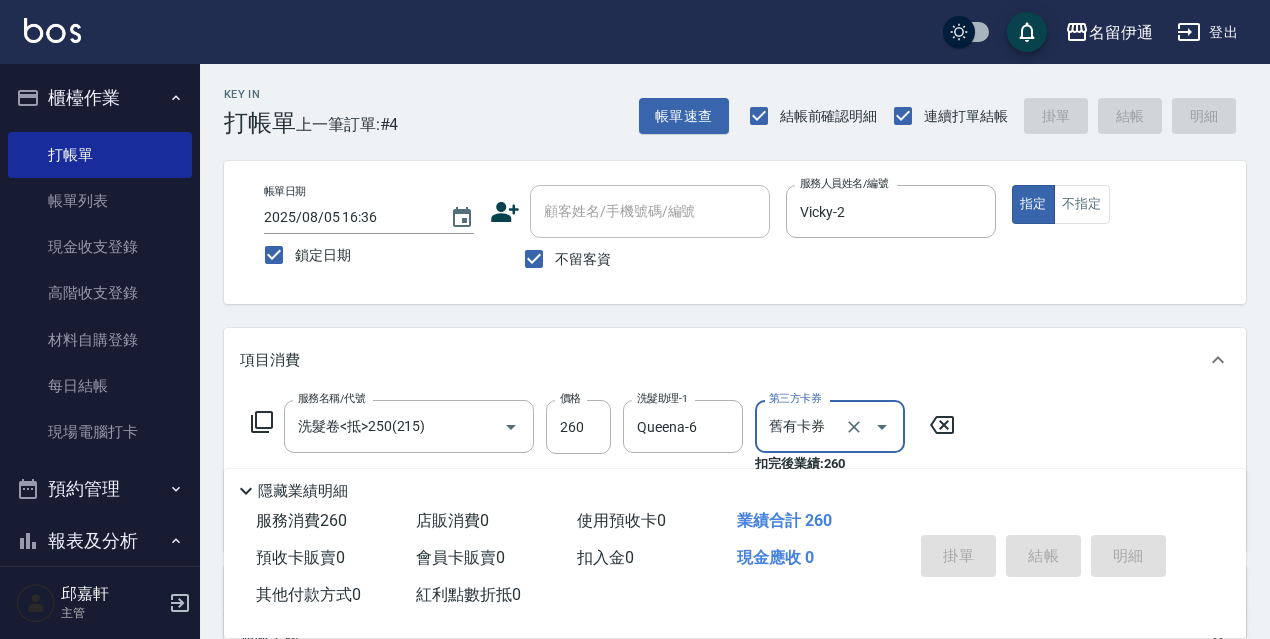 type 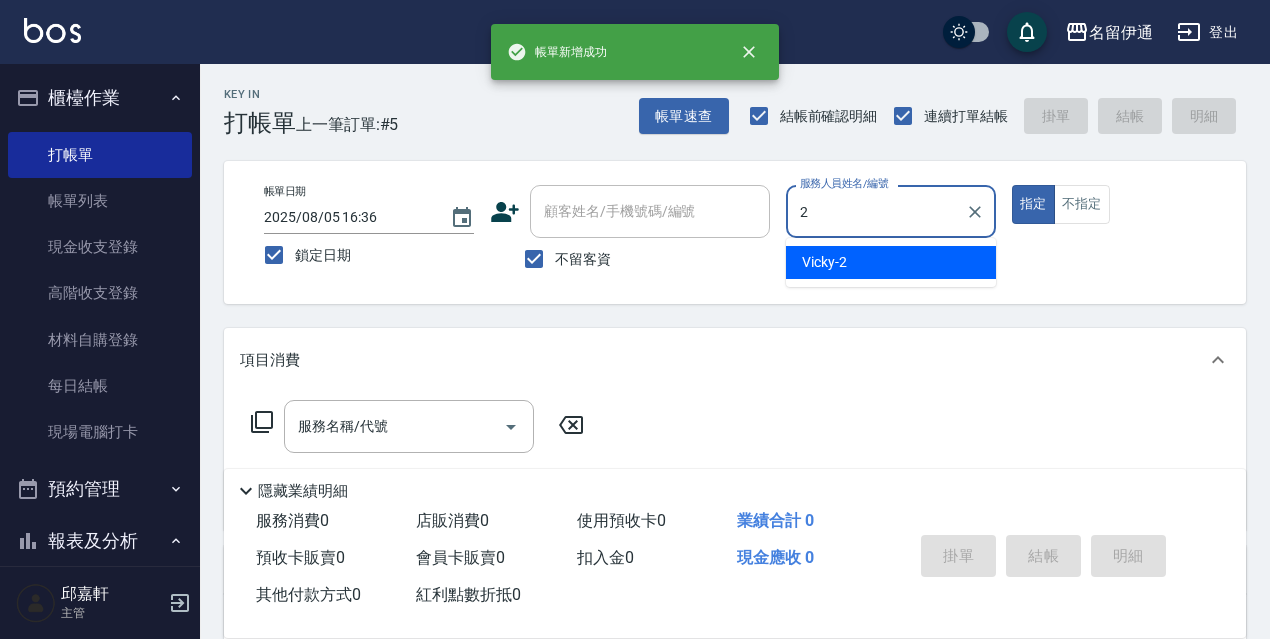 type on "Vicky-2" 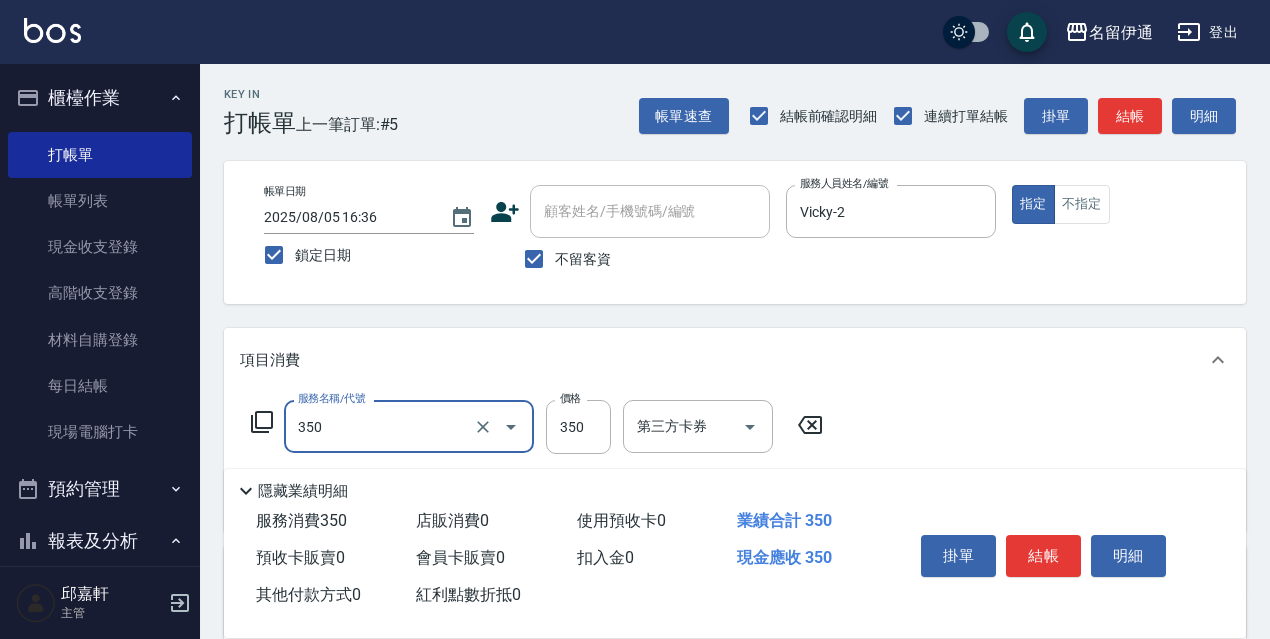 type on "洗髮350(350)" 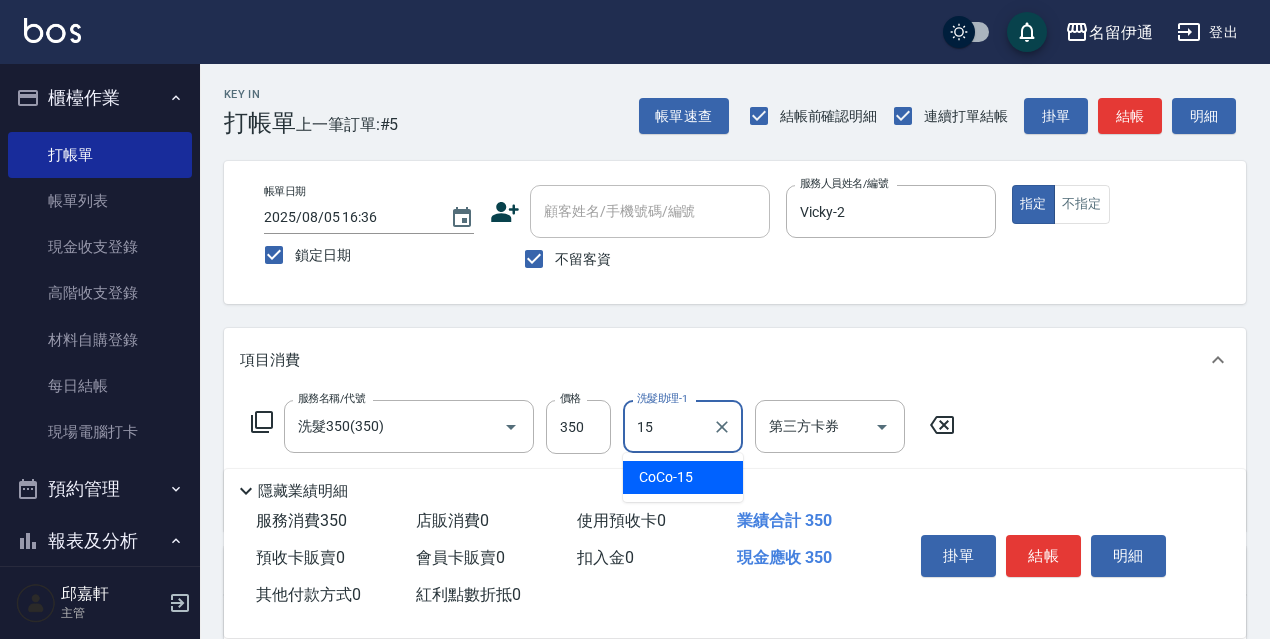 type on "CoCo-15" 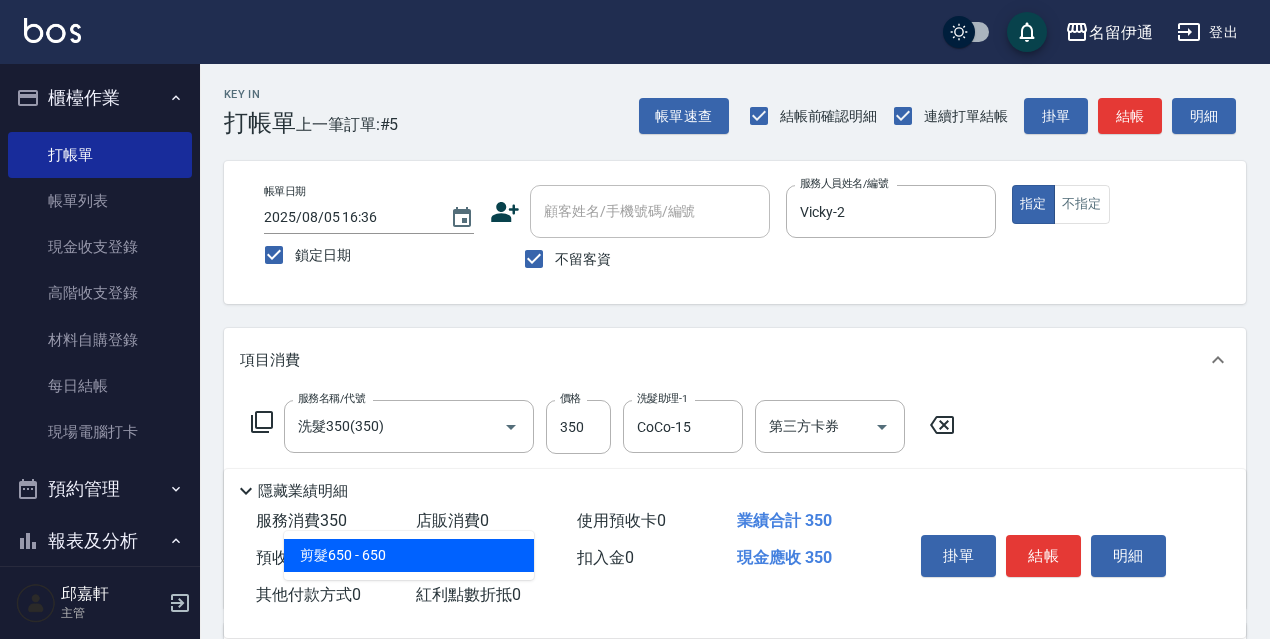 type on "剪髮650(309)" 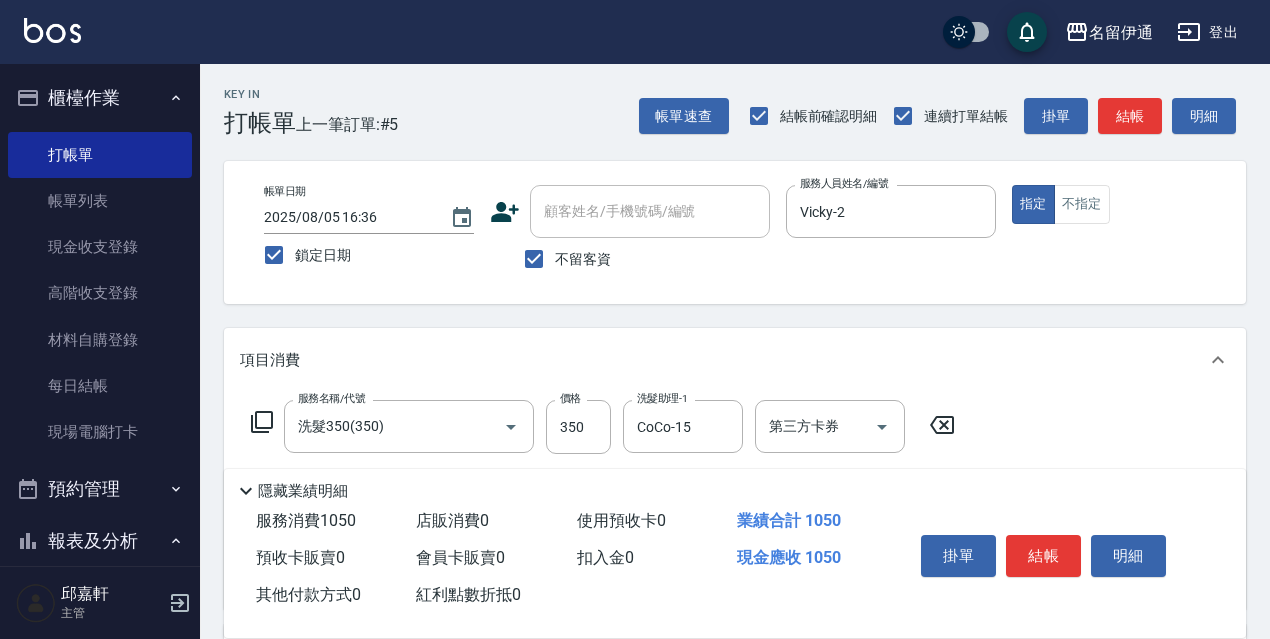 type on "700" 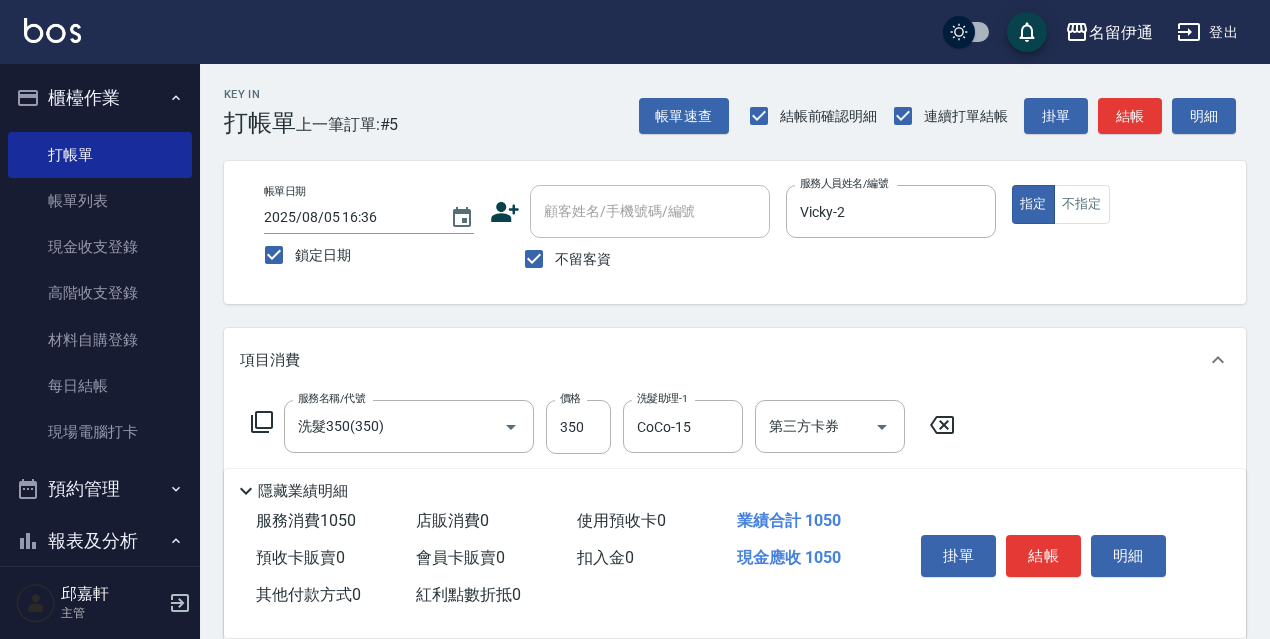scroll, scrollTop: 300, scrollLeft: 0, axis: vertical 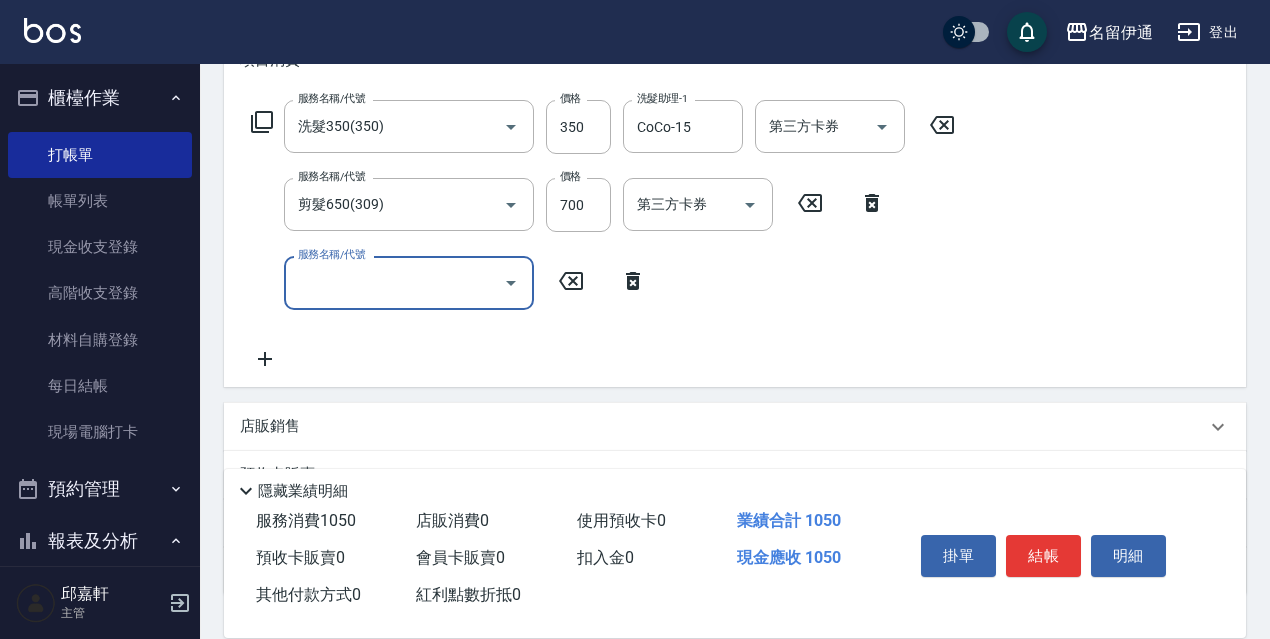 click on "店販銷售" at bounding box center [735, 427] 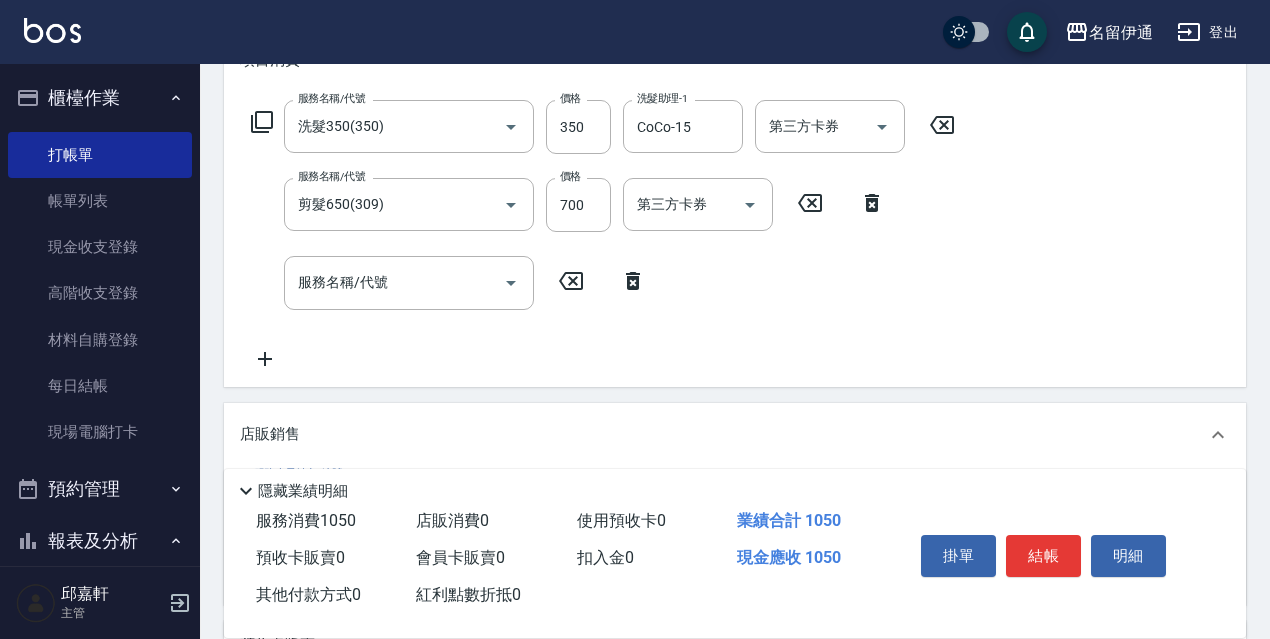 scroll, scrollTop: 0, scrollLeft: 0, axis: both 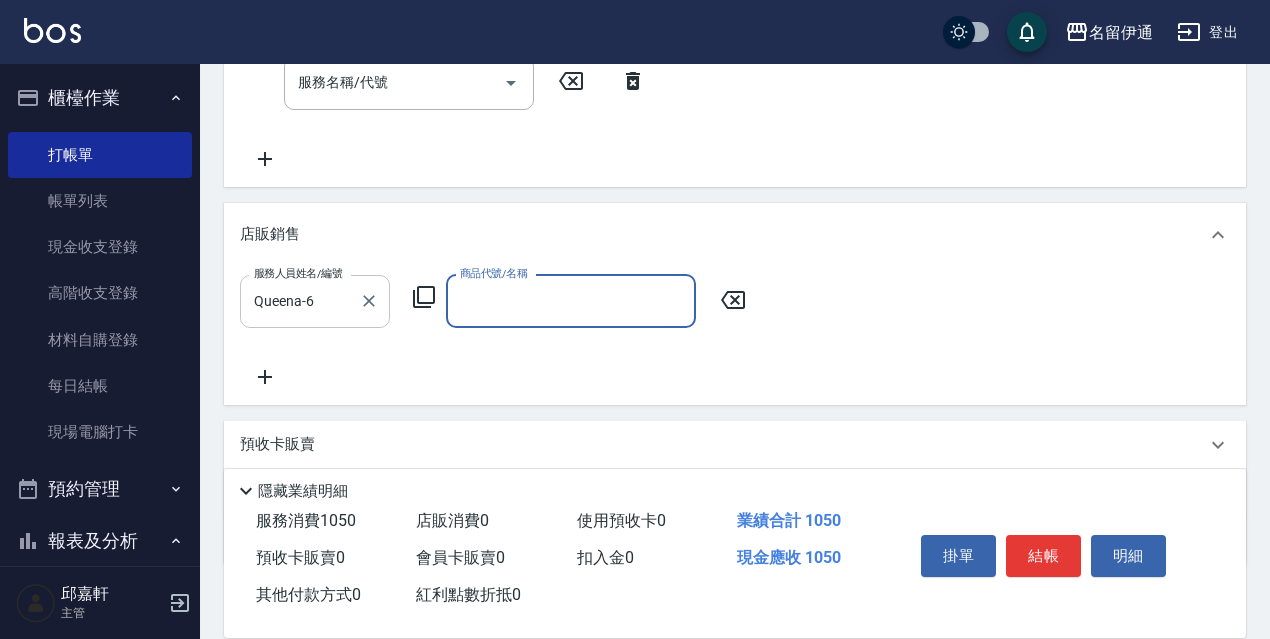 click on "Queena-6" at bounding box center (300, 301) 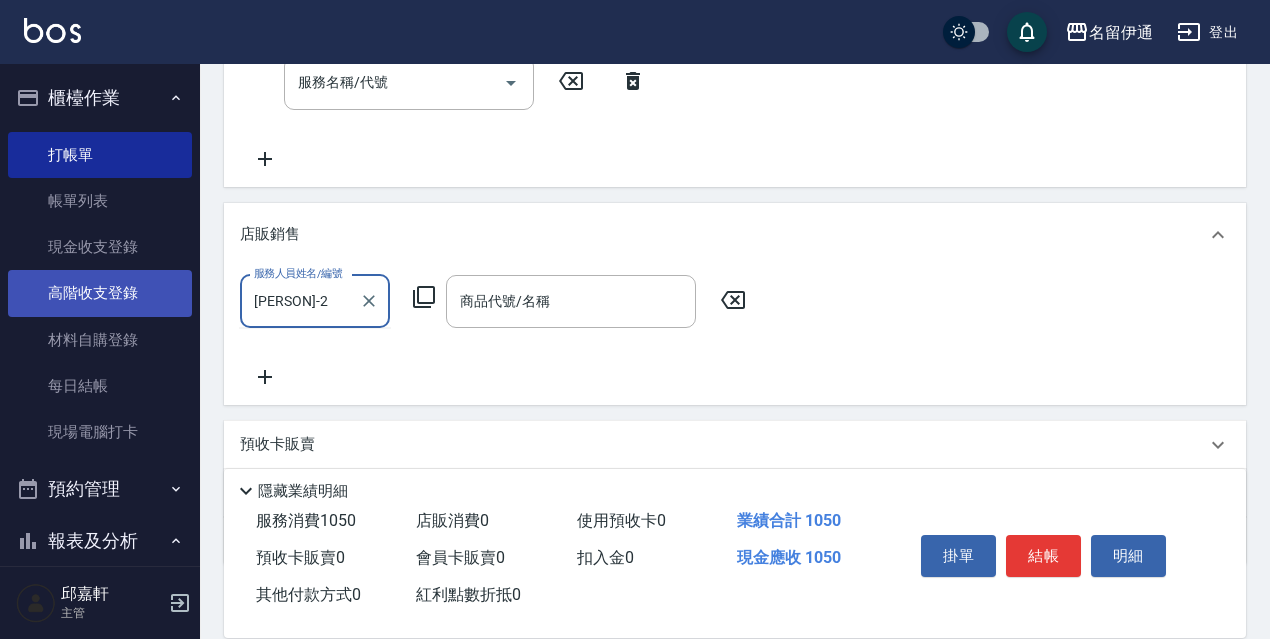 drag, startPoint x: 339, startPoint y: 307, endPoint x: 103, endPoint y: 313, distance: 236.07626 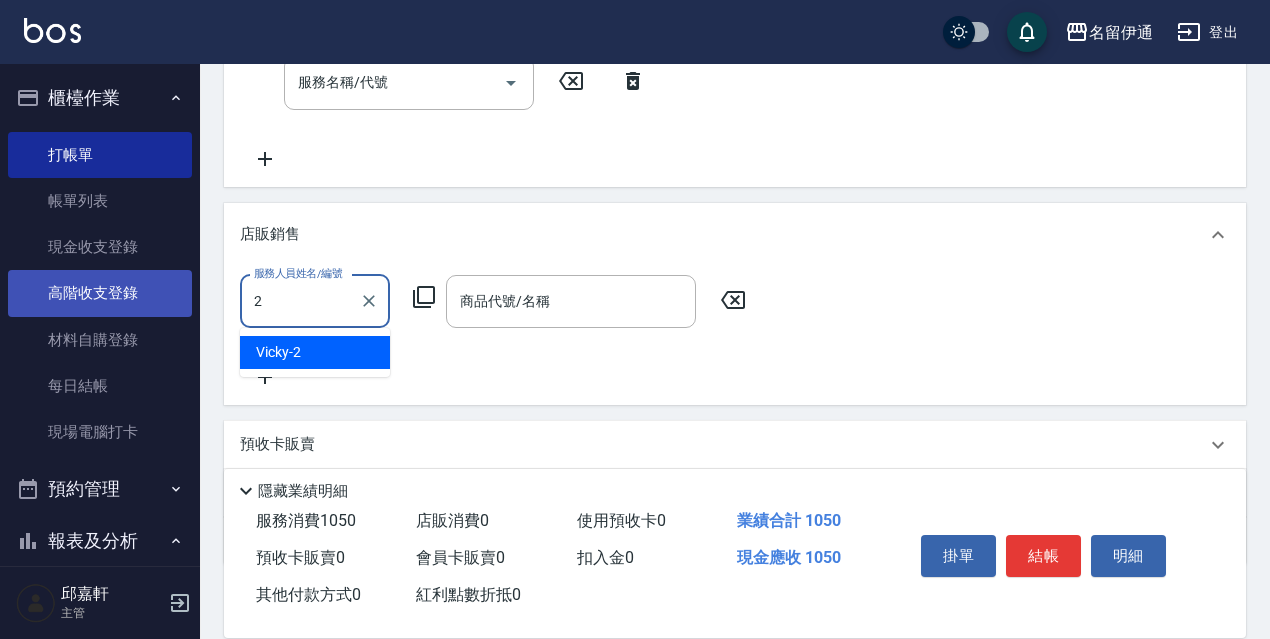 type on "Vicky-2" 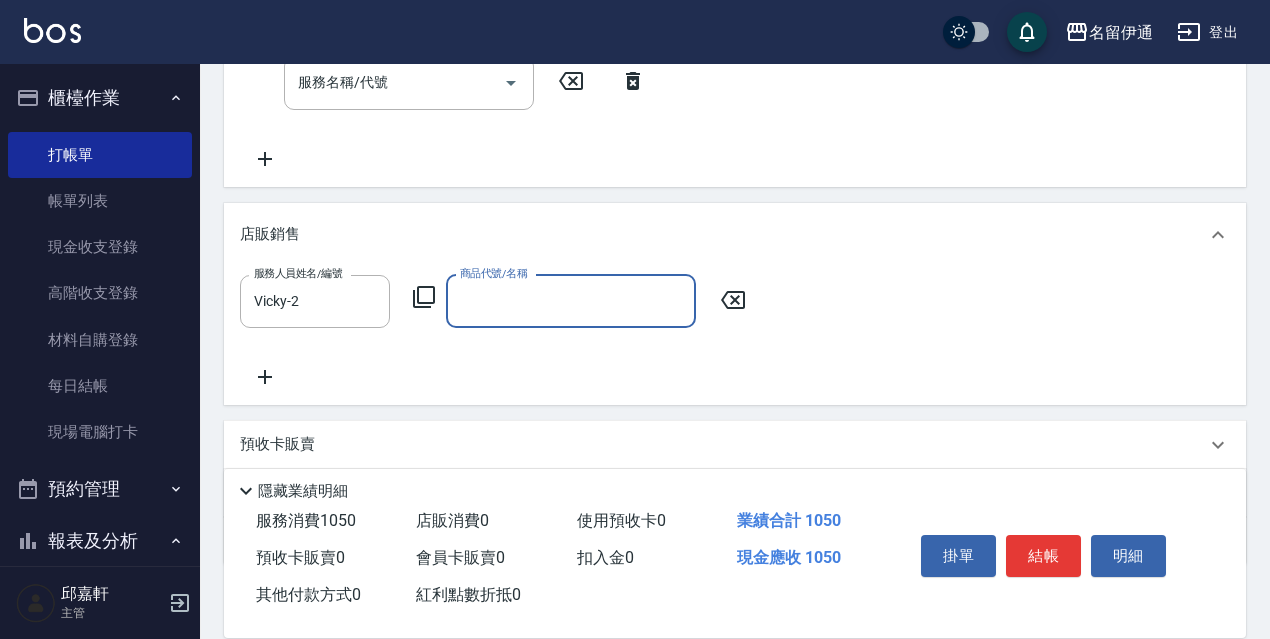 click 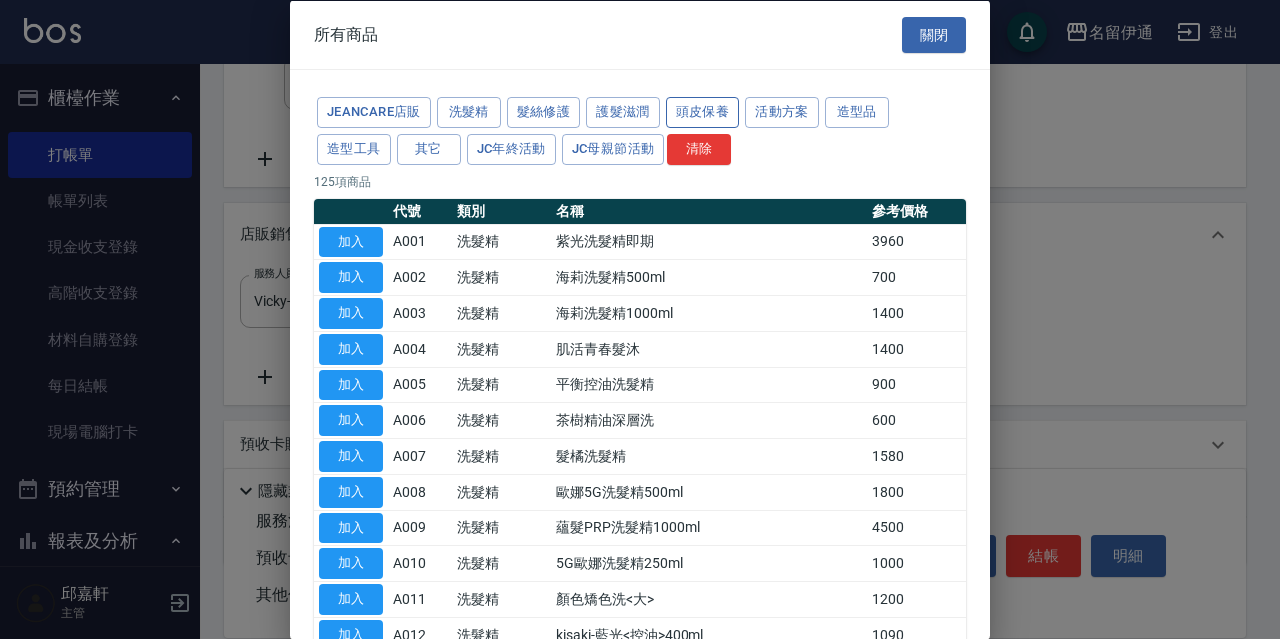 click on "頭皮保養" at bounding box center (703, 112) 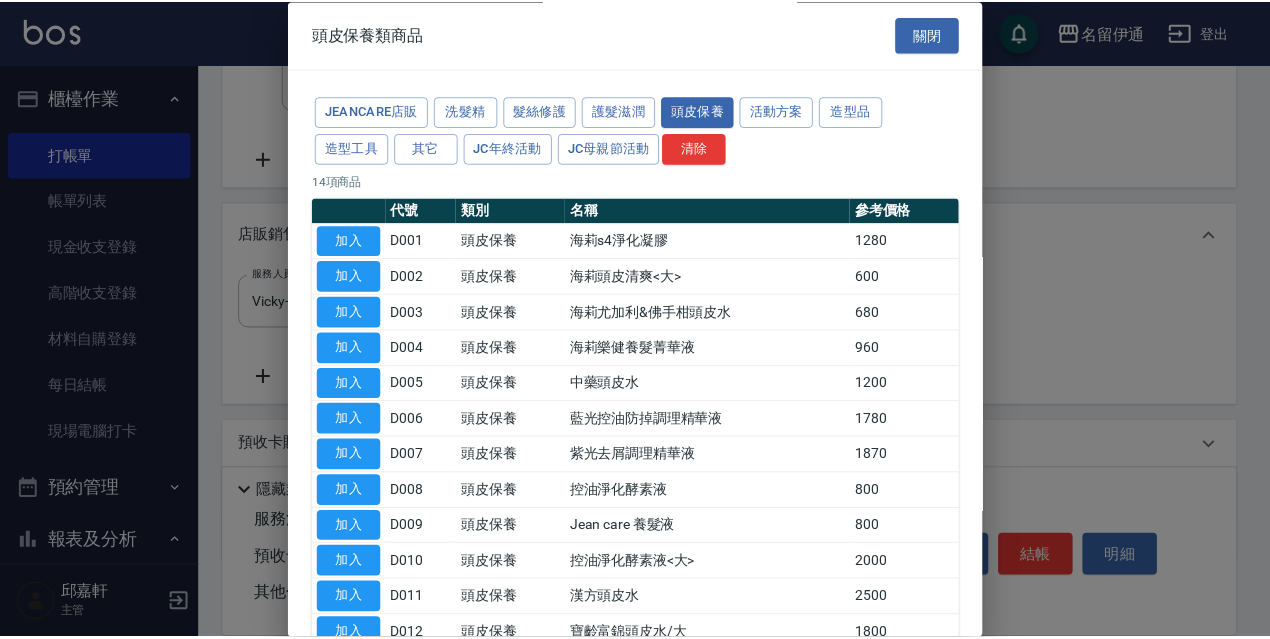 scroll, scrollTop: 195, scrollLeft: 0, axis: vertical 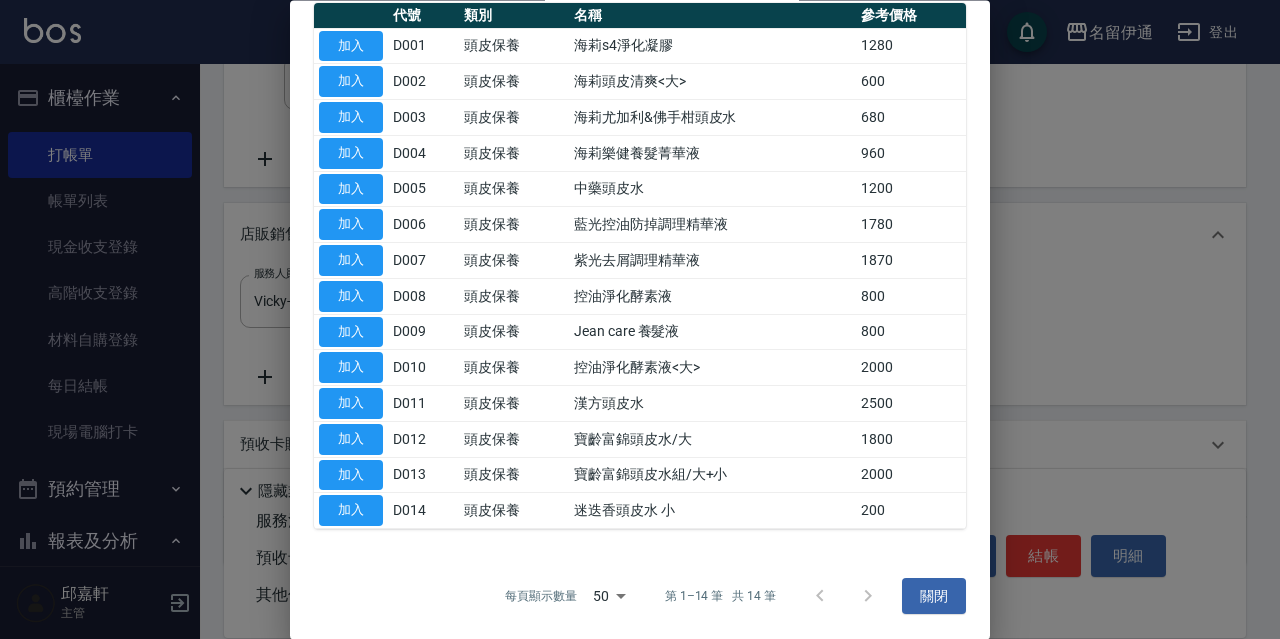 click on "加入" at bounding box center [351, 511] 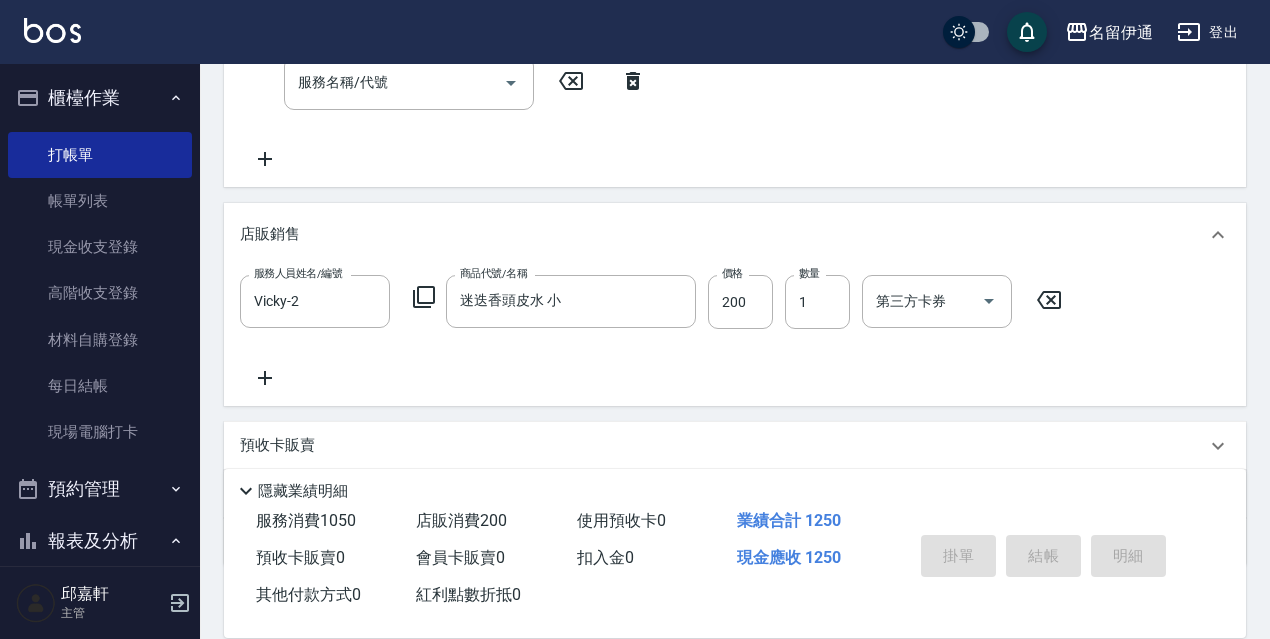 type 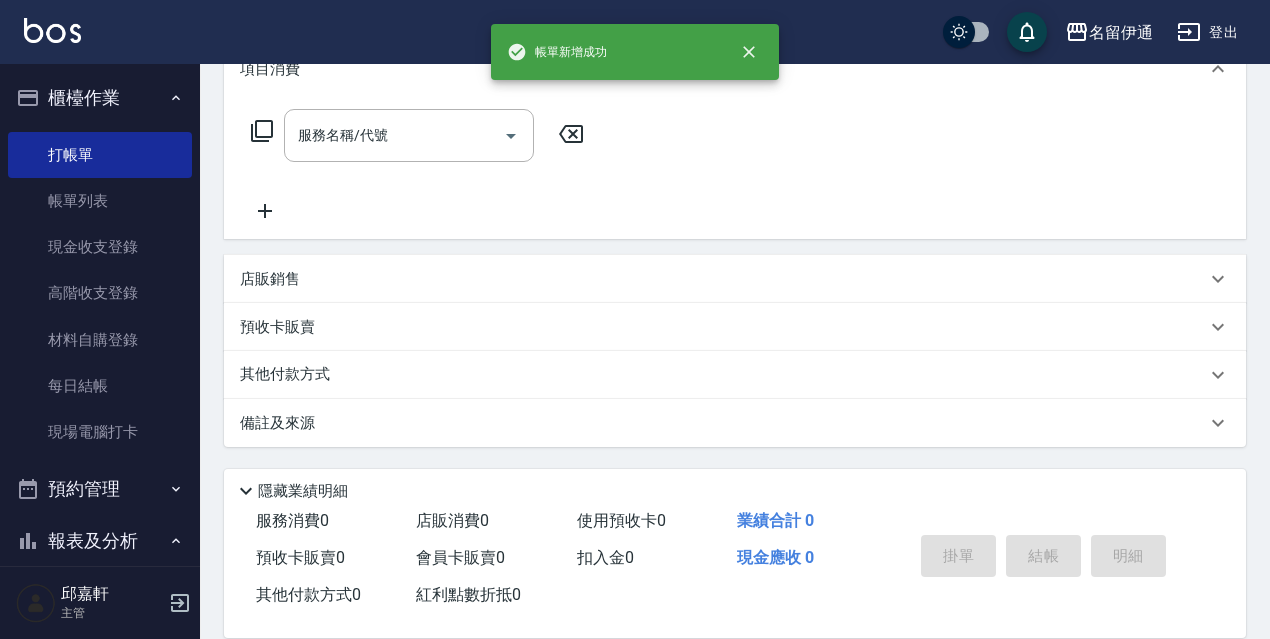 scroll, scrollTop: 0, scrollLeft: 0, axis: both 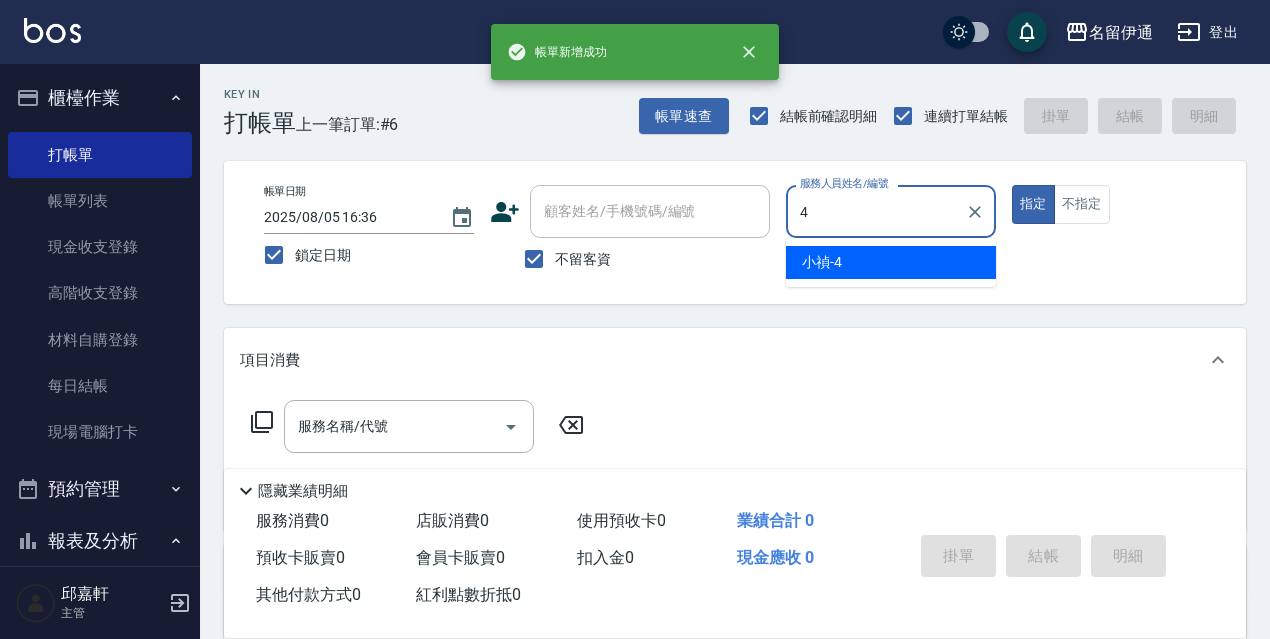 type on "小禎-4" 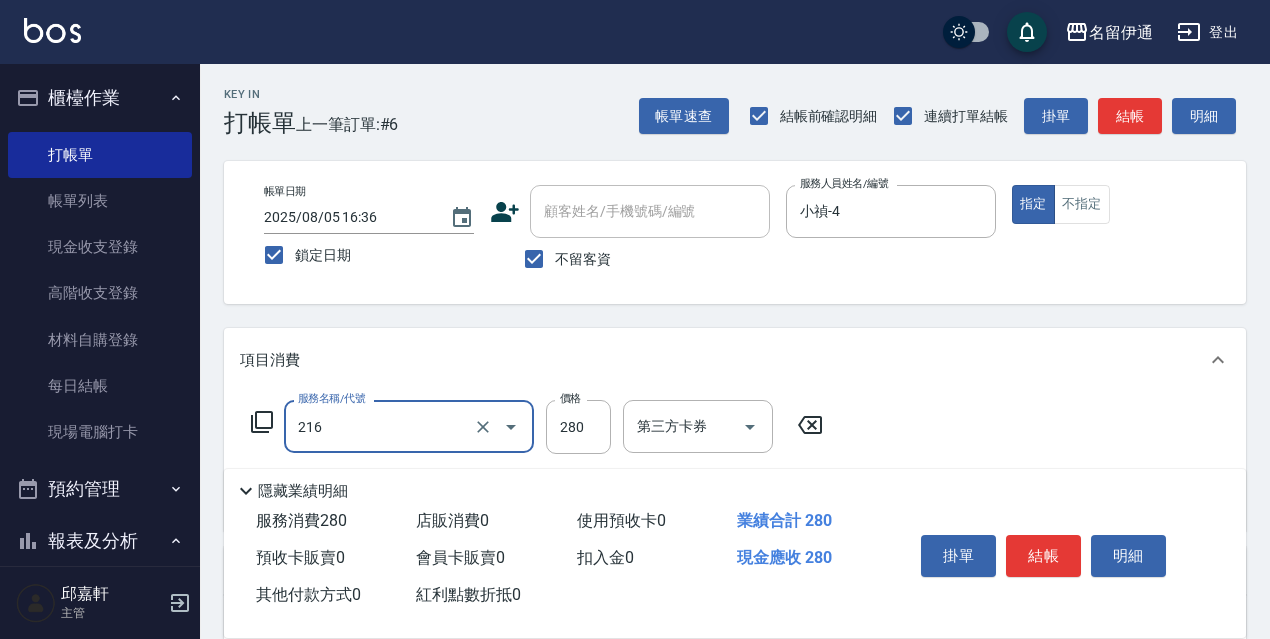 type on "洗髮卷<抵>280(216)" 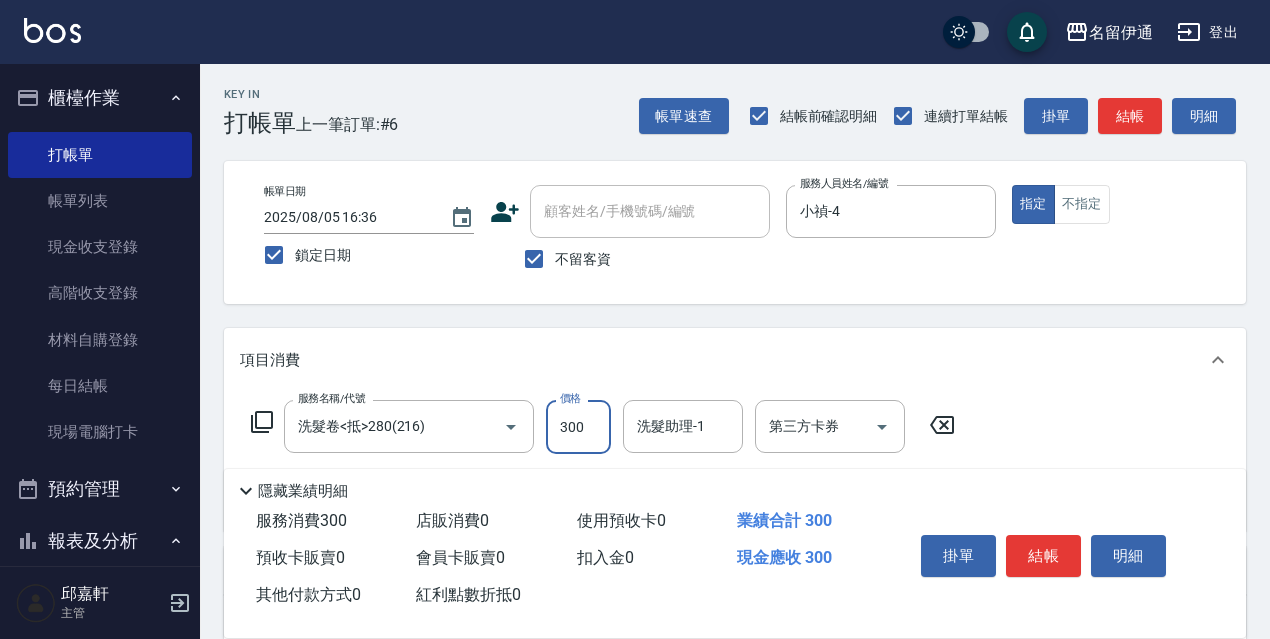 type on "300" 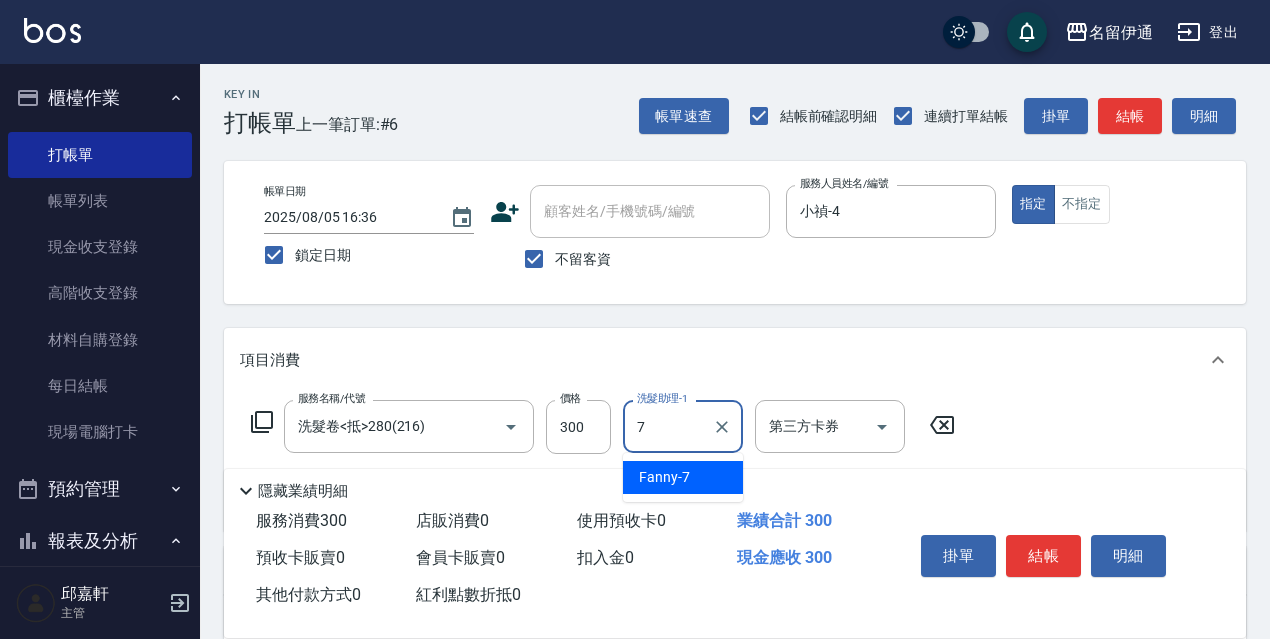 type on "Fanny-7" 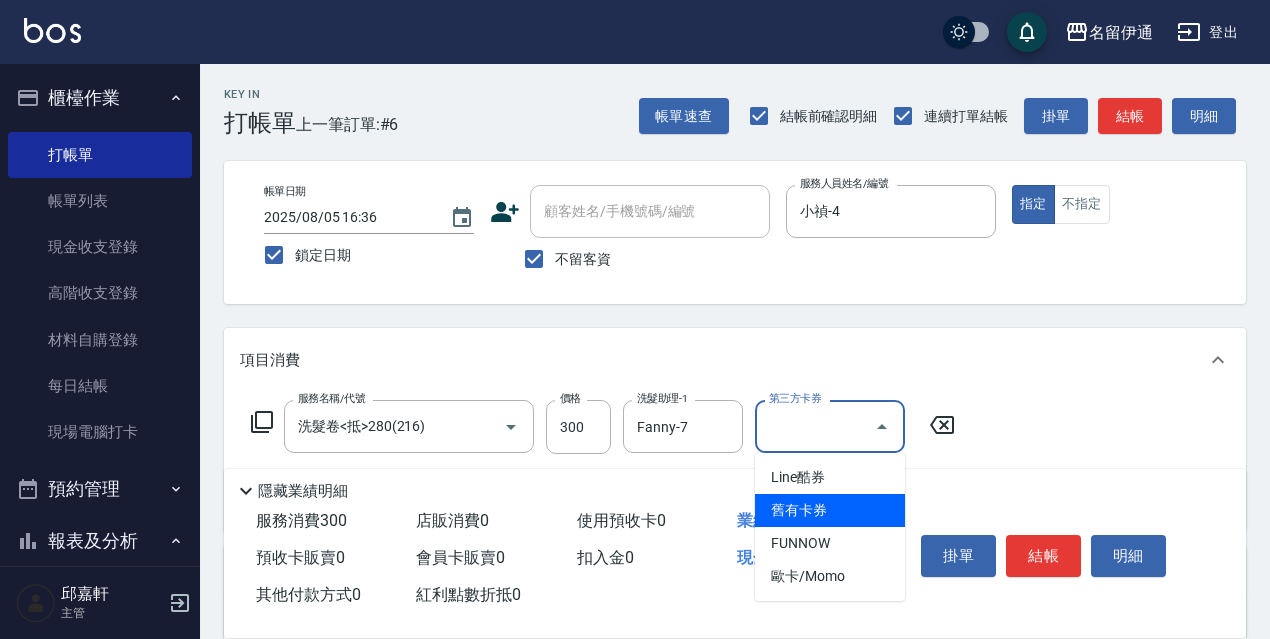 type on "舊有卡券" 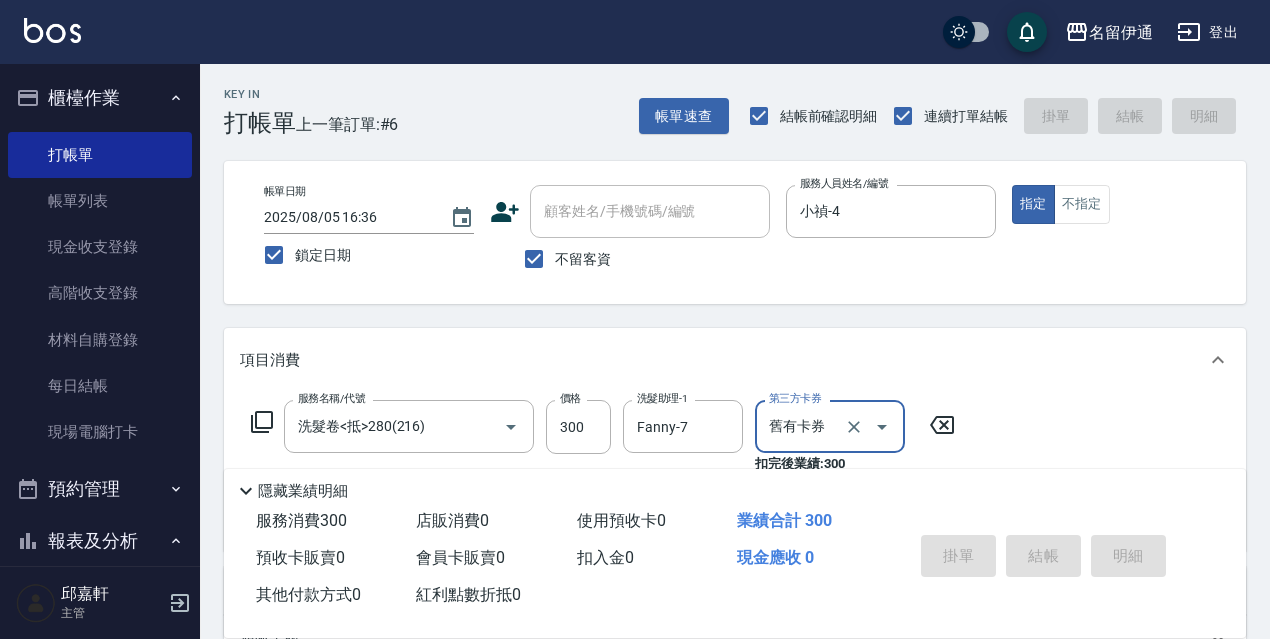 type 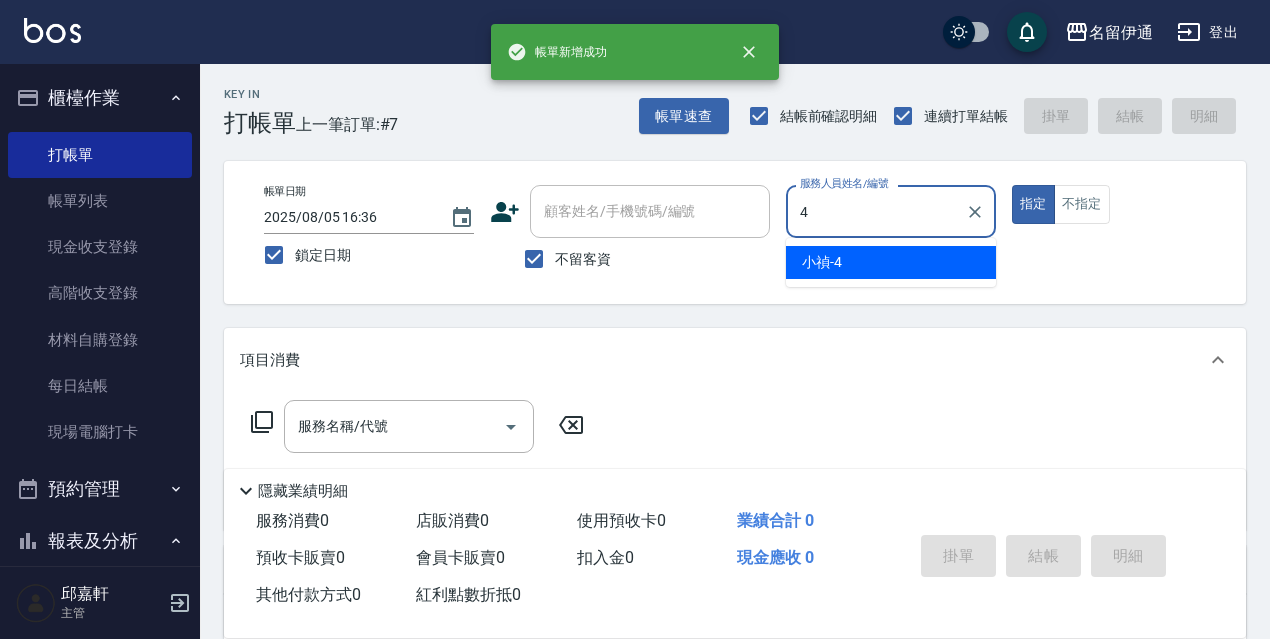 type on "小禎-4" 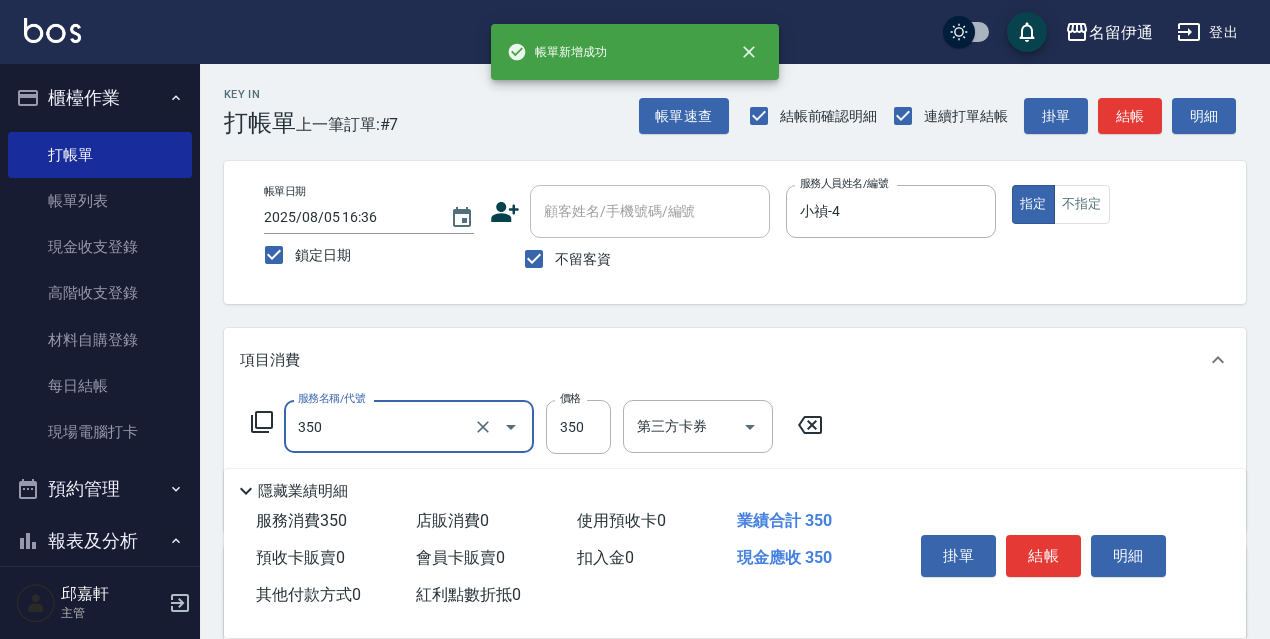 type on "洗髮350(350)" 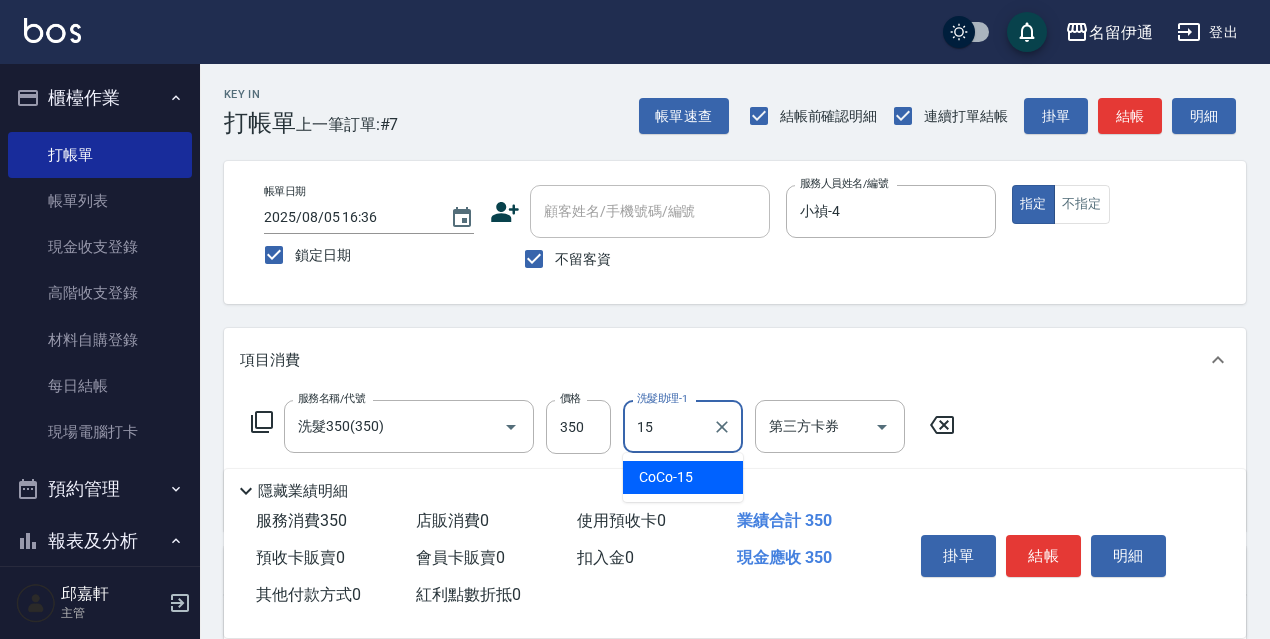type on "CoCo-15" 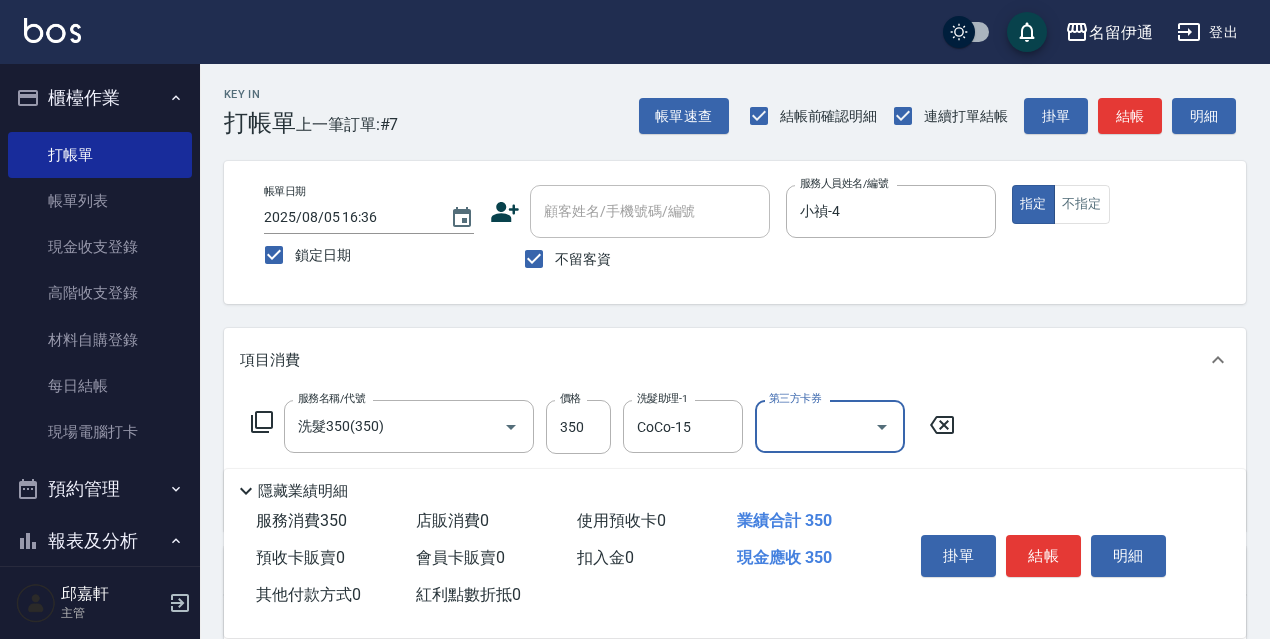 scroll, scrollTop: 292, scrollLeft: 0, axis: vertical 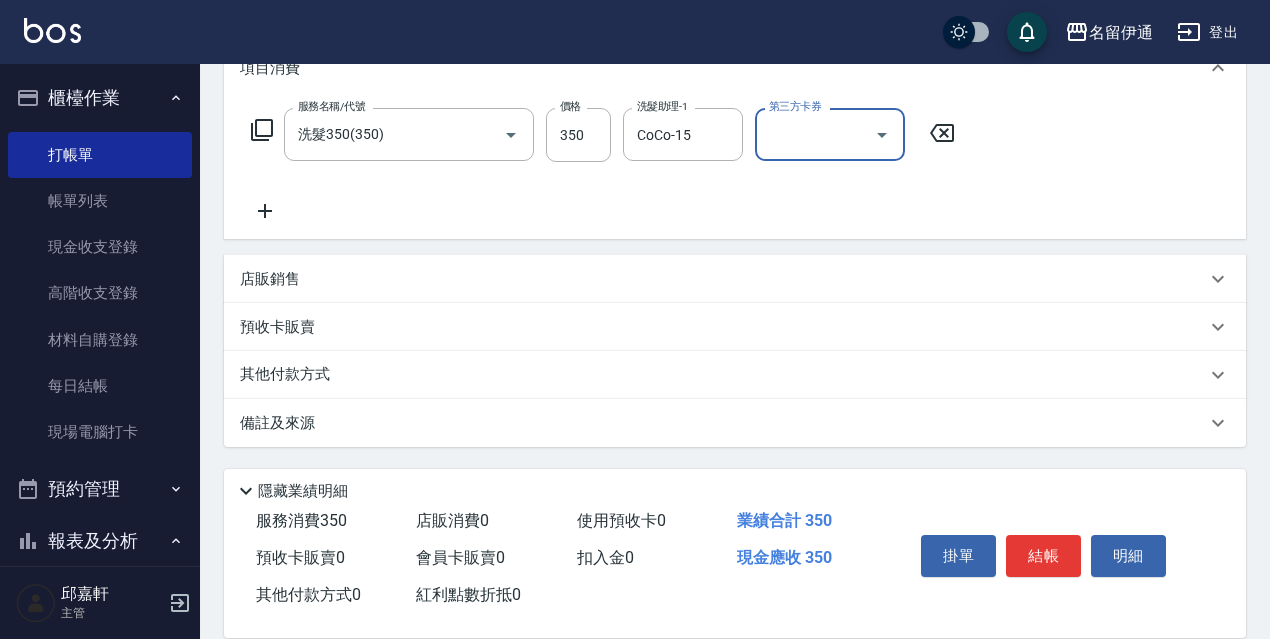 click on "店販銷售" at bounding box center [735, 279] 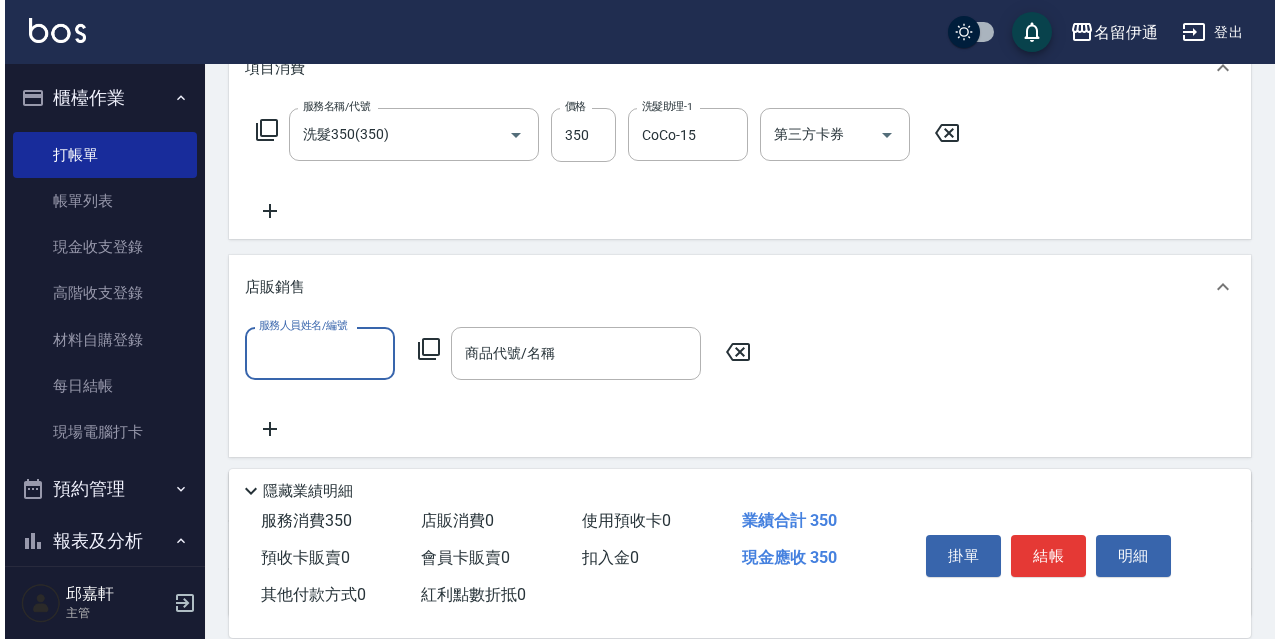 scroll, scrollTop: 0, scrollLeft: 0, axis: both 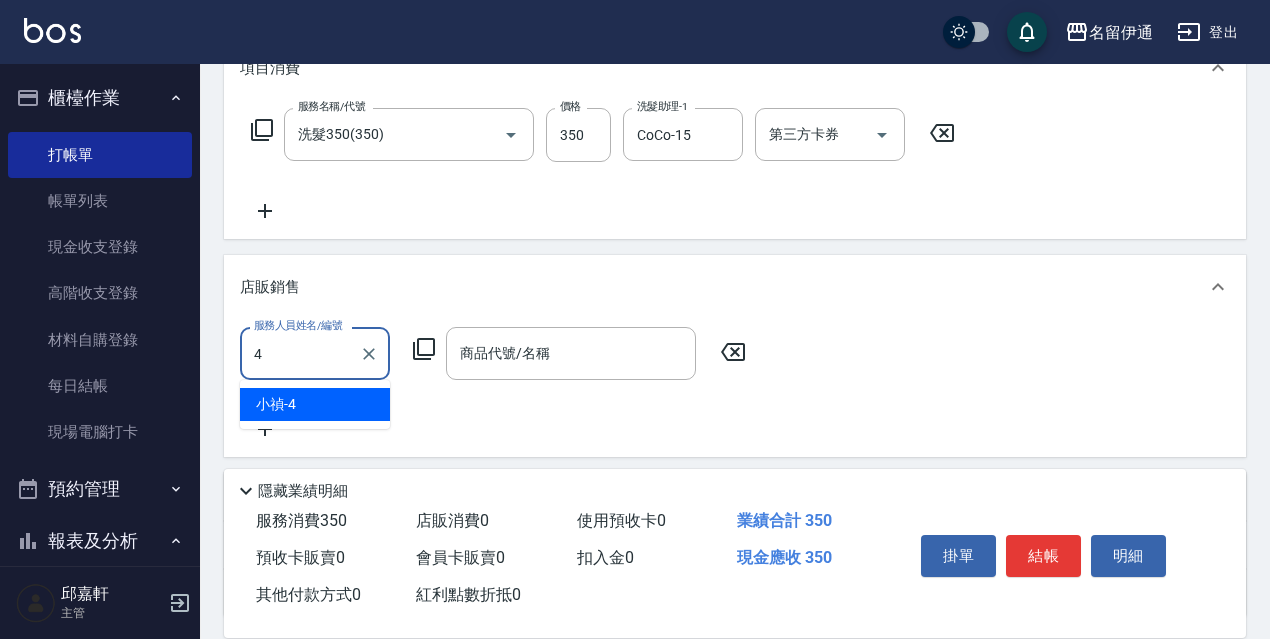 type on "小禎-4" 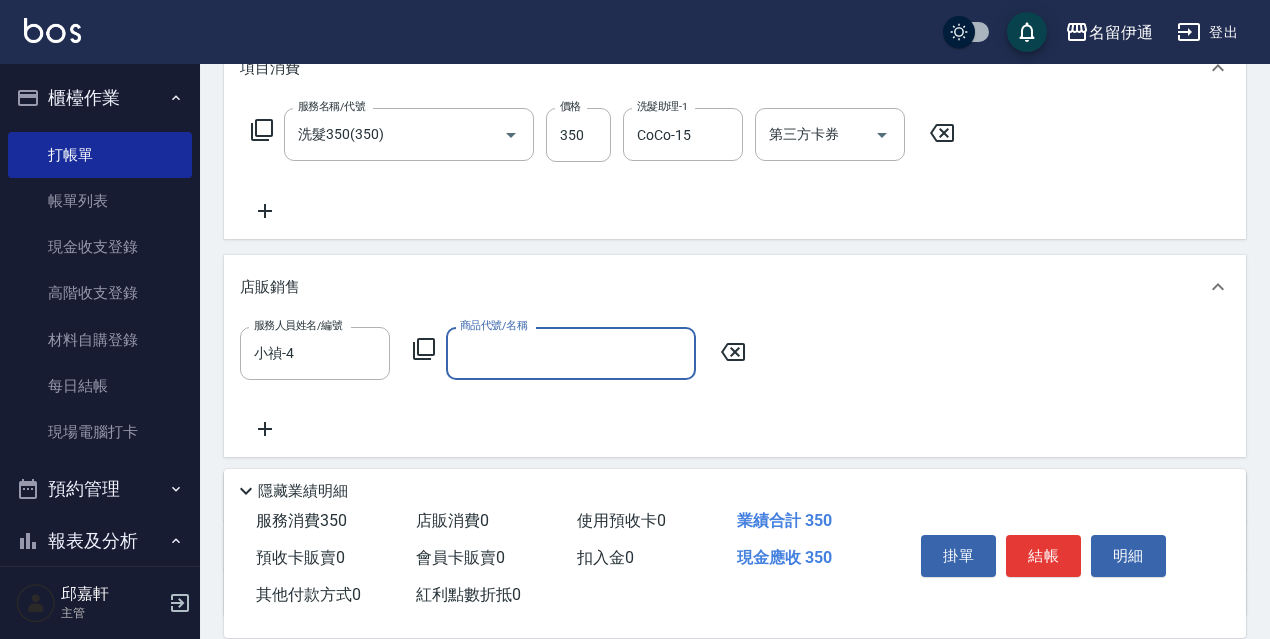 click 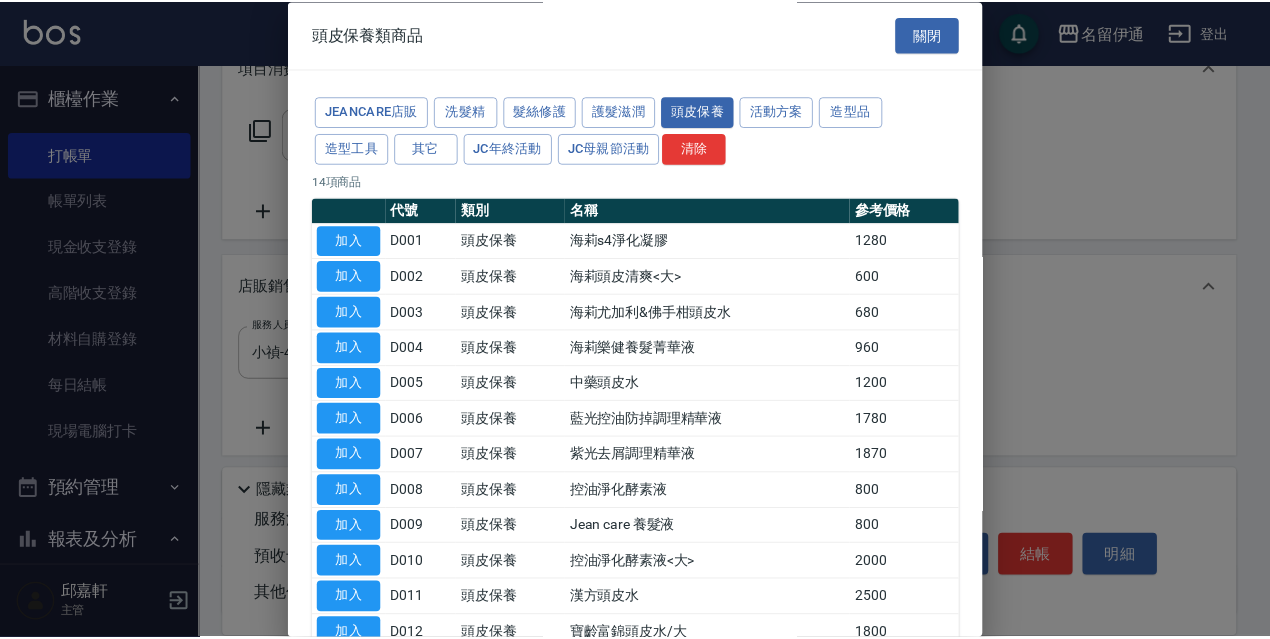 scroll, scrollTop: 195, scrollLeft: 0, axis: vertical 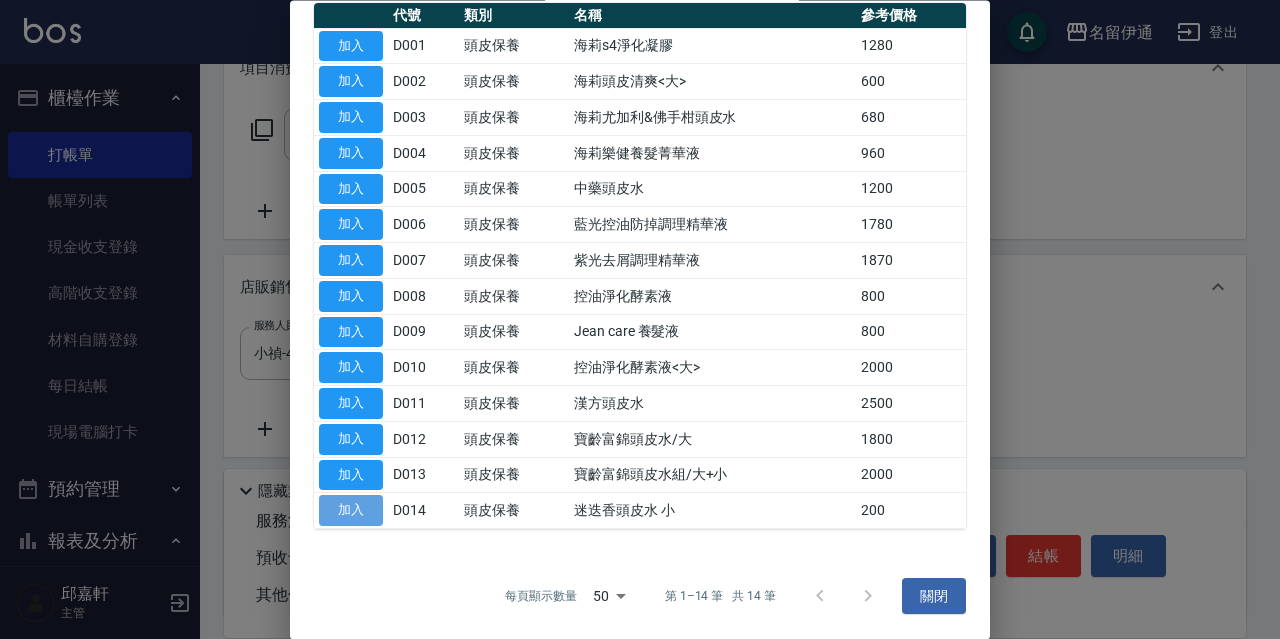 click on "加入" at bounding box center (351, 511) 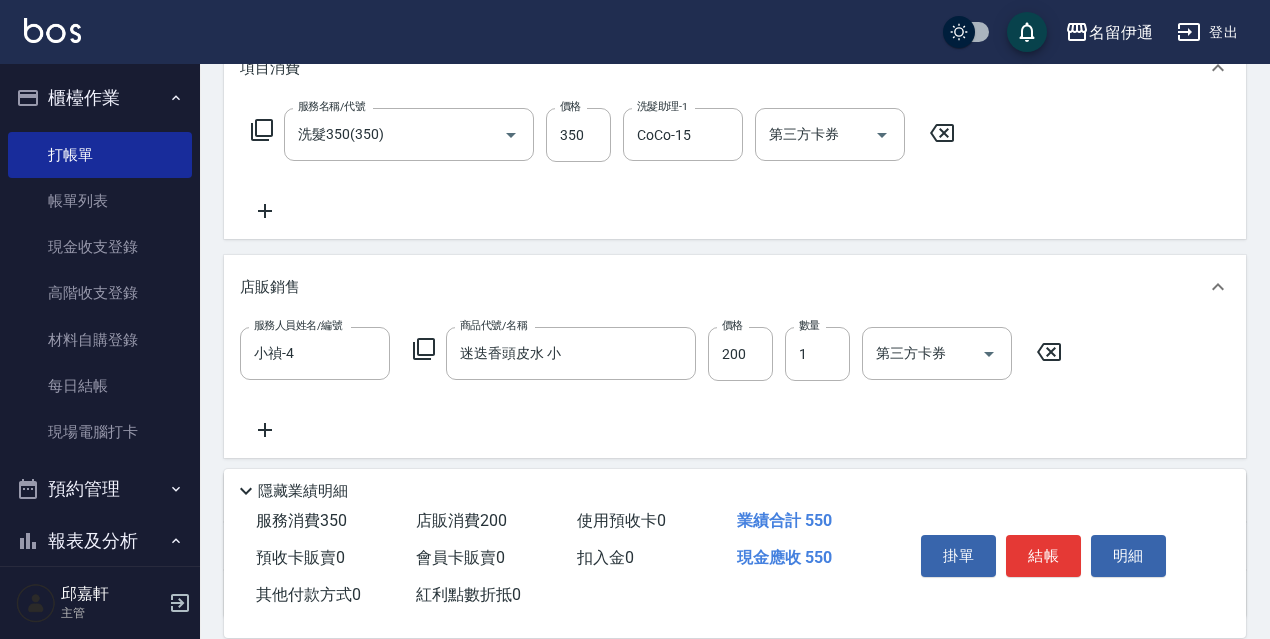 scroll, scrollTop: 392, scrollLeft: 0, axis: vertical 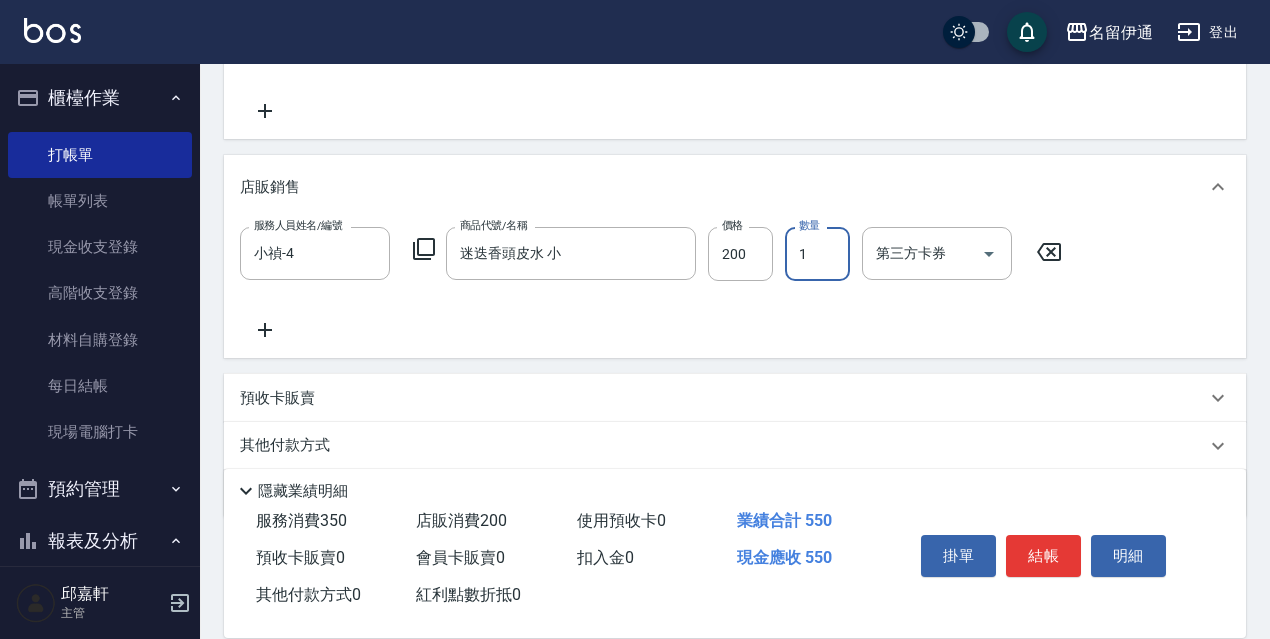 click on "1" at bounding box center (817, 254) 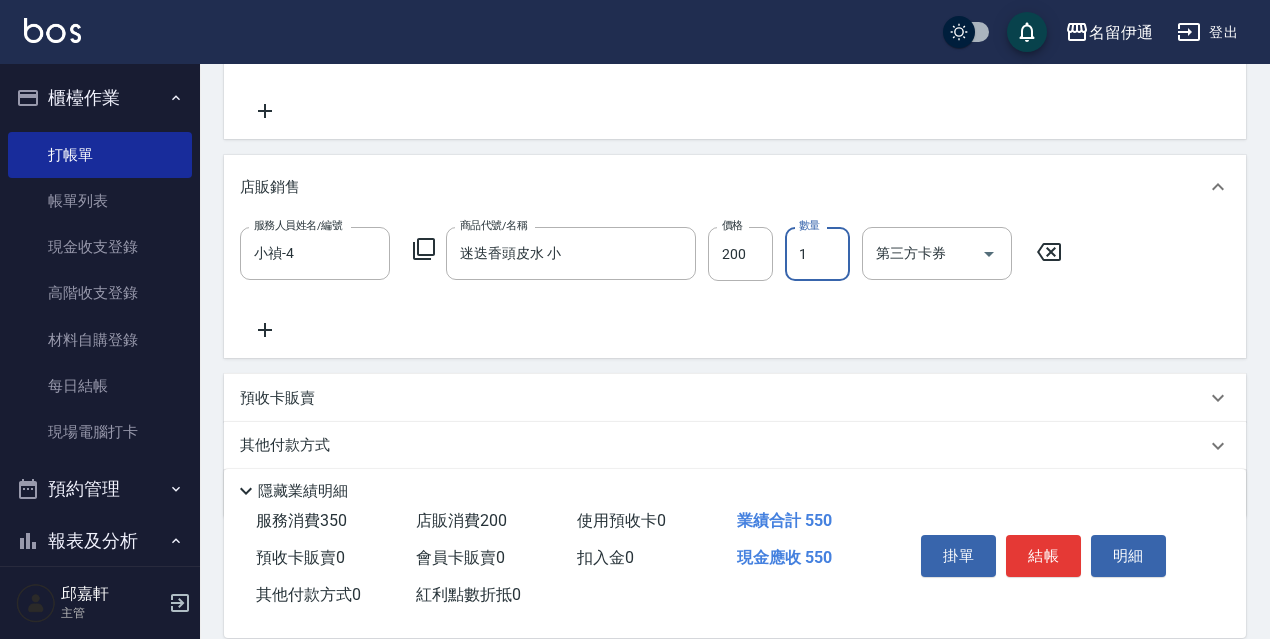 type on "3" 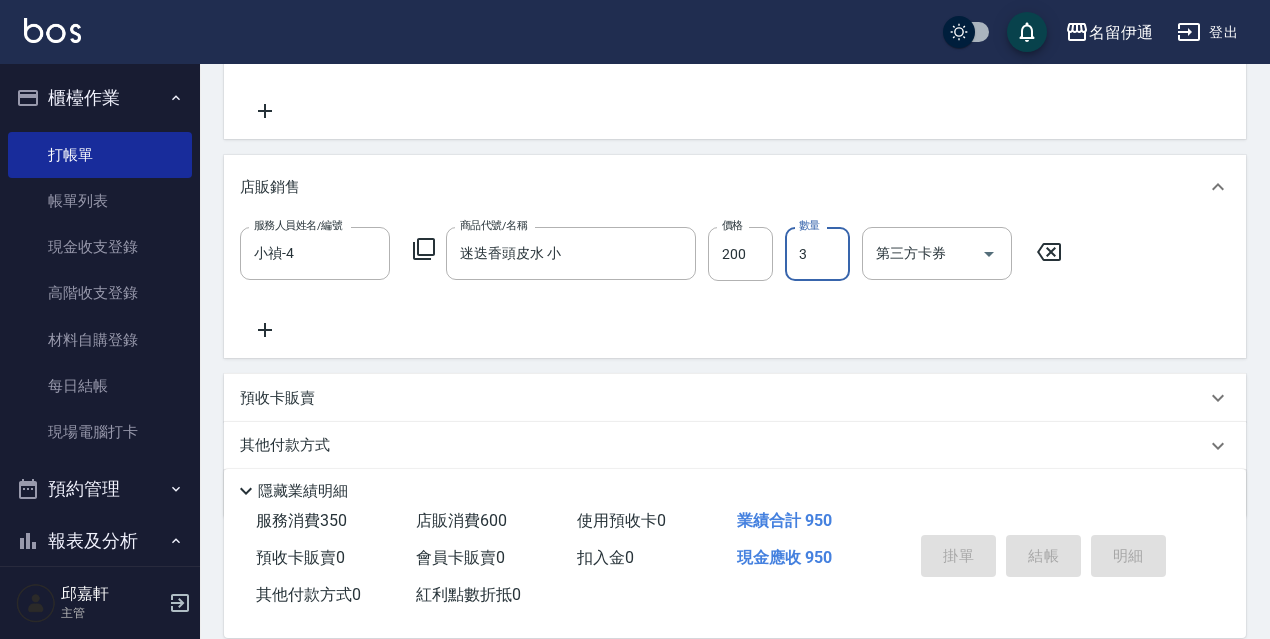 type 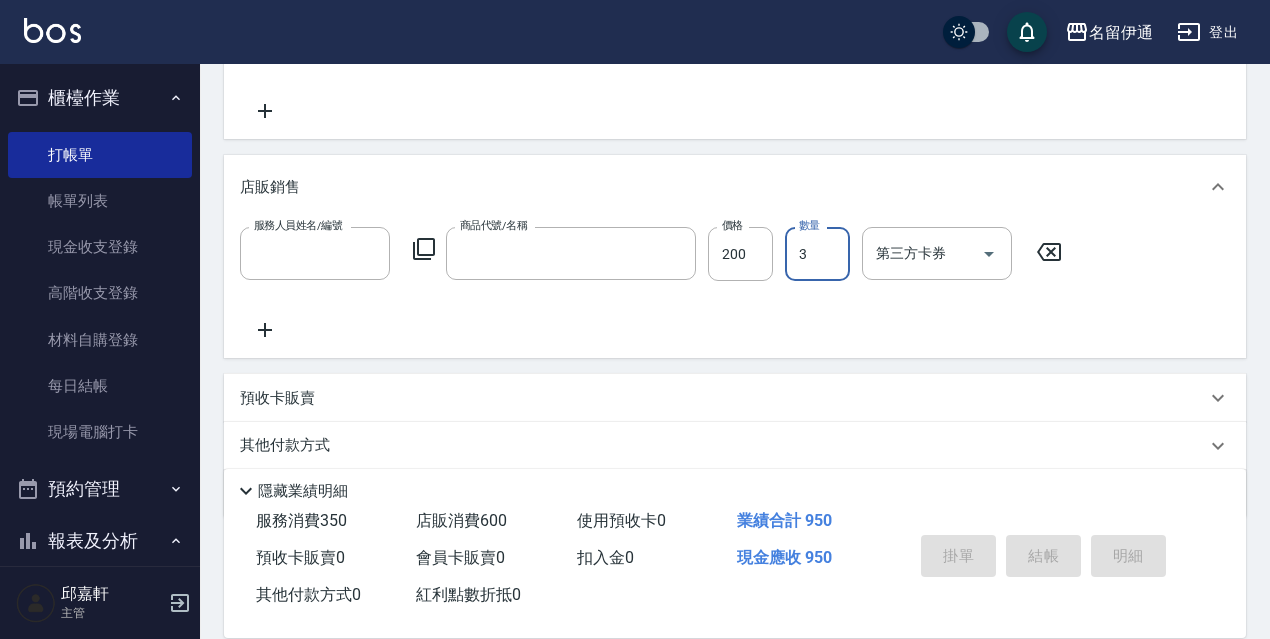 scroll, scrollTop: 0, scrollLeft: 0, axis: both 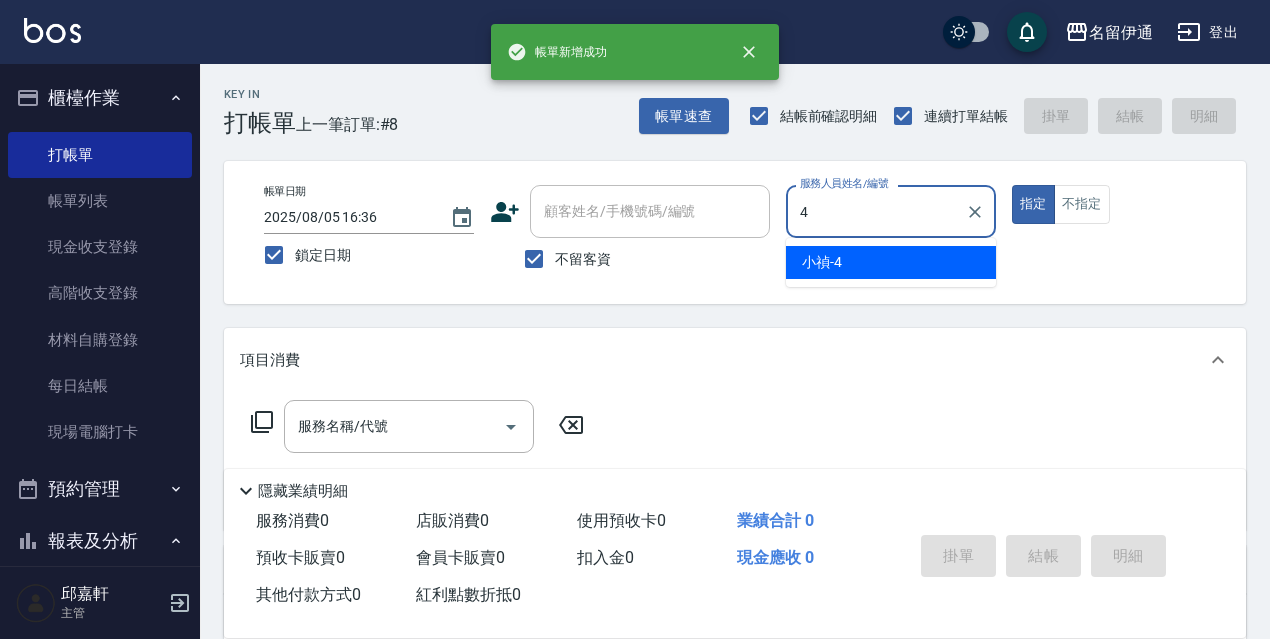 type on "小禎-4" 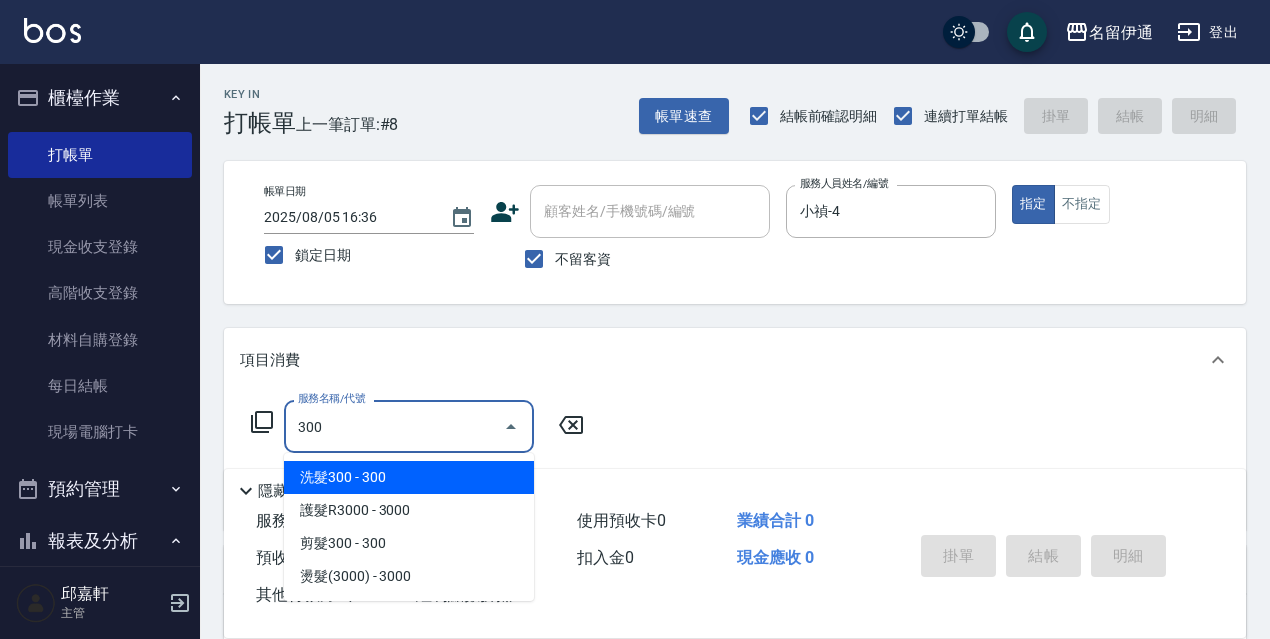type on "洗髮300(300)" 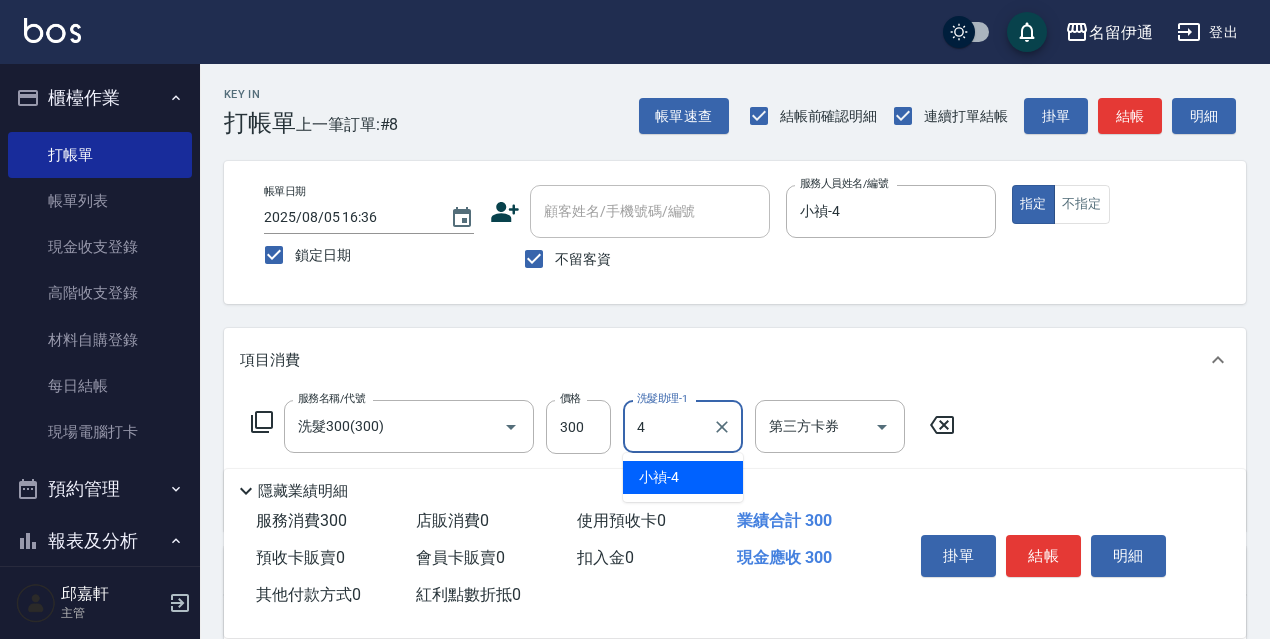 type on "小禎-4" 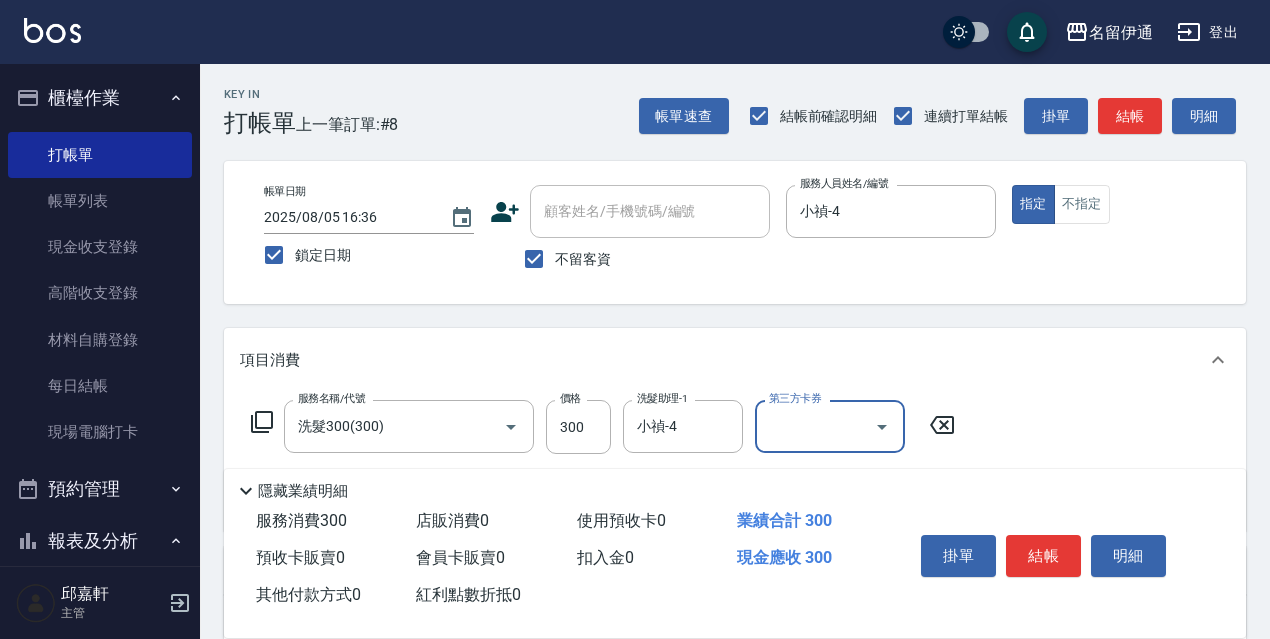 scroll, scrollTop: 292, scrollLeft: 0, axis: vertical 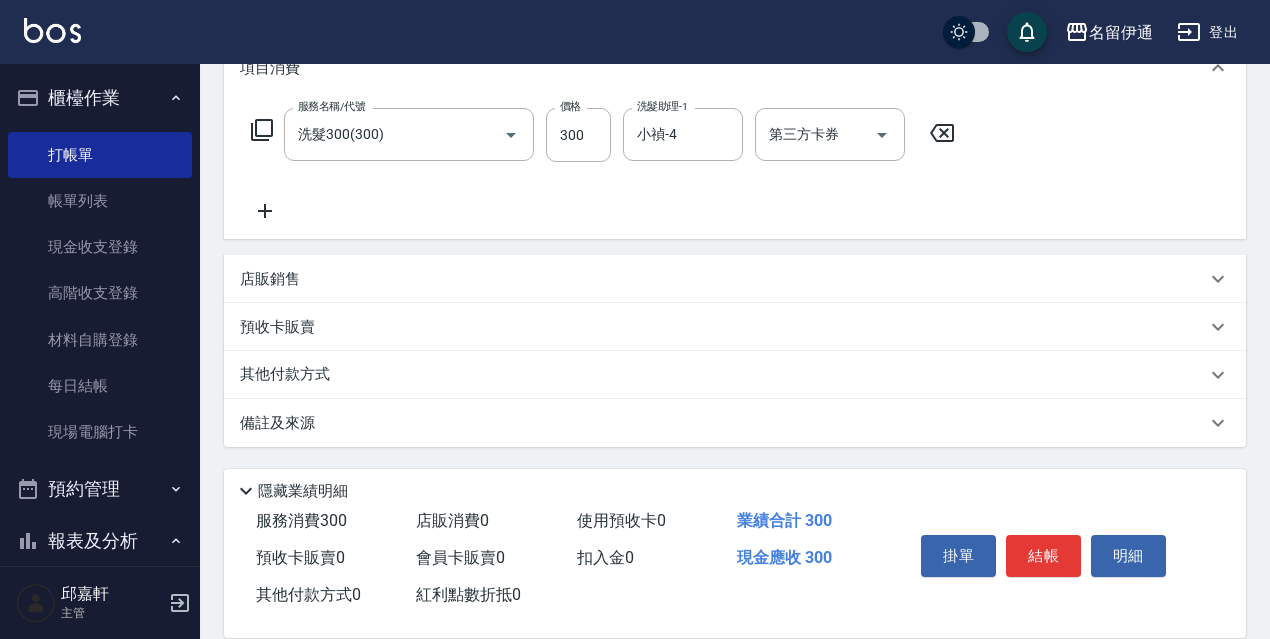 click on "店販銷售" at bounding box center (723, 279) 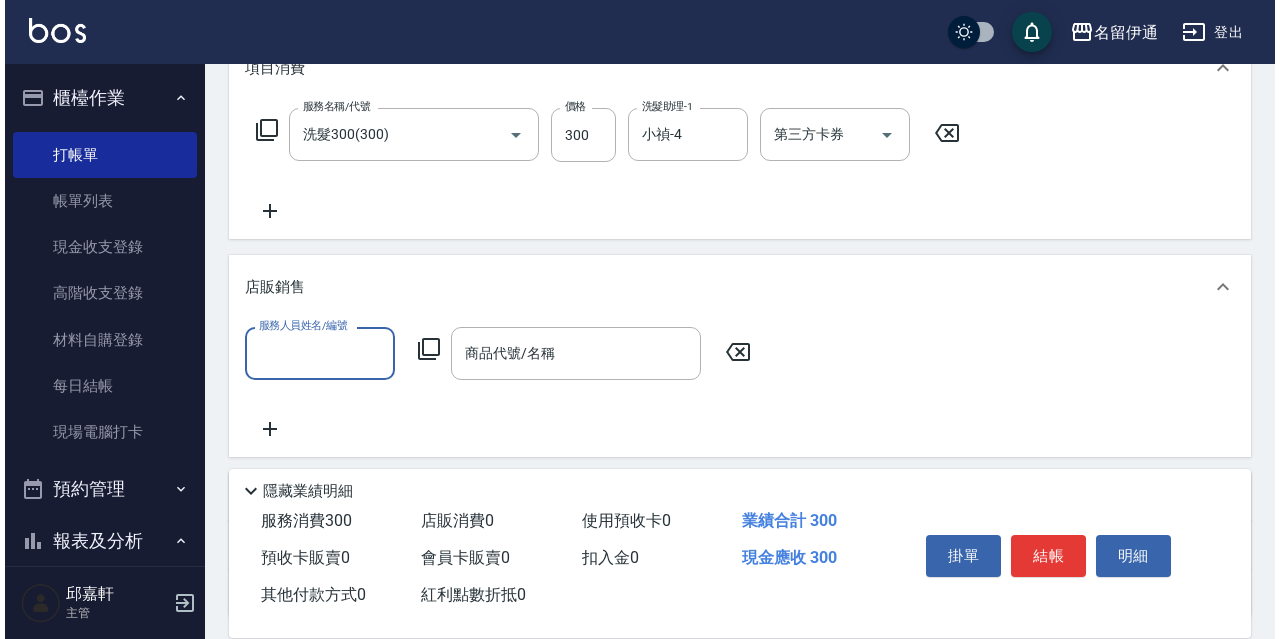 scroll, scrollTop: 0, scrollLeft: 0, axis: both 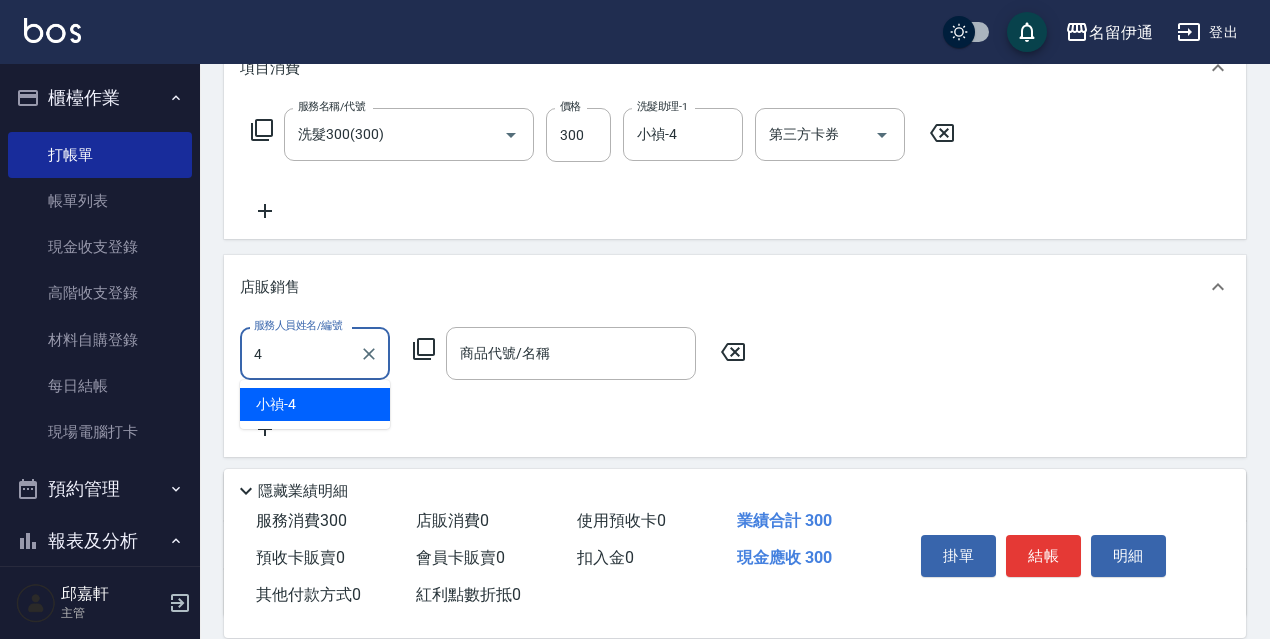 type on "小禎-4" 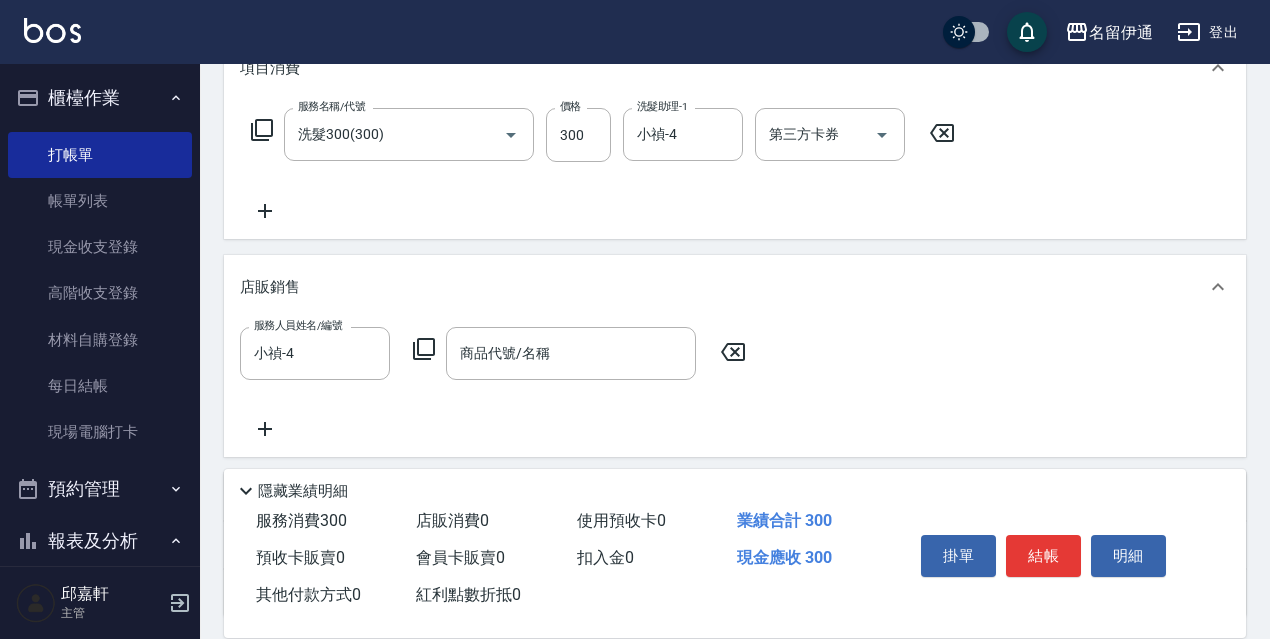 click 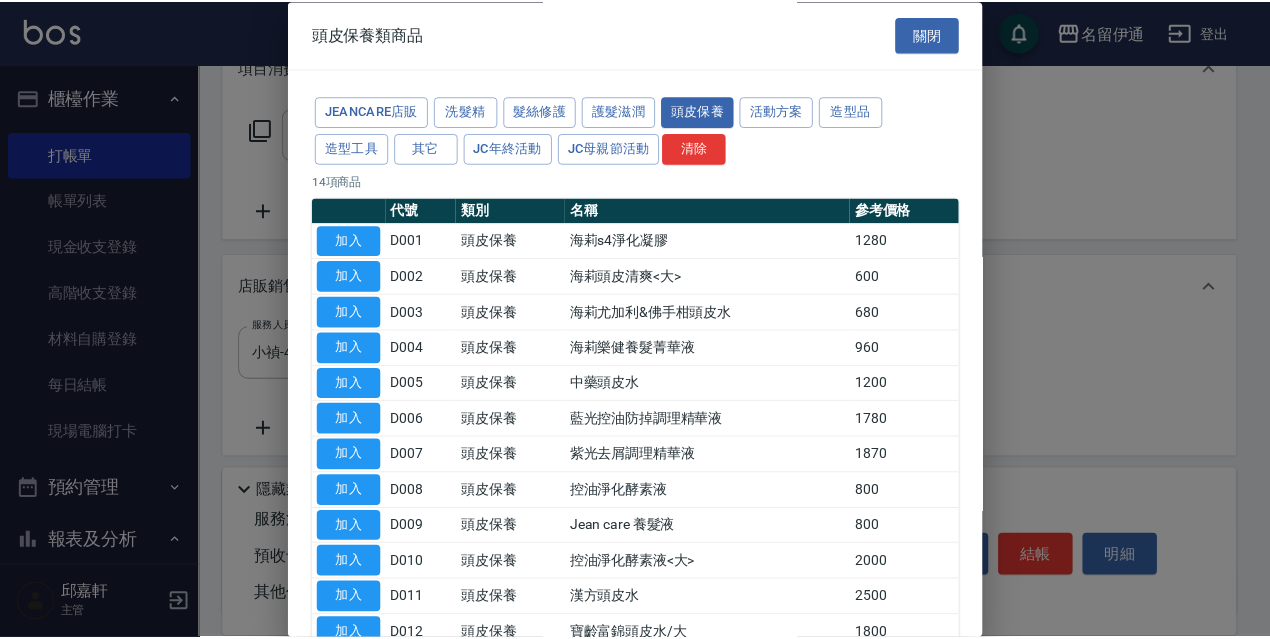 scroll, scrollTop: 195, scrollLeft: 0, axis: vertical 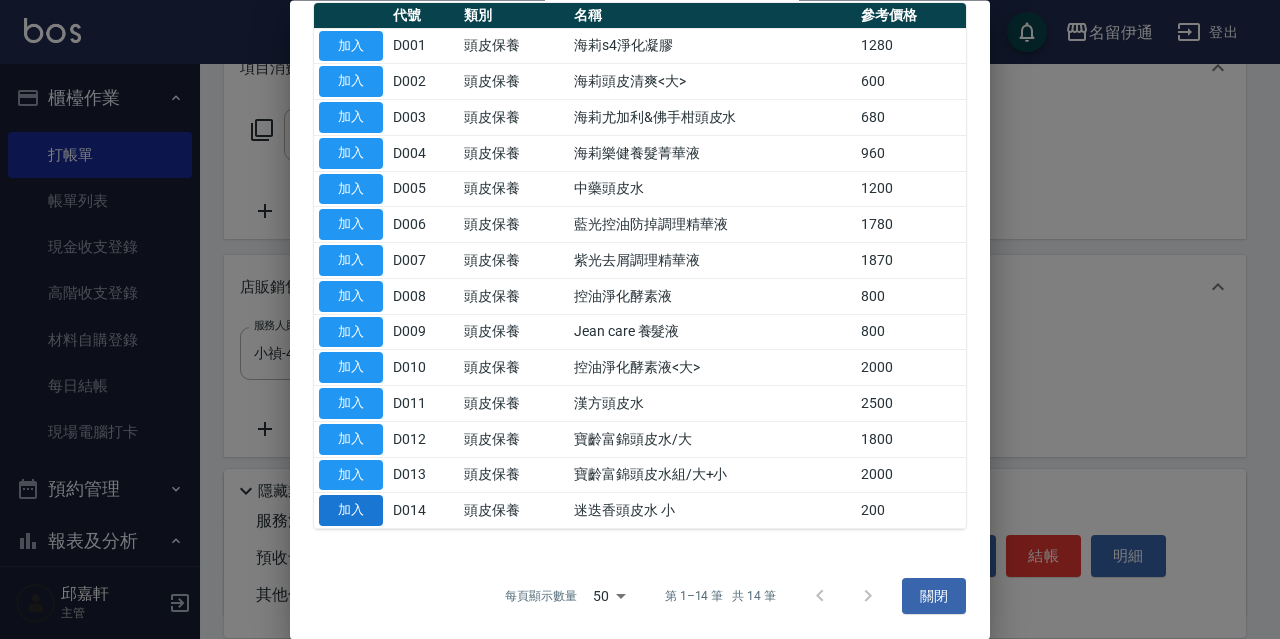 click on "加入" at bounding box center (351, 511) 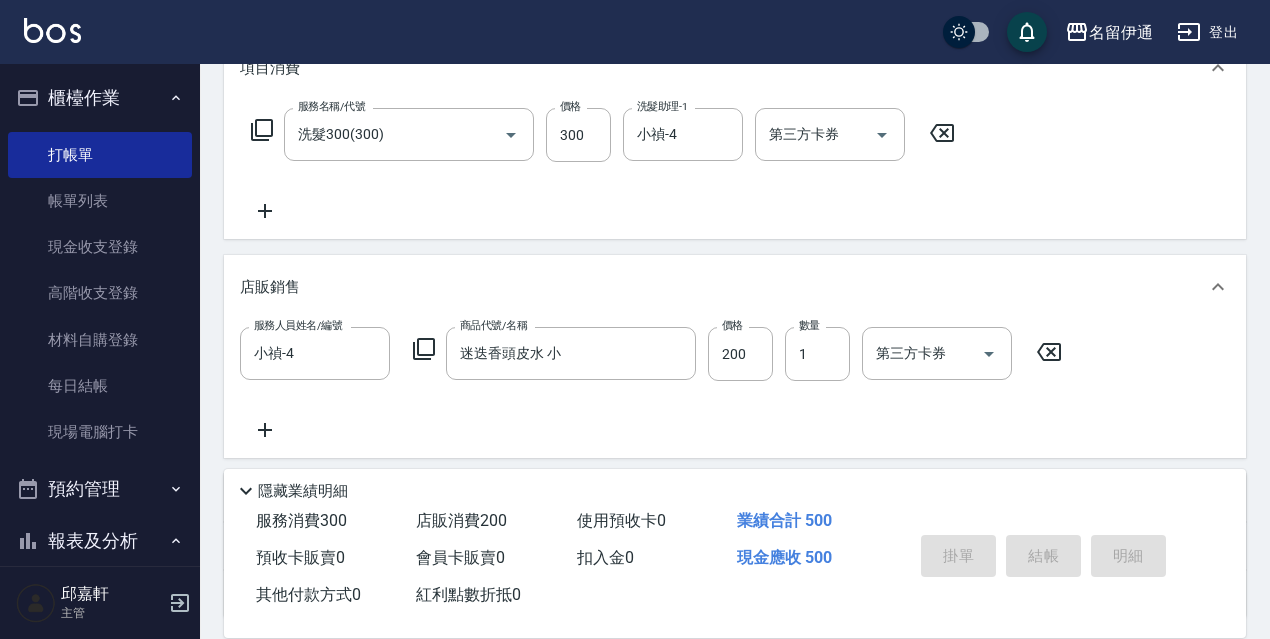 type 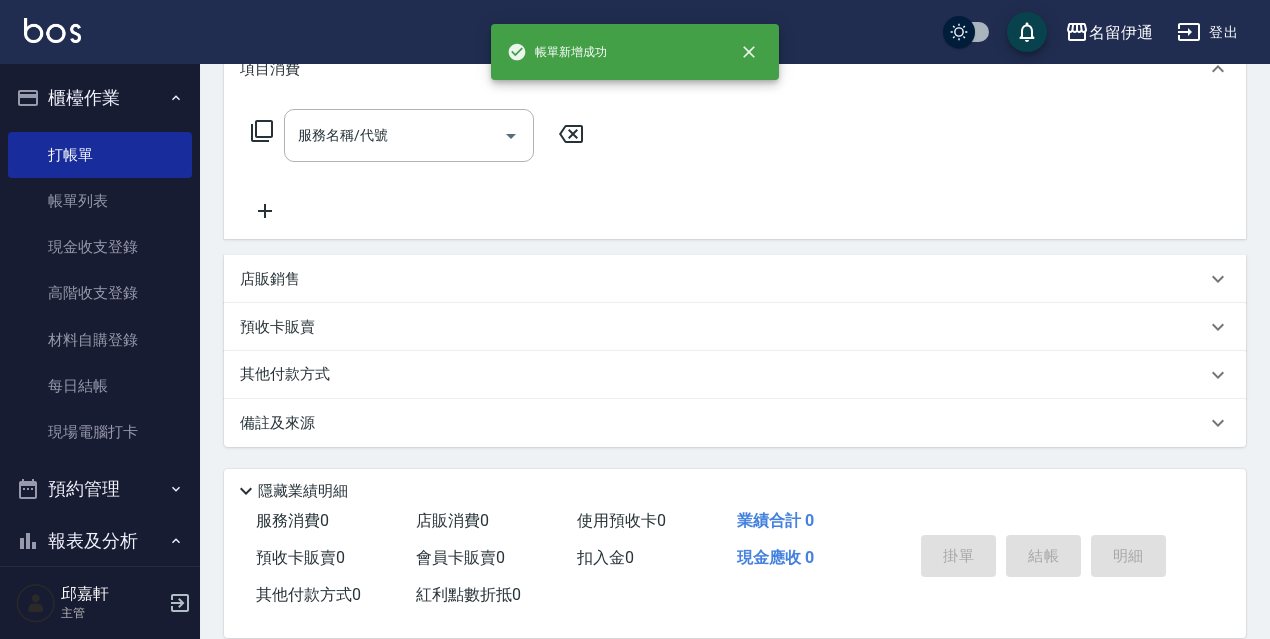 scroll, scrollTop: 0, scrollLeft: 0, axis: both 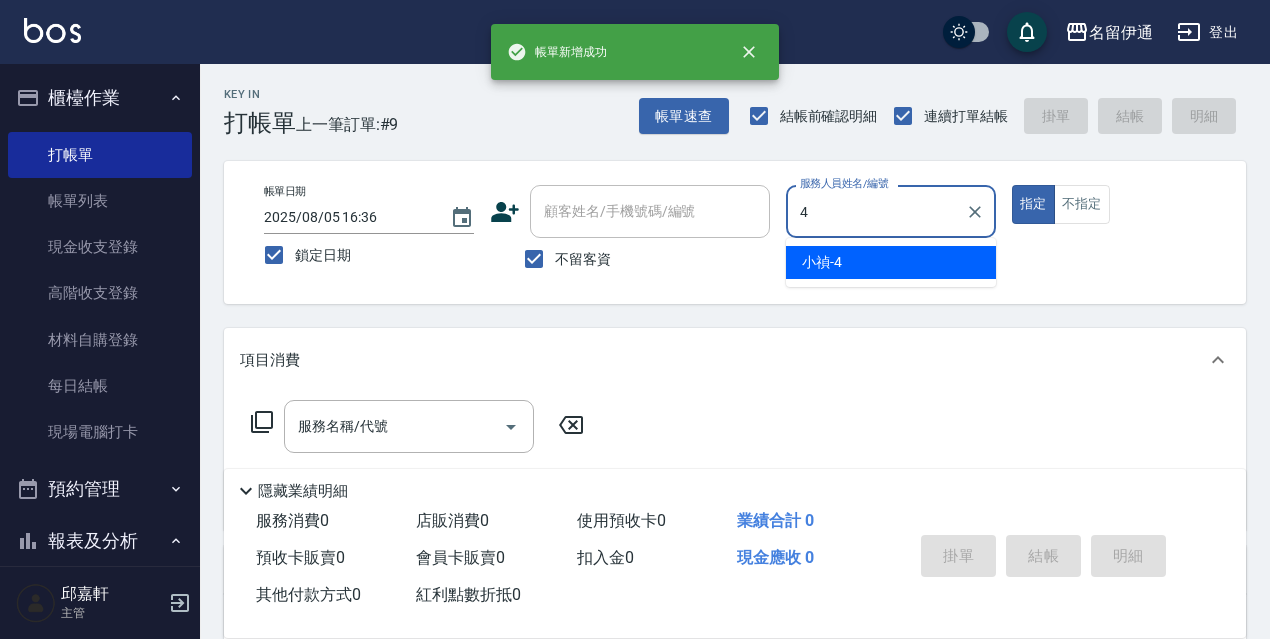 type on "小禎-4" 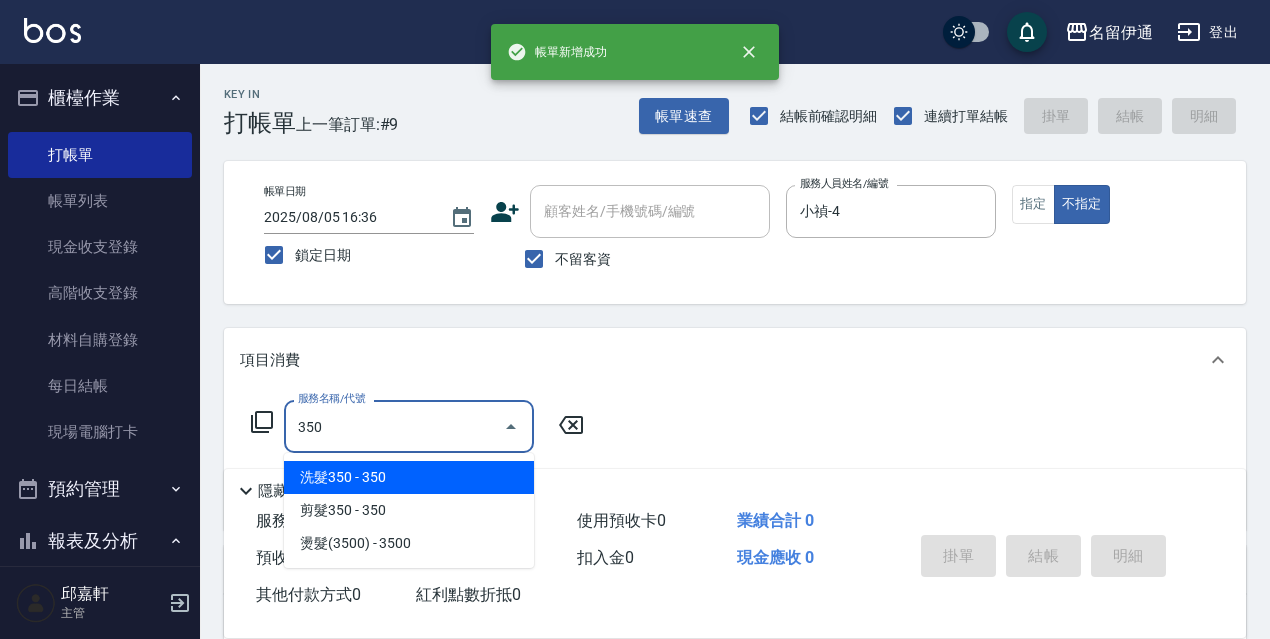 type on "洗髮350(350)" 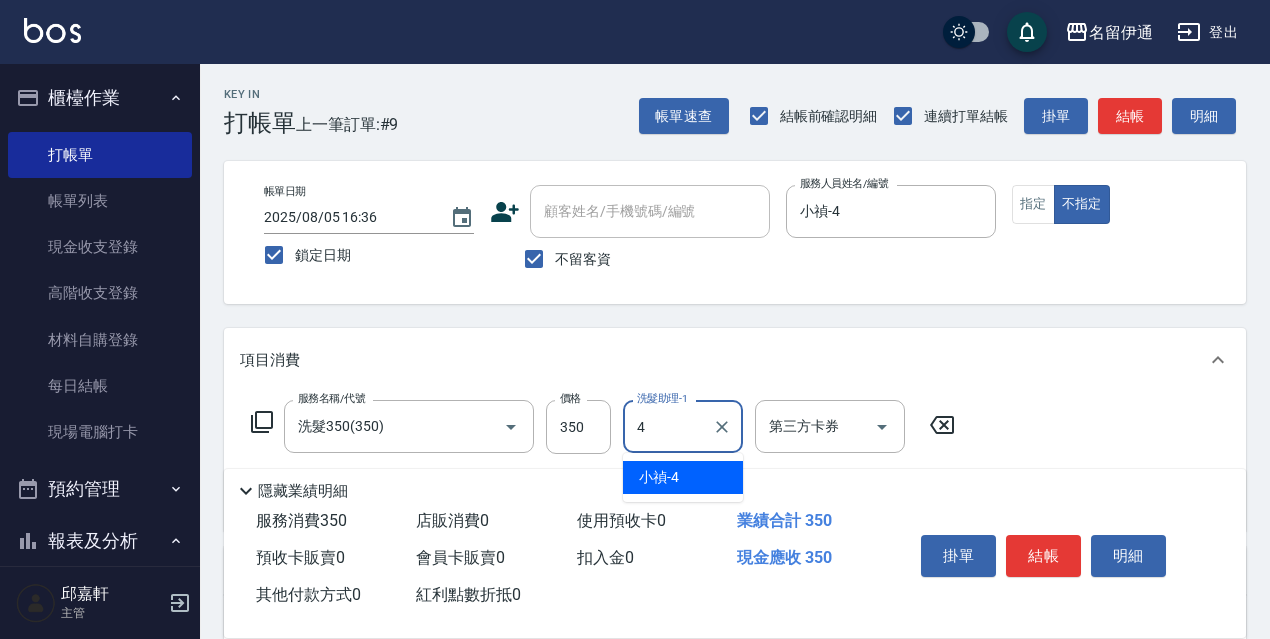 type on "小禎-4" 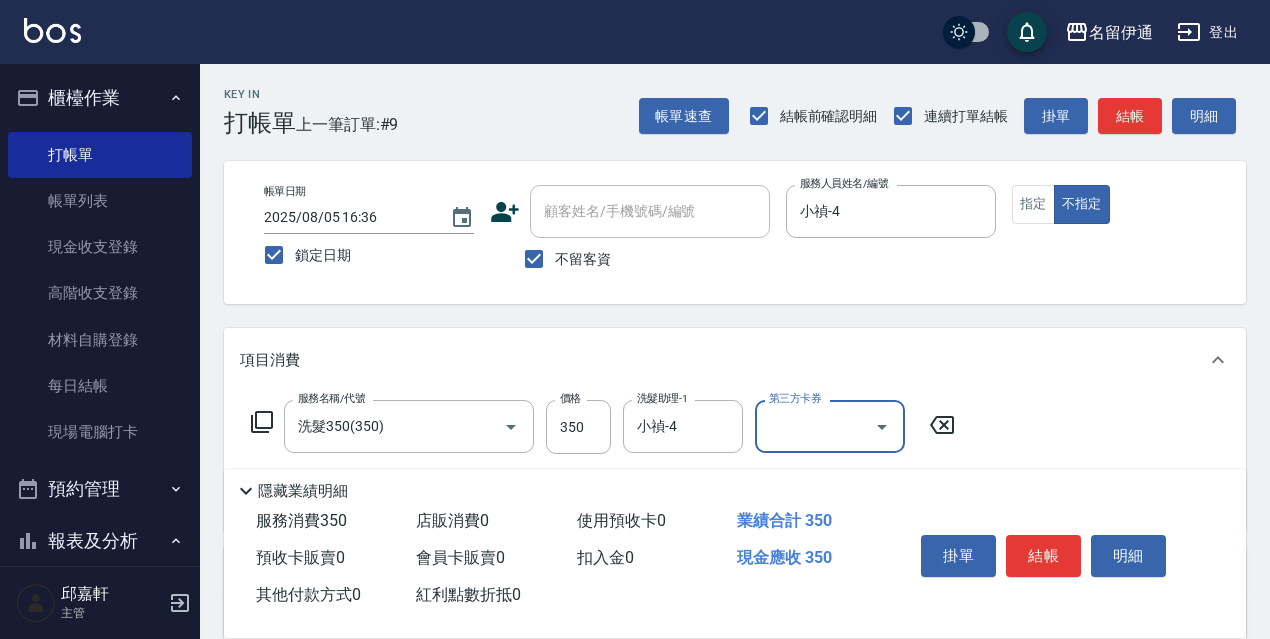 scroll, scrollTop: 292, scrollLeft: 0, axis: vertical 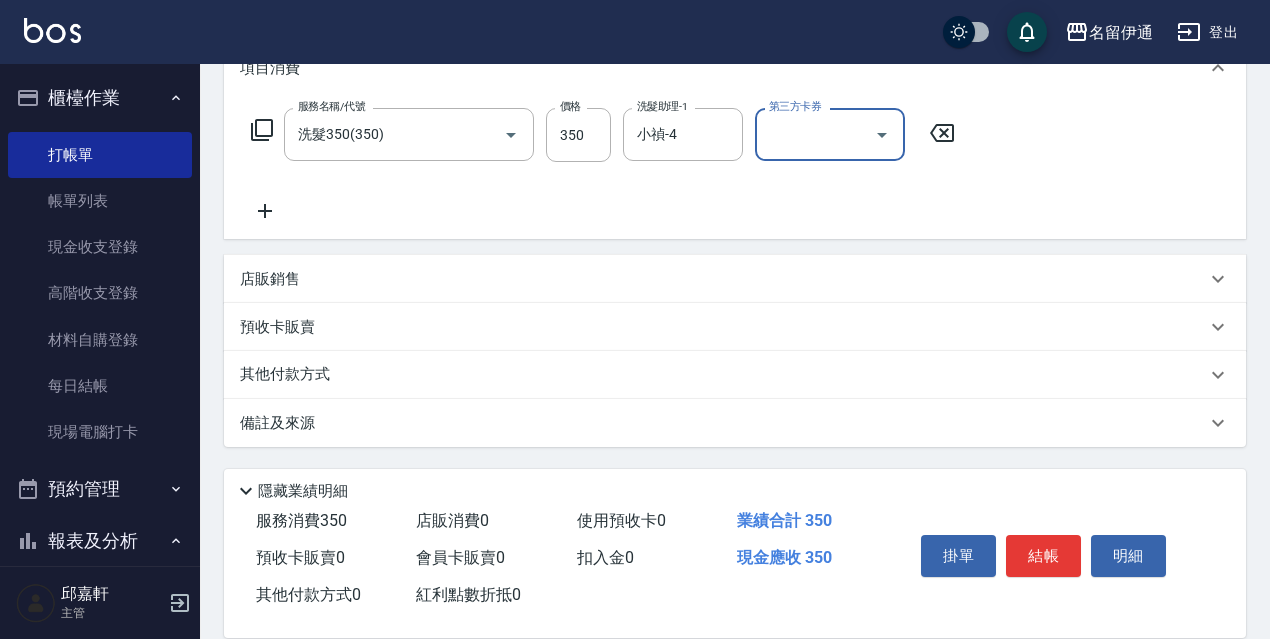 click on "店販銷售" at bounding box center (723, 279) 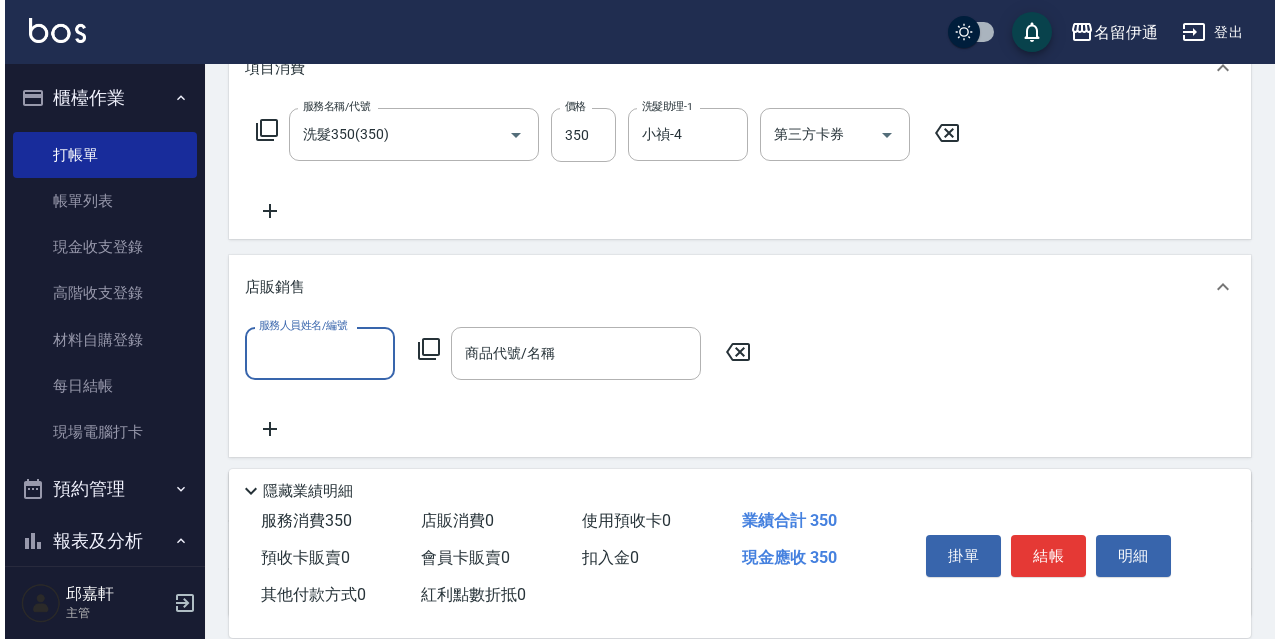 scroll, scrollTop: 0, scrollLeft: 0, axis: both 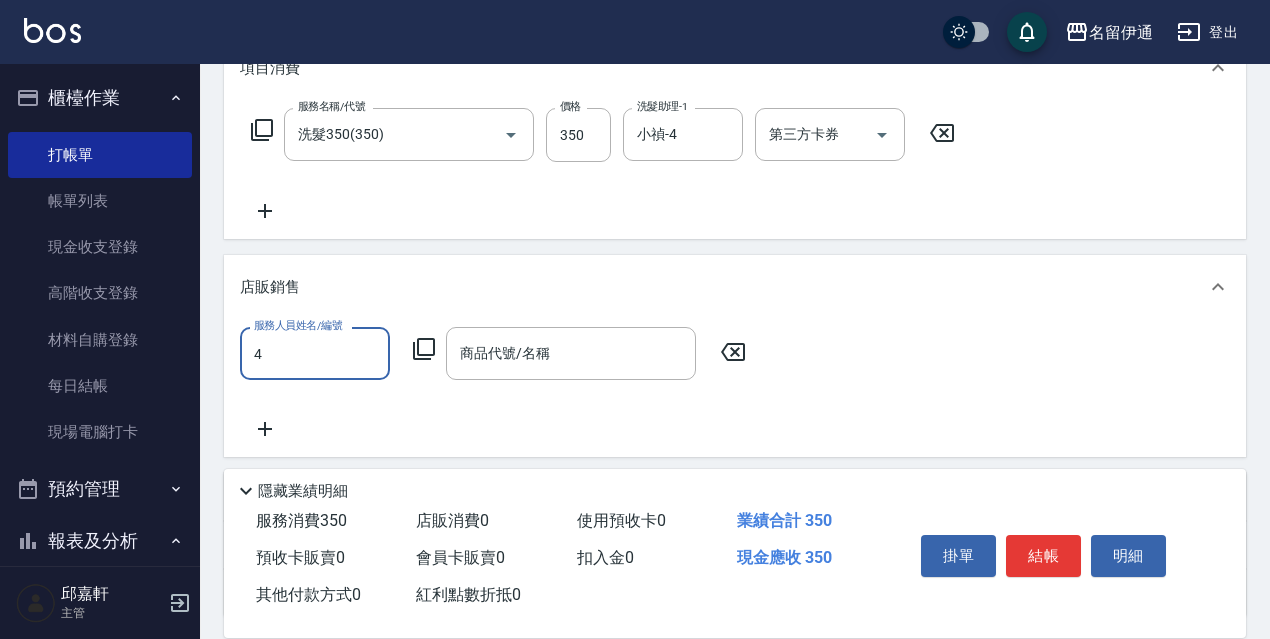 type on "小禎-4" 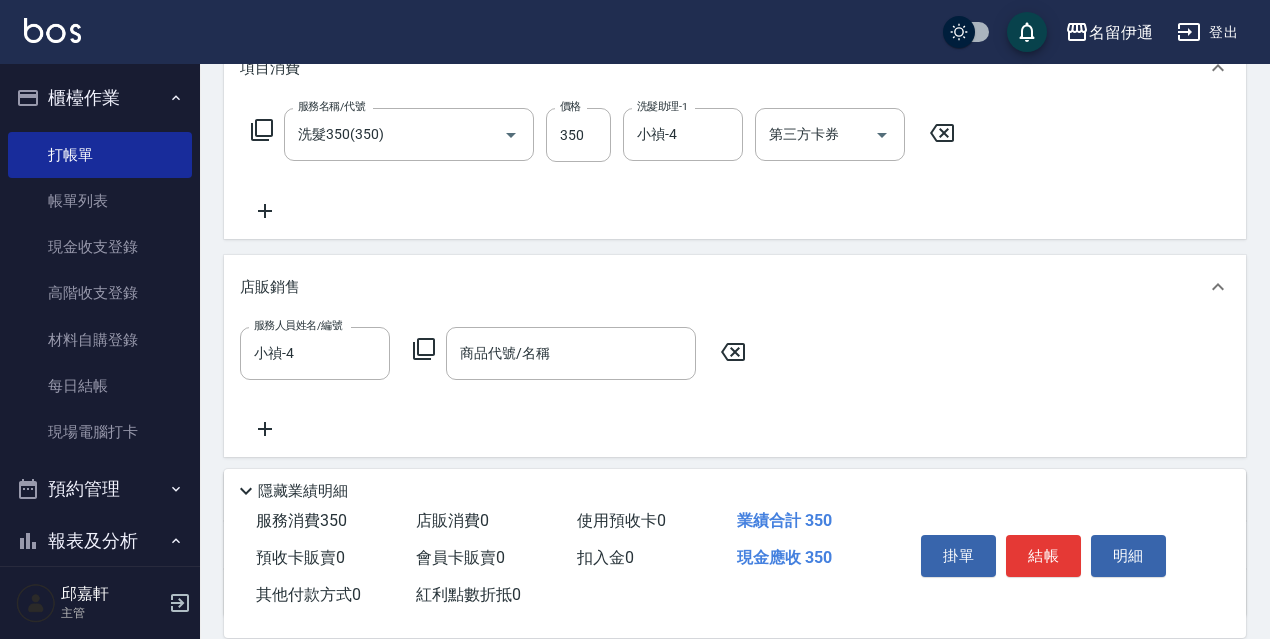 click on "服務人員姓名/編號 小禎-4 服務人員姓名/編號" at bounding box center (321, 353) 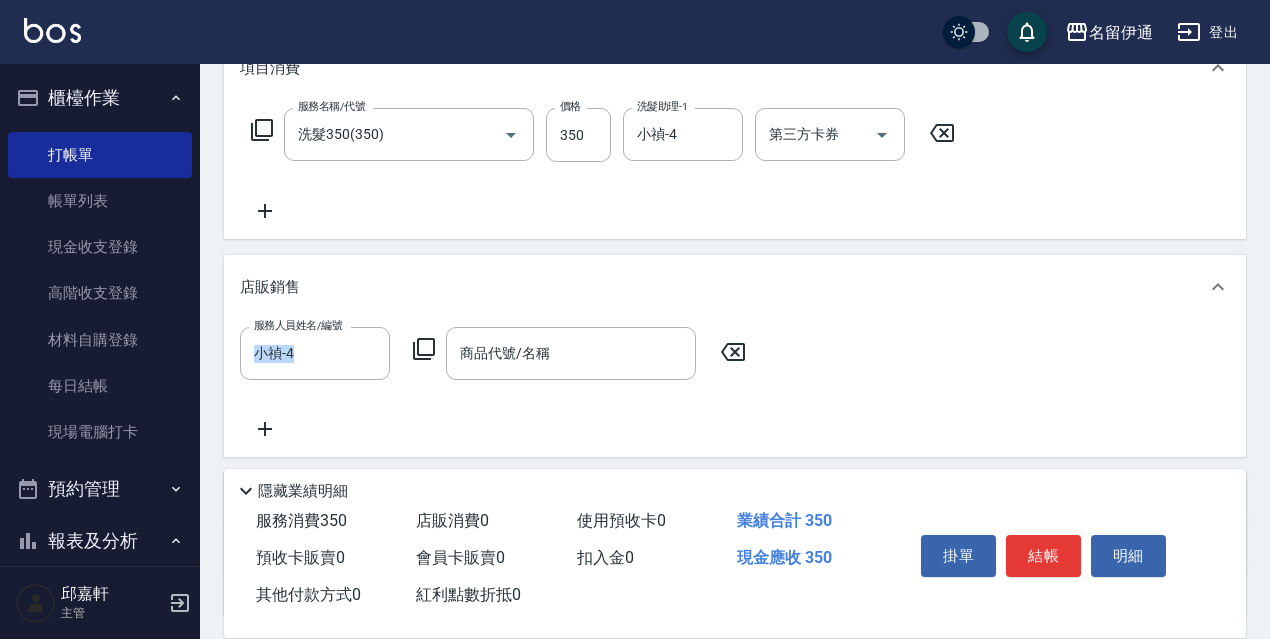 click on "服務人員姓名/編號 小禎-4 服務人員姓名/編號 商品代號/名稱 商品代號/名稱" at bounding box center (499, 353) 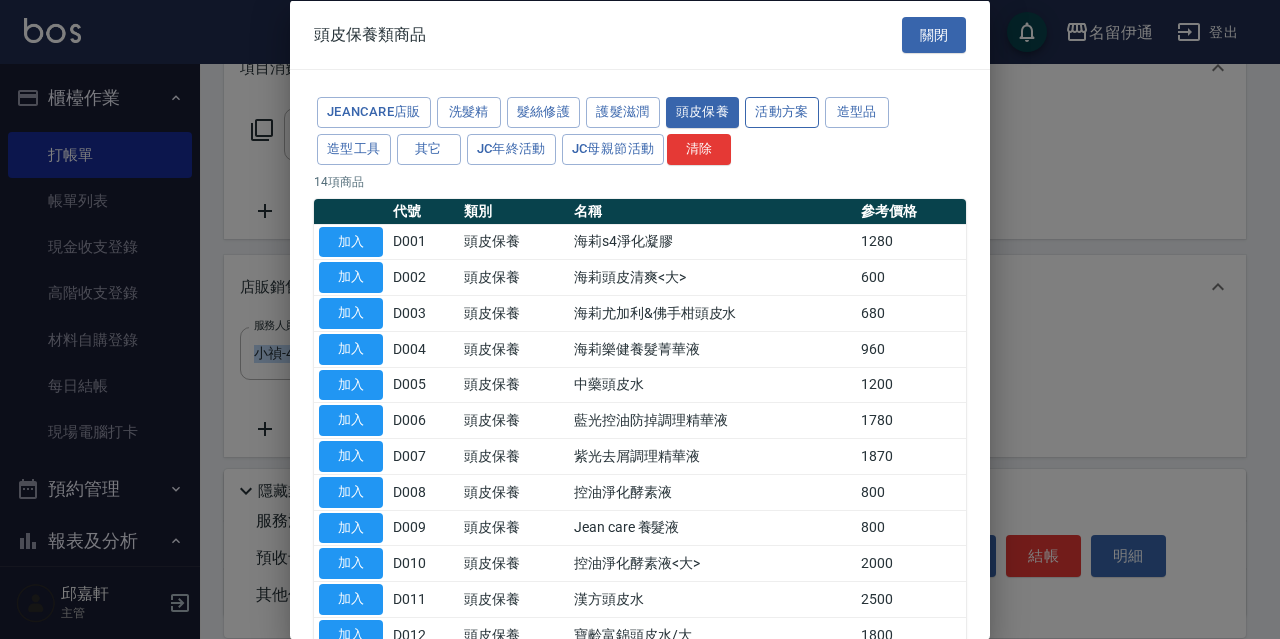 click on "活動方案" at bounding box center [782, 112] 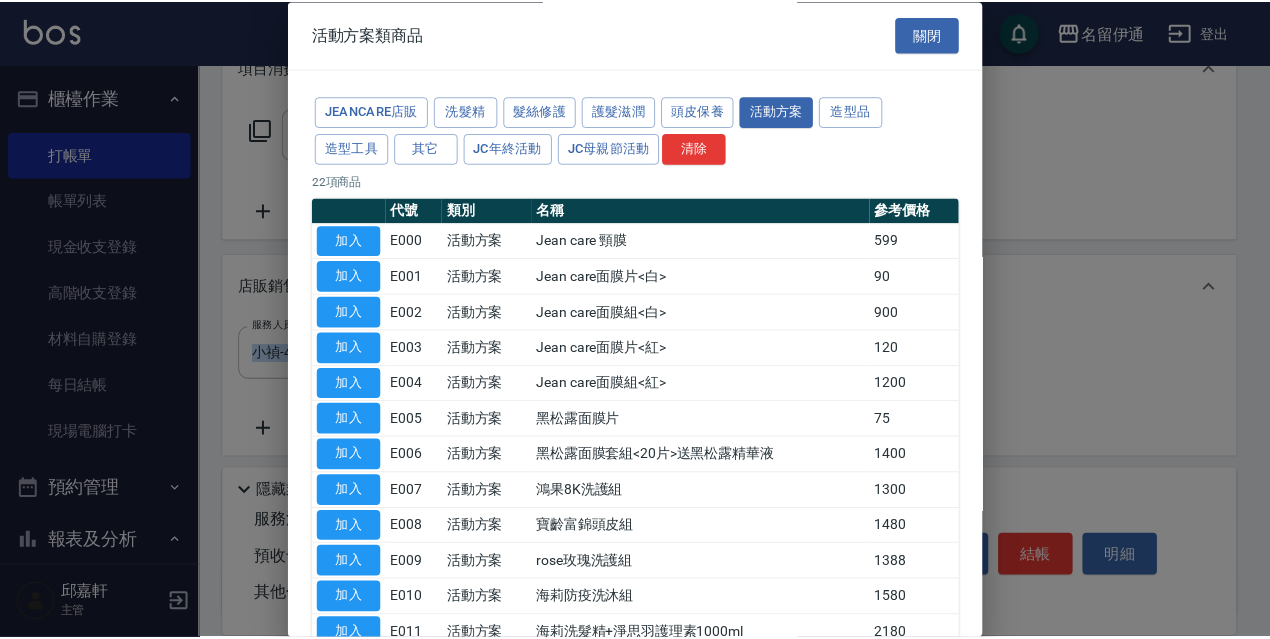 scroll, scrollTop: 481, scrollLeft: 0, axis: vertical 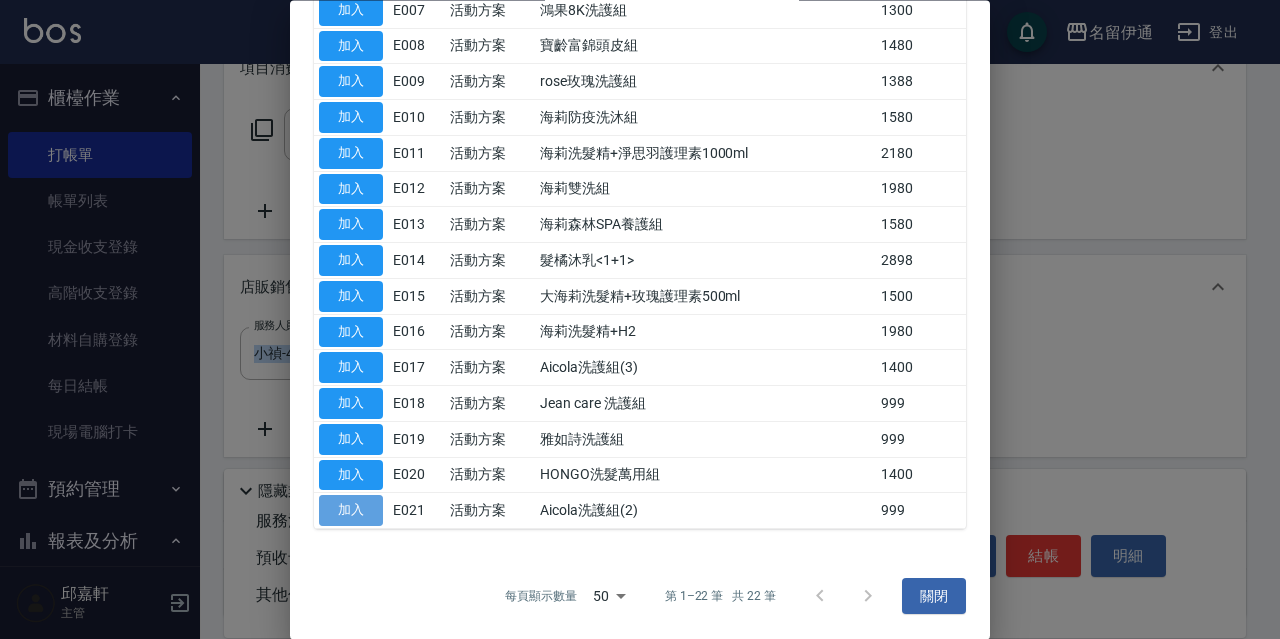 click on "加入" at bounding box center (351, 511) 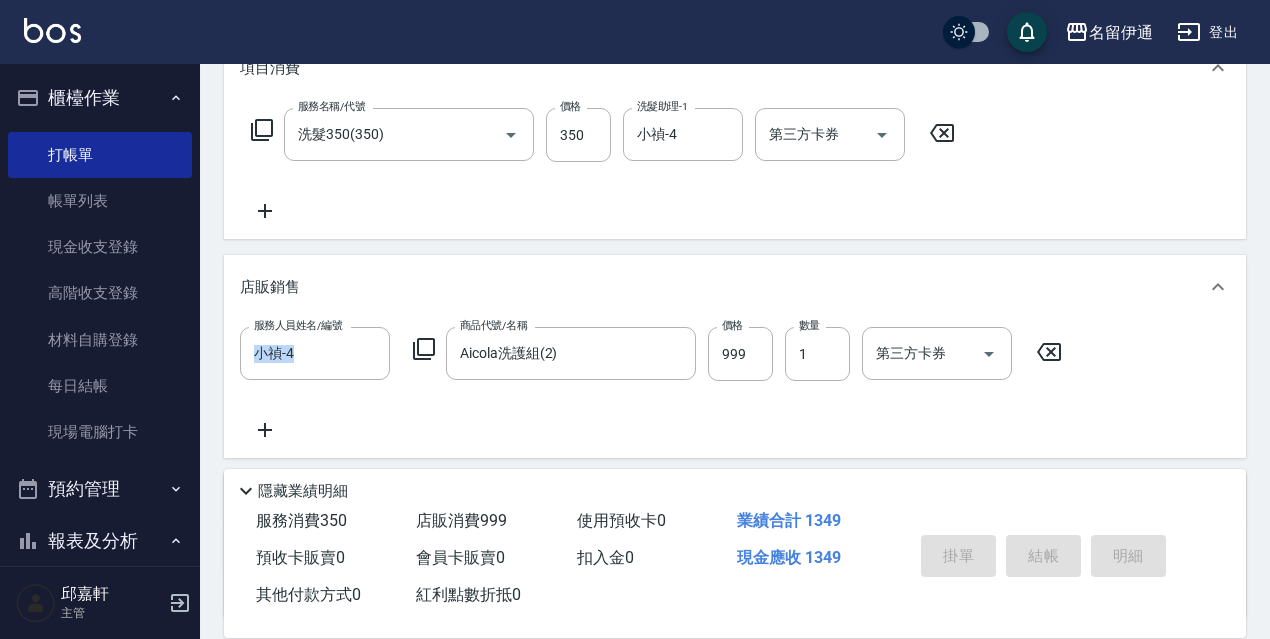 type 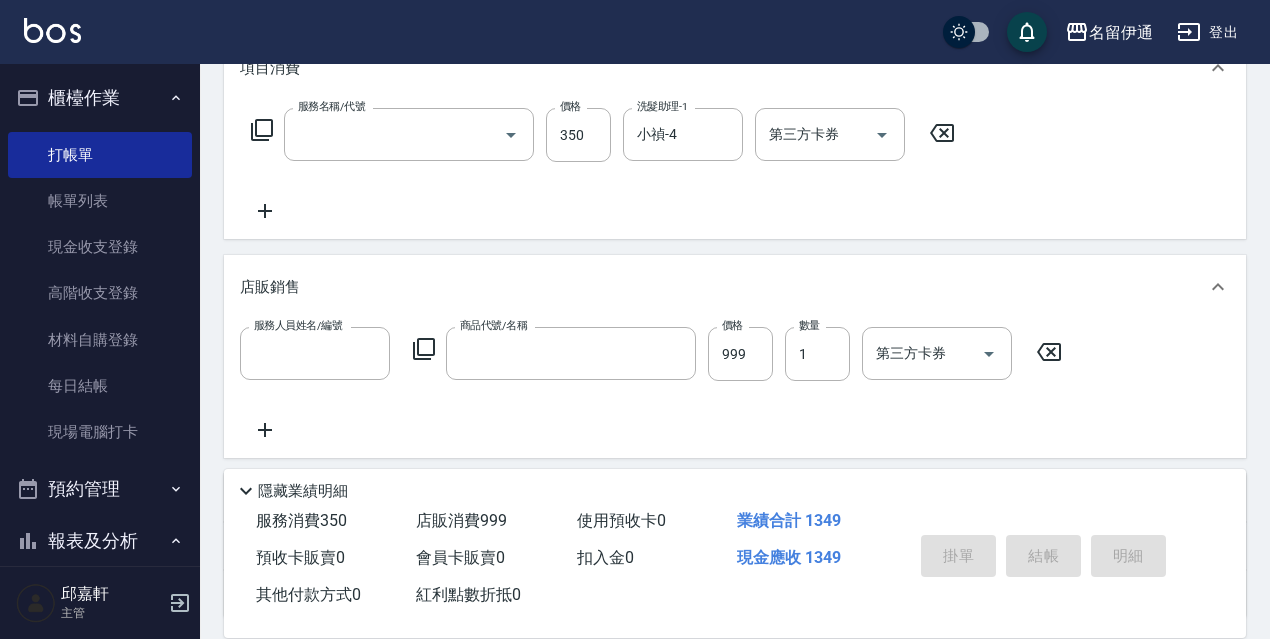 scroll, scrollTop: 0, scrollLeft: 0, axis: both 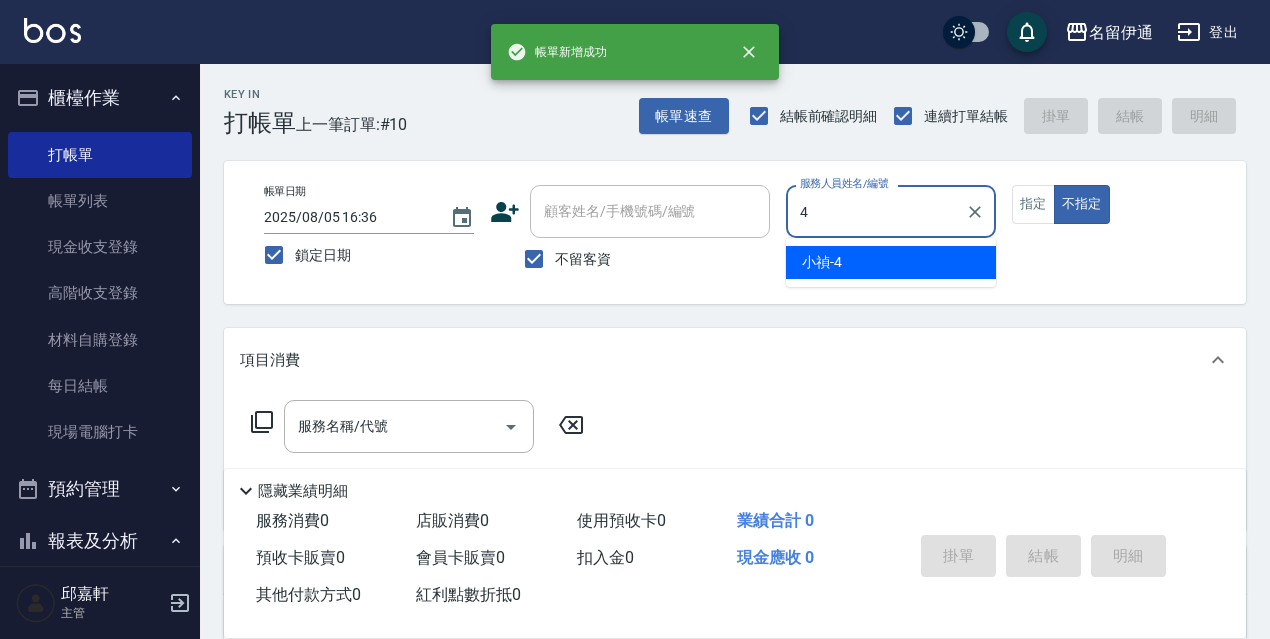 type on "小禎-4" 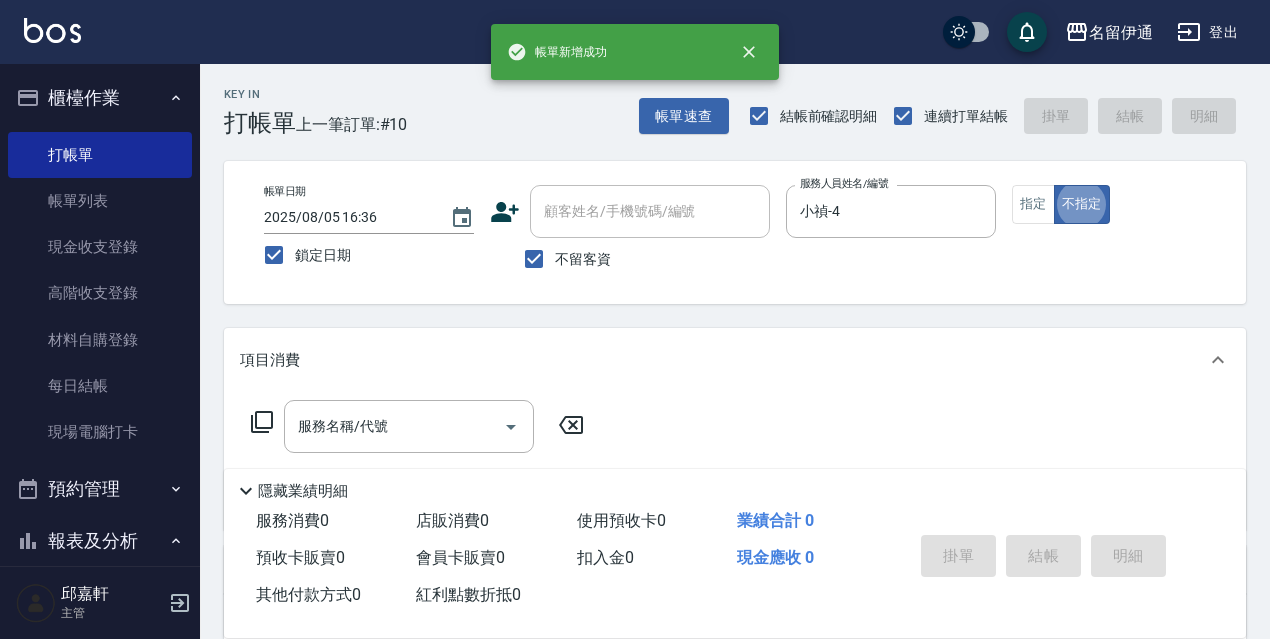 type on "false" 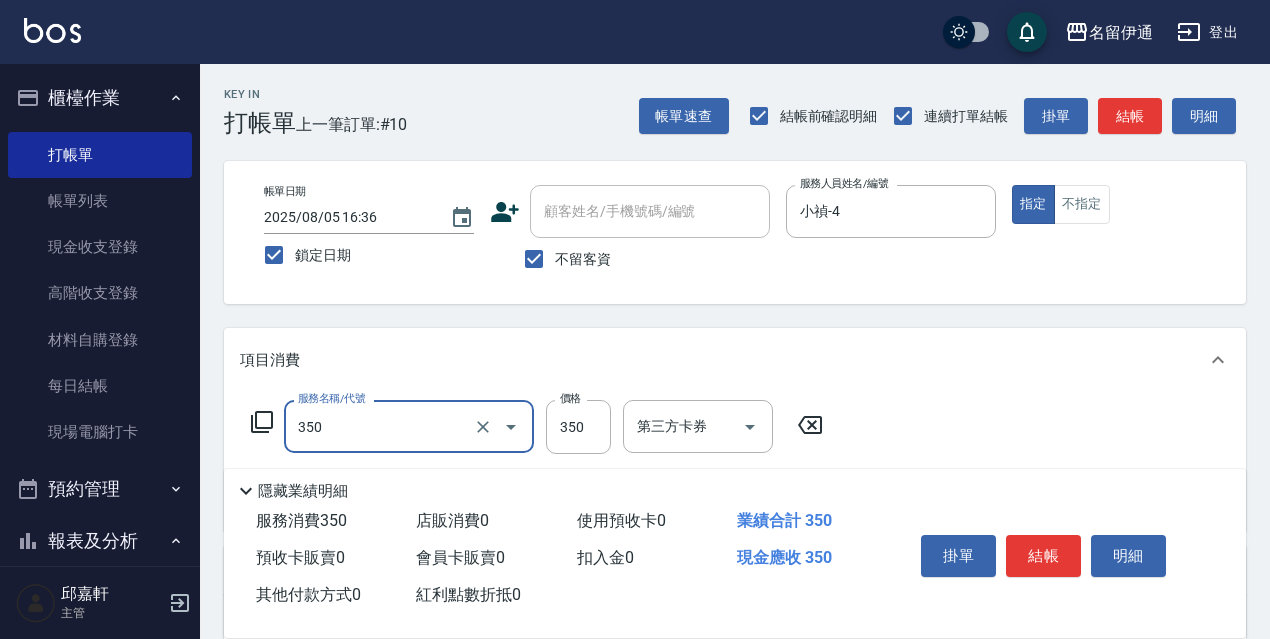 type on "洗髮350(350)" 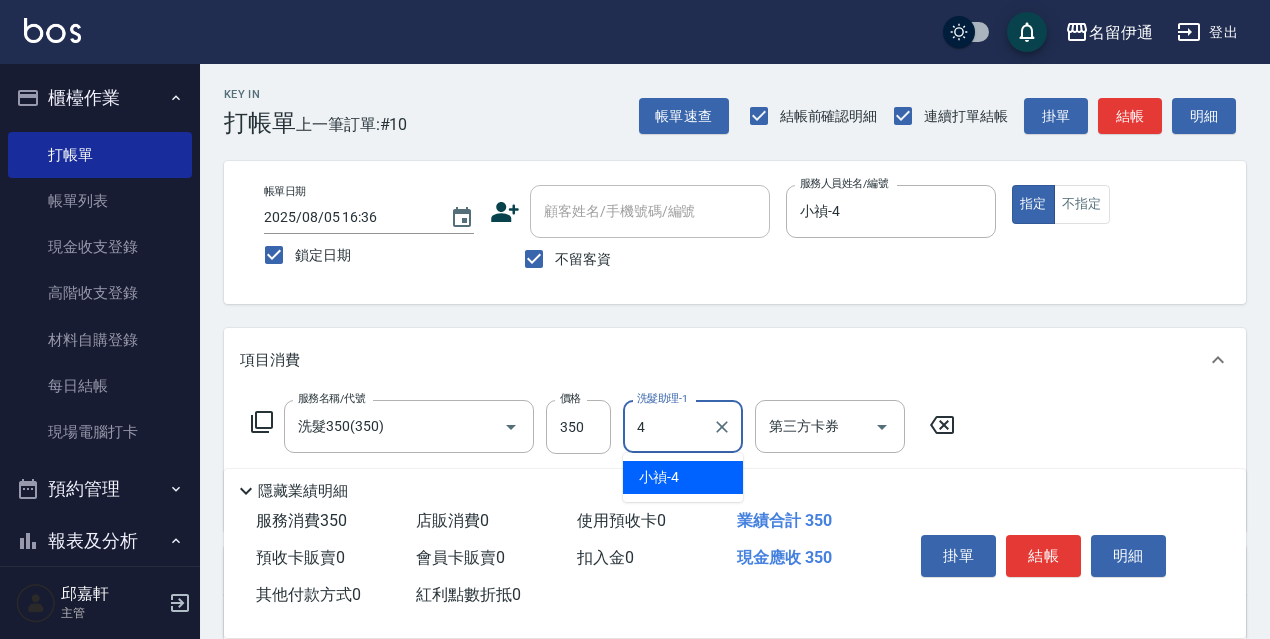 type on "小禎-4" 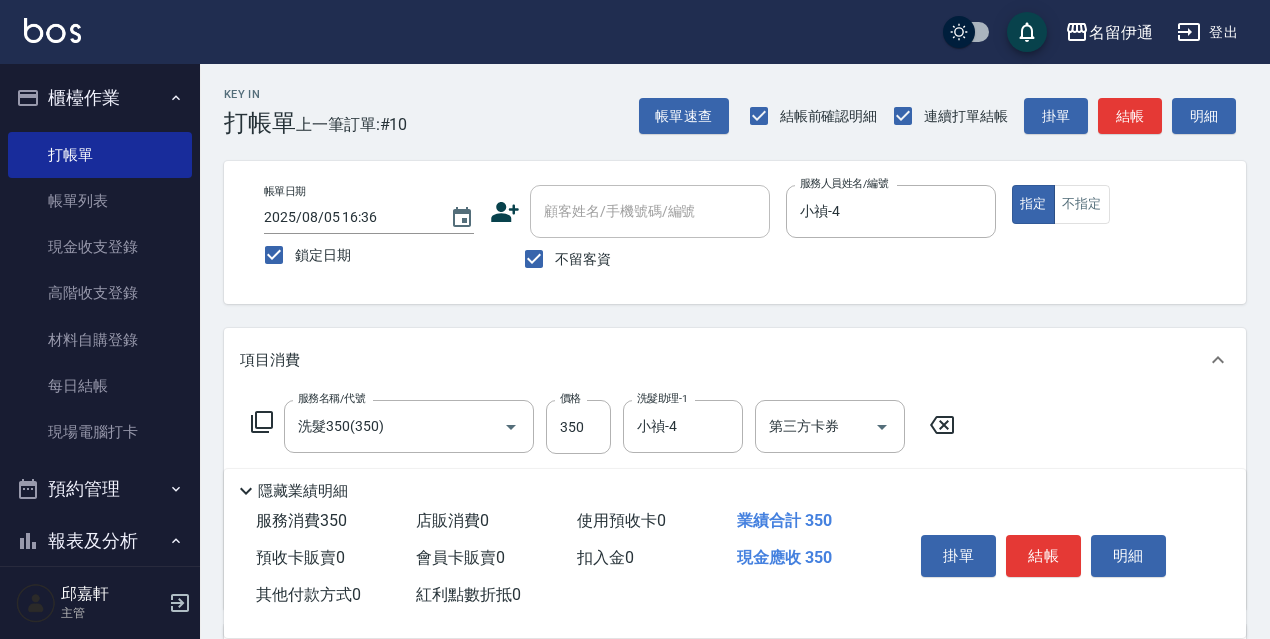 type on "保濕護髮(809)" 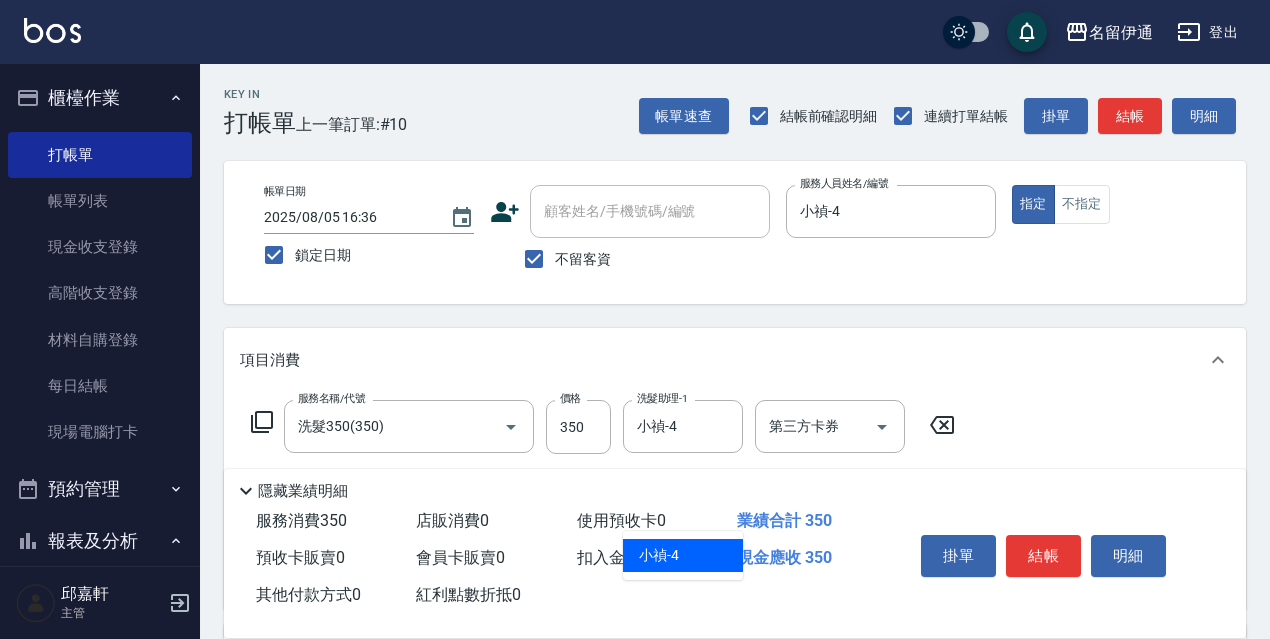 type on "小禎-4" 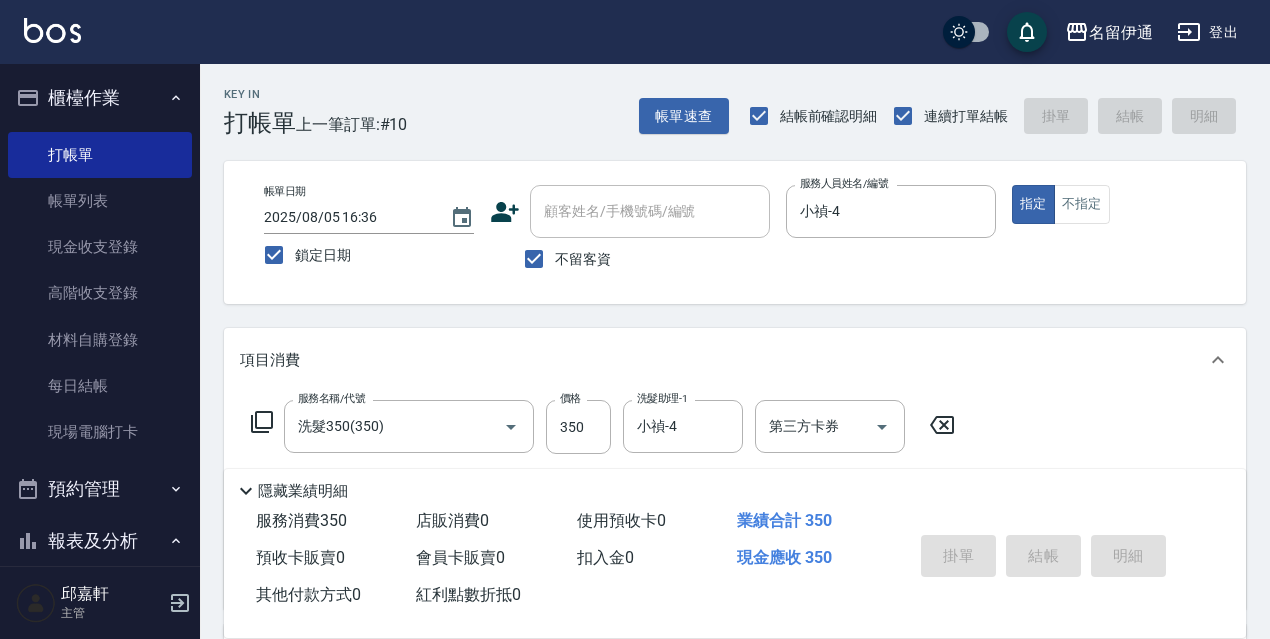 type 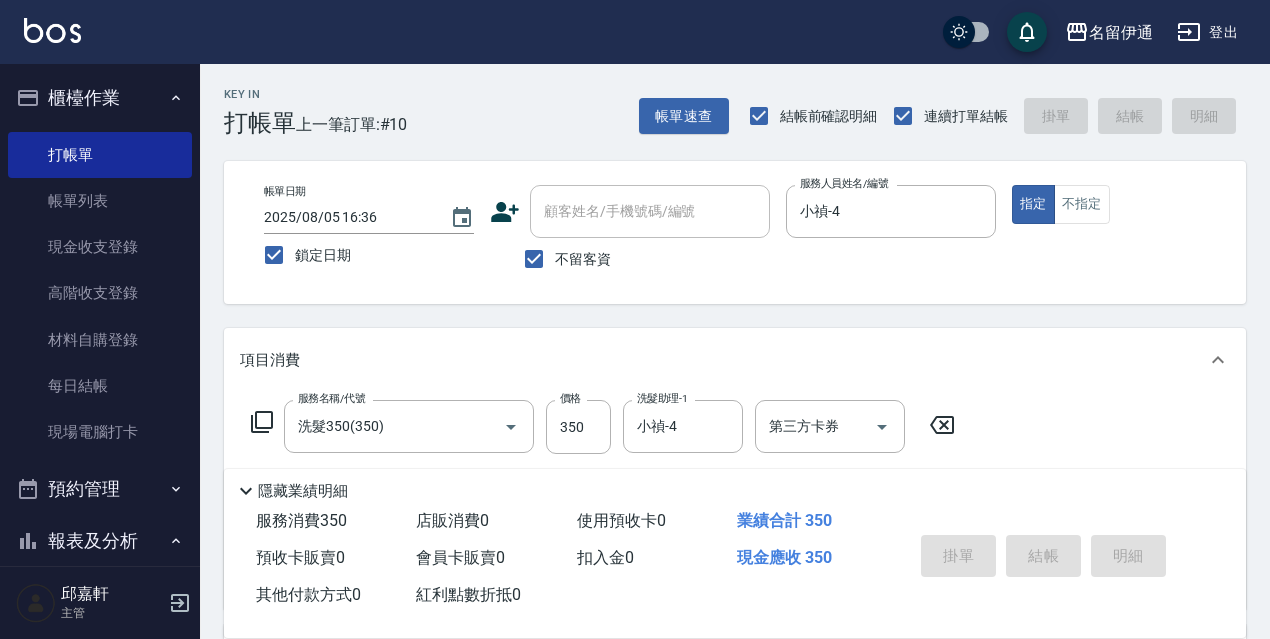 type 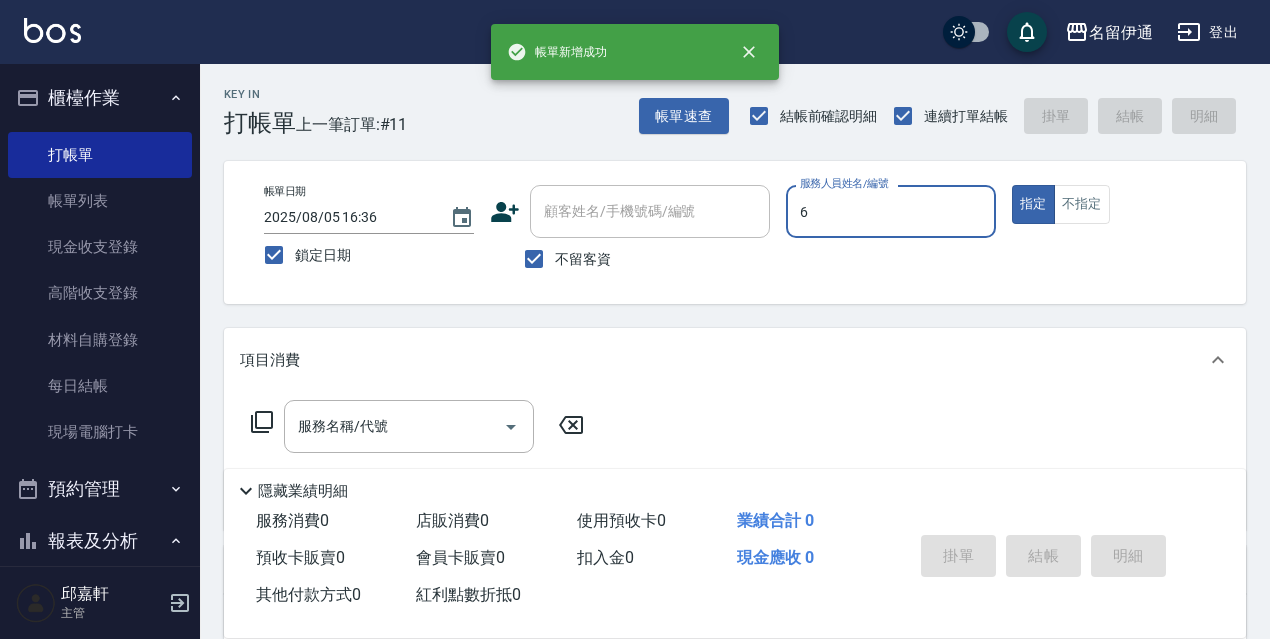 type on "Queena-6" 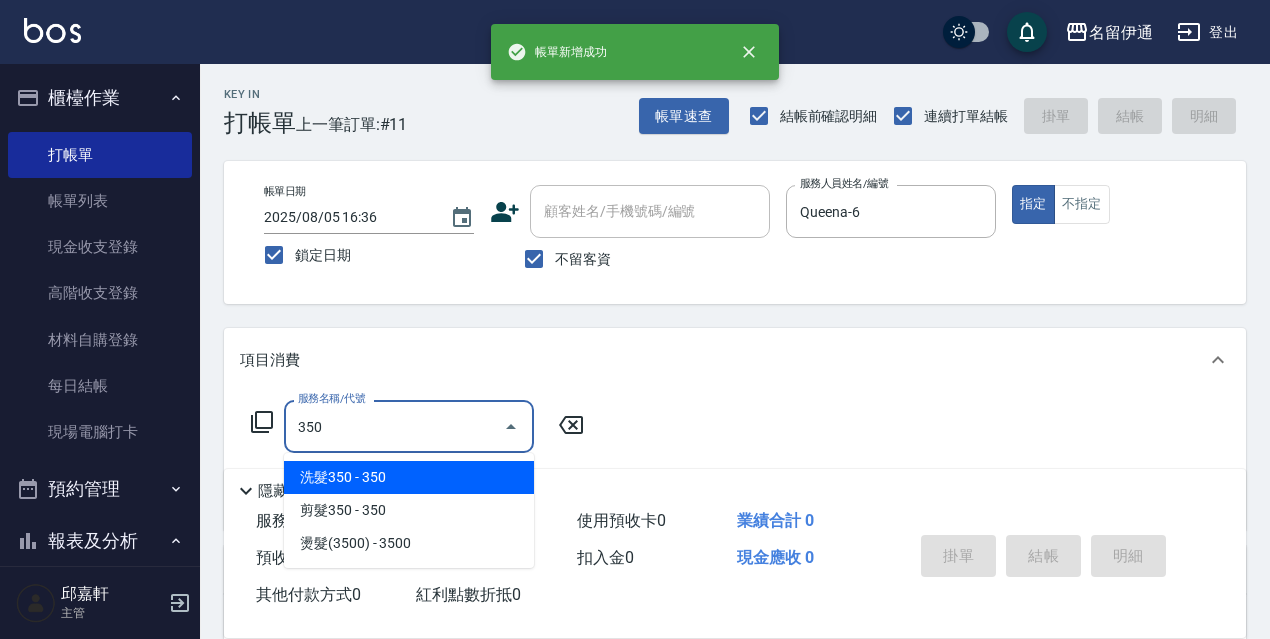 type on "洗髮350(350)" 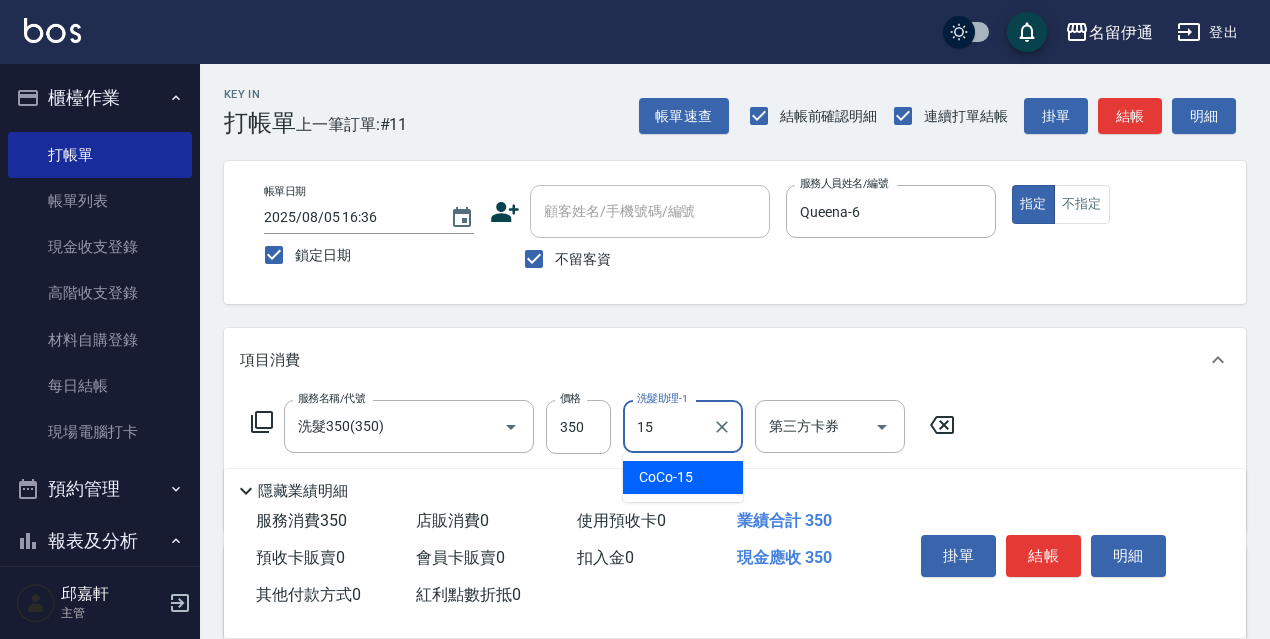 type on "CoCo-15" 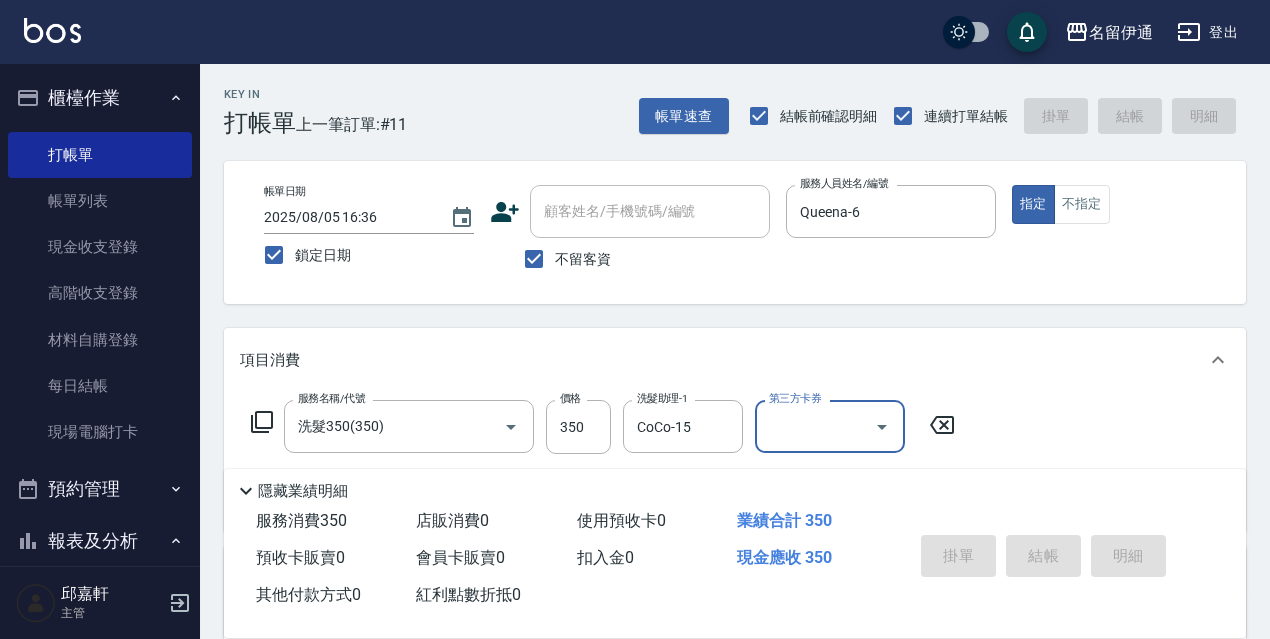 type 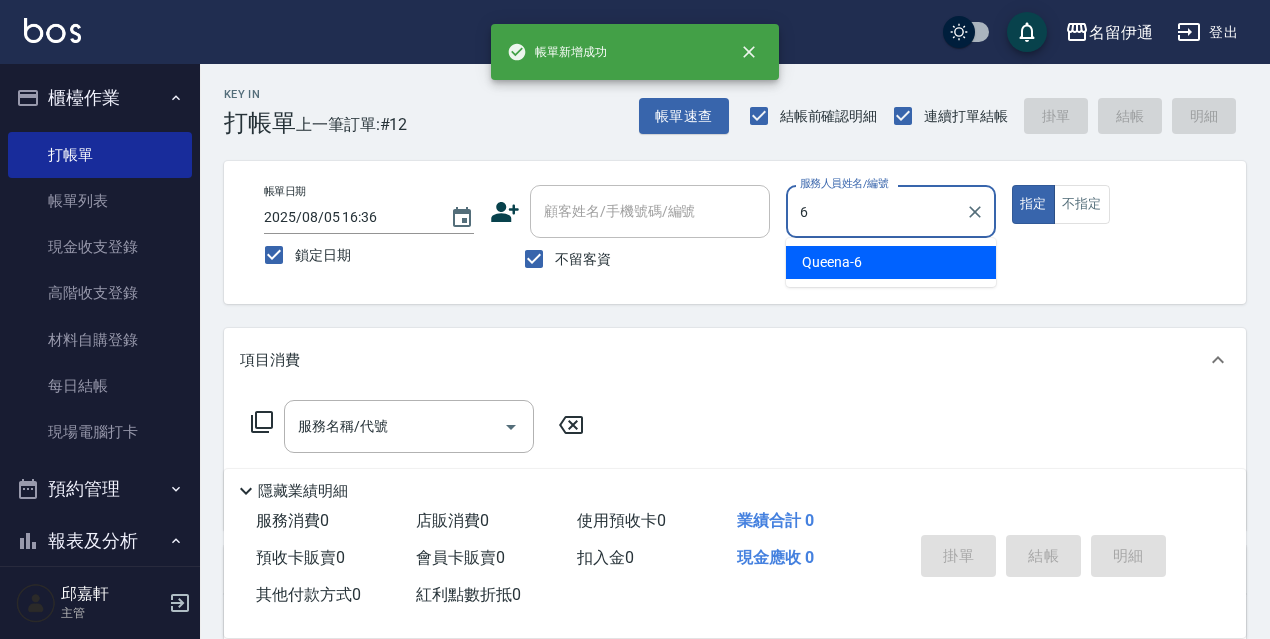 type on "Queena-6" 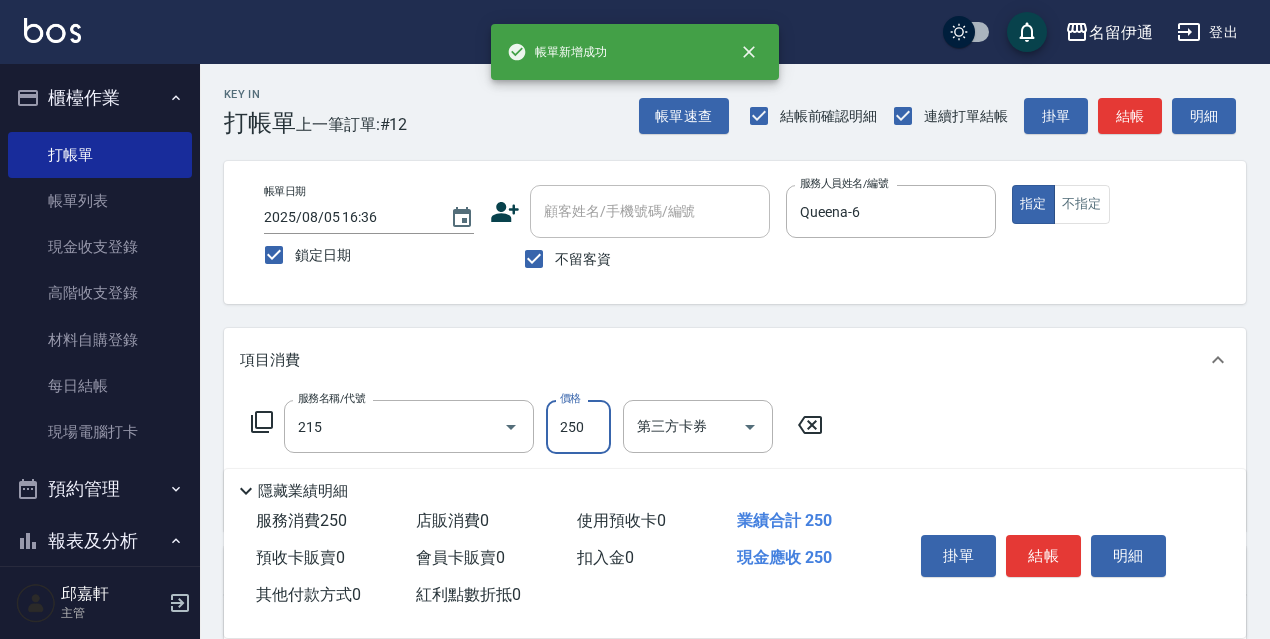 type on "洗髮卷<抵>250(215)" 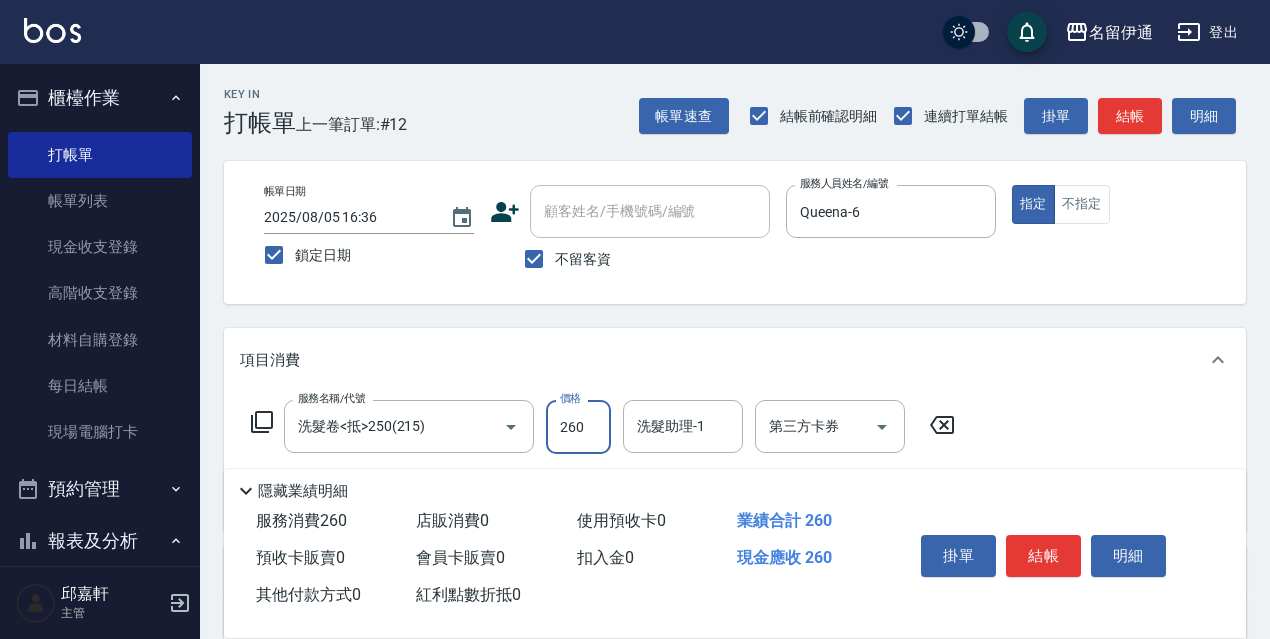 type on "260" 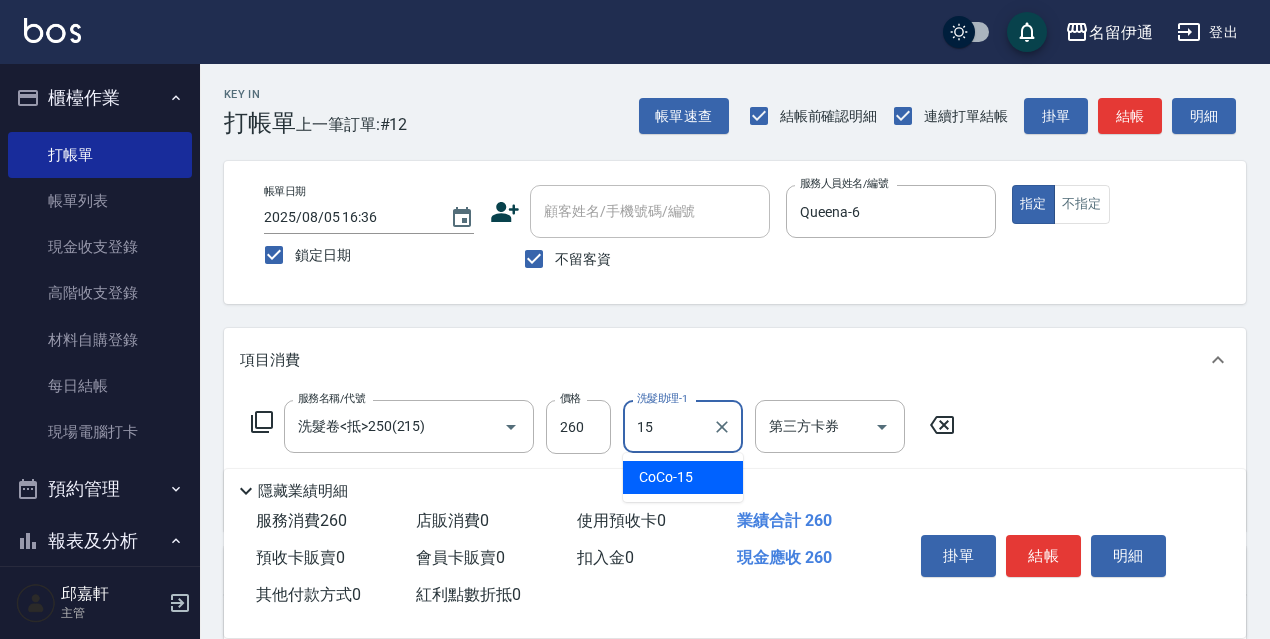 type on "CoCo-15" 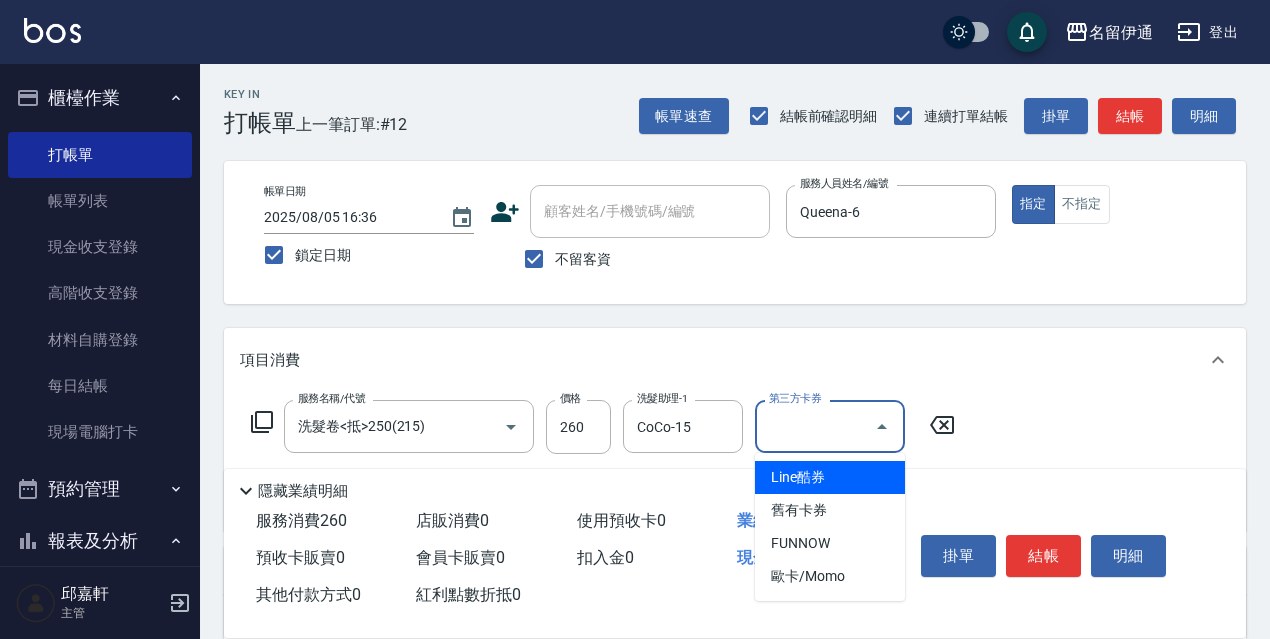 type on "舊有卡券" 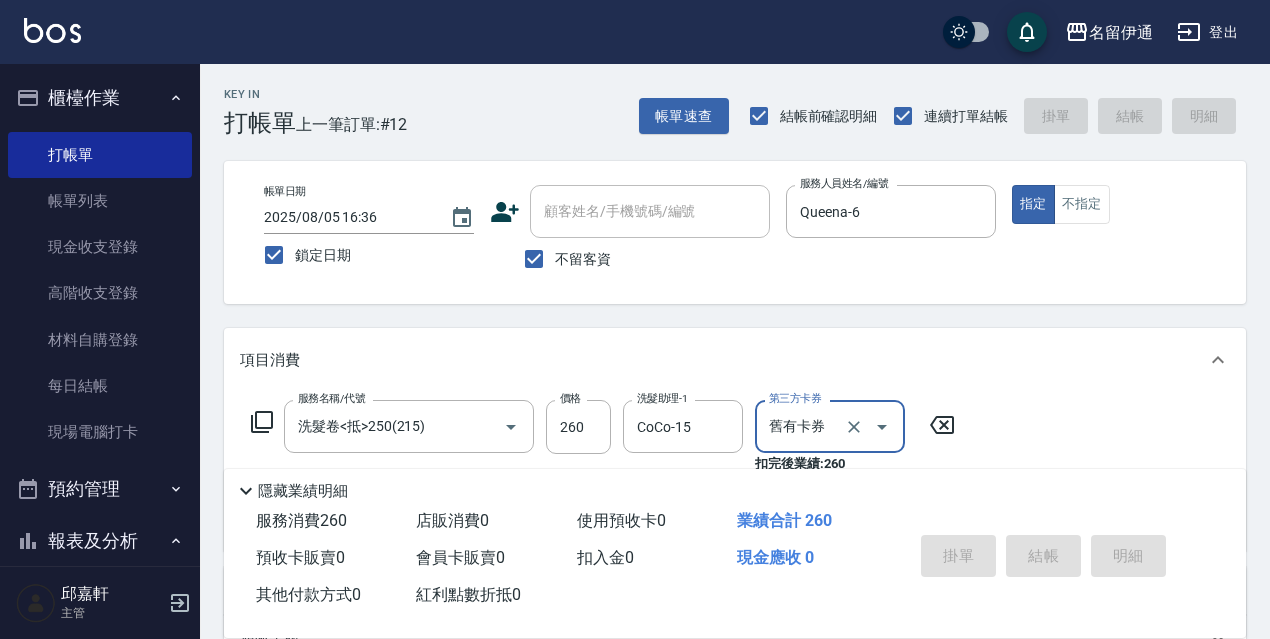 type 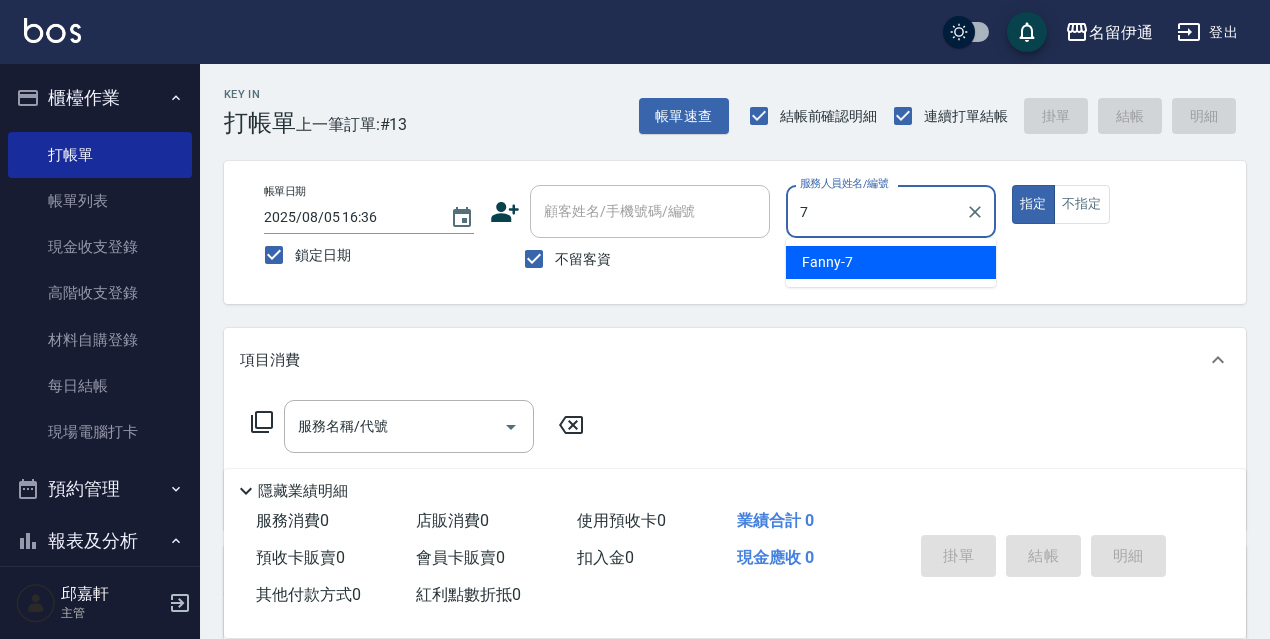 type on "Fanny-7" 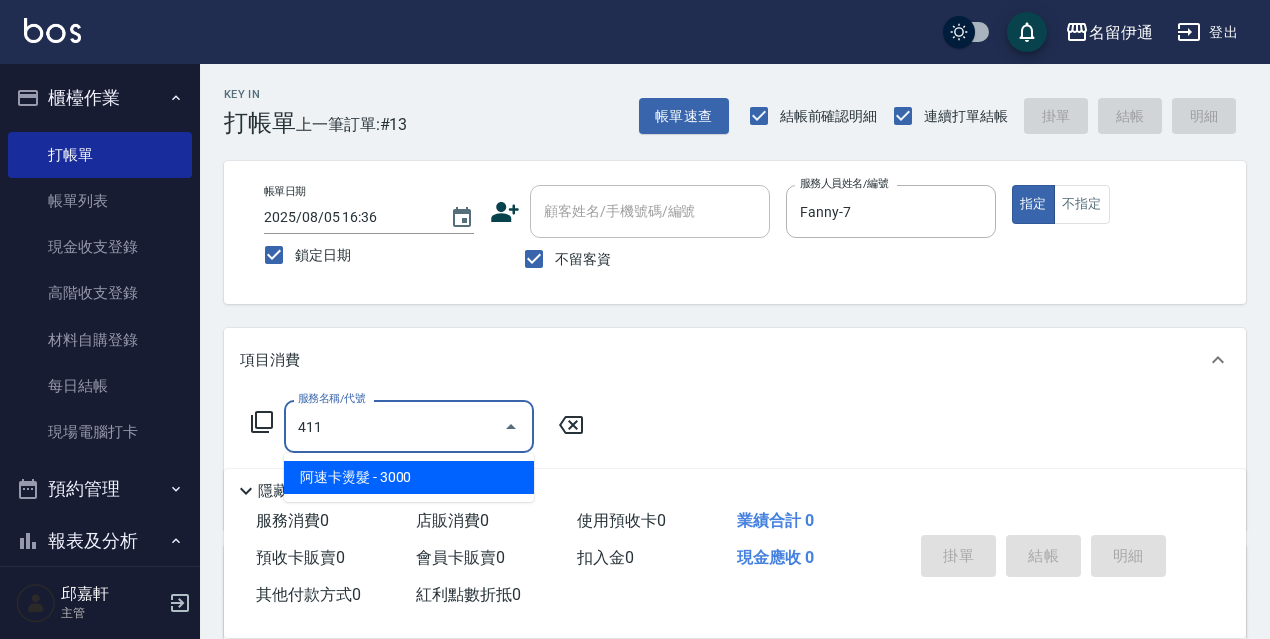 type on "阿速卡燙髮(411)" 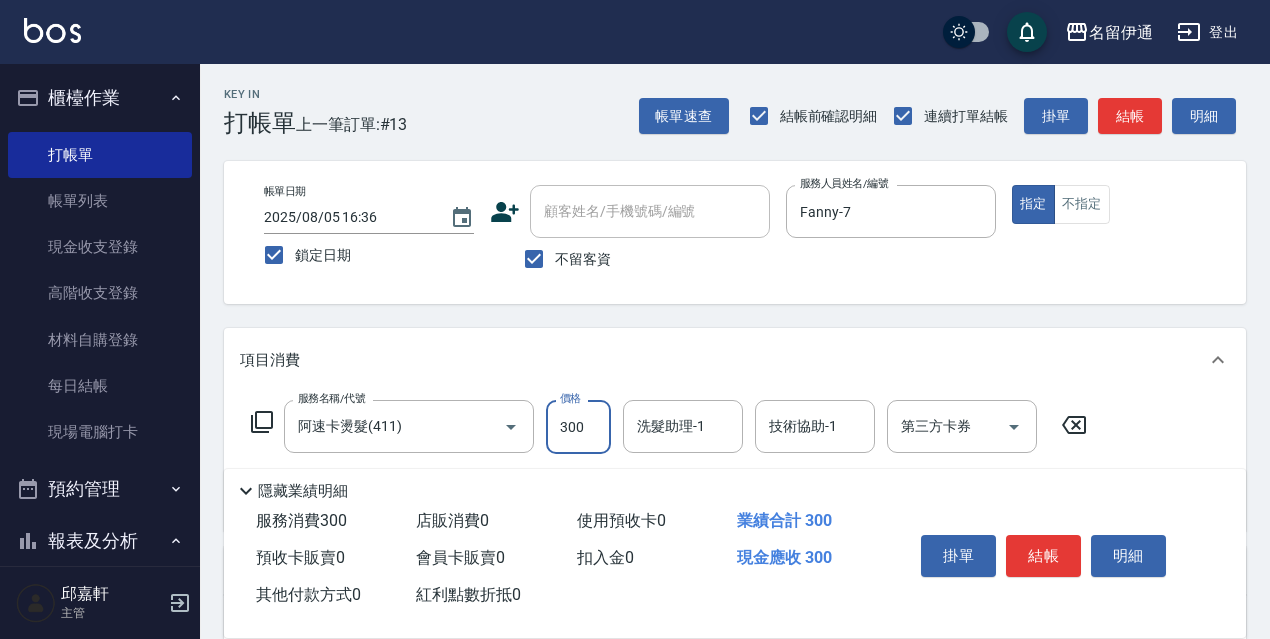 type on "3000" 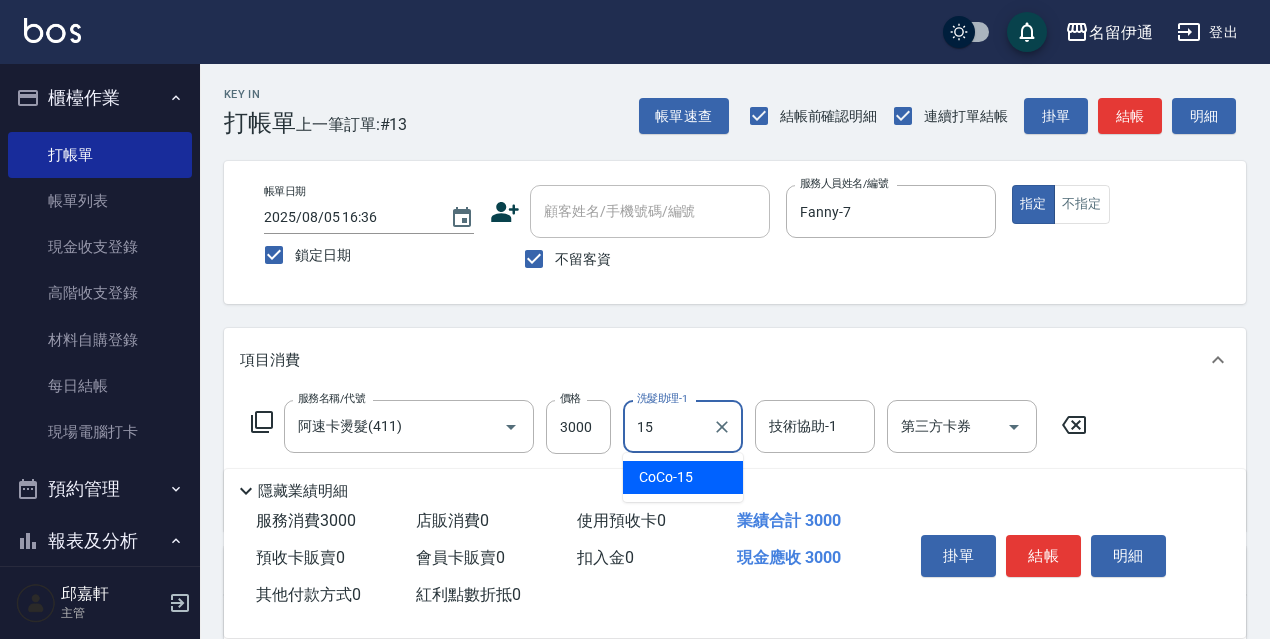 type on "CoCo-15" 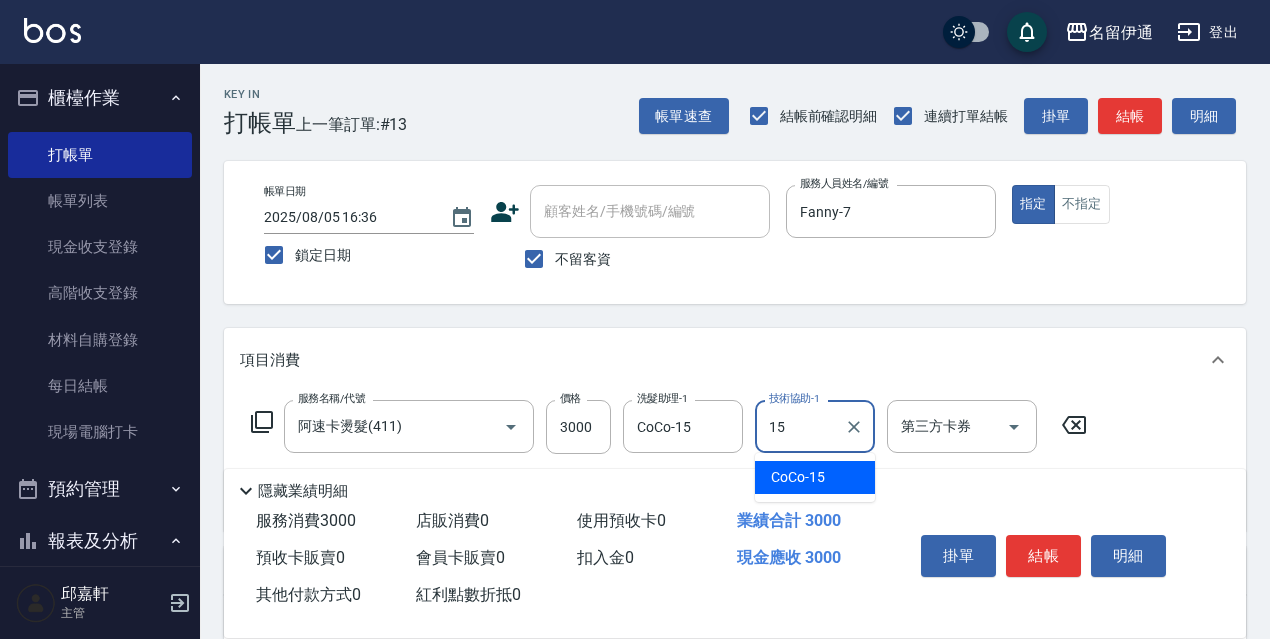 type on "CoCo-15" 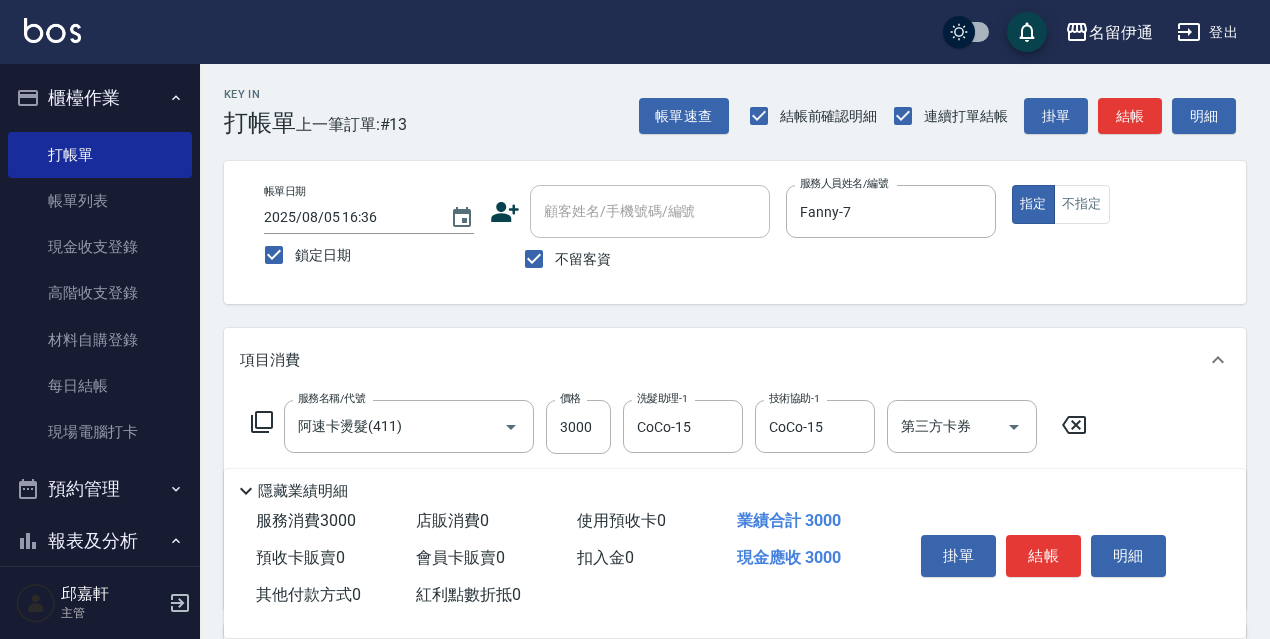 type on "保濕護髮(809)" 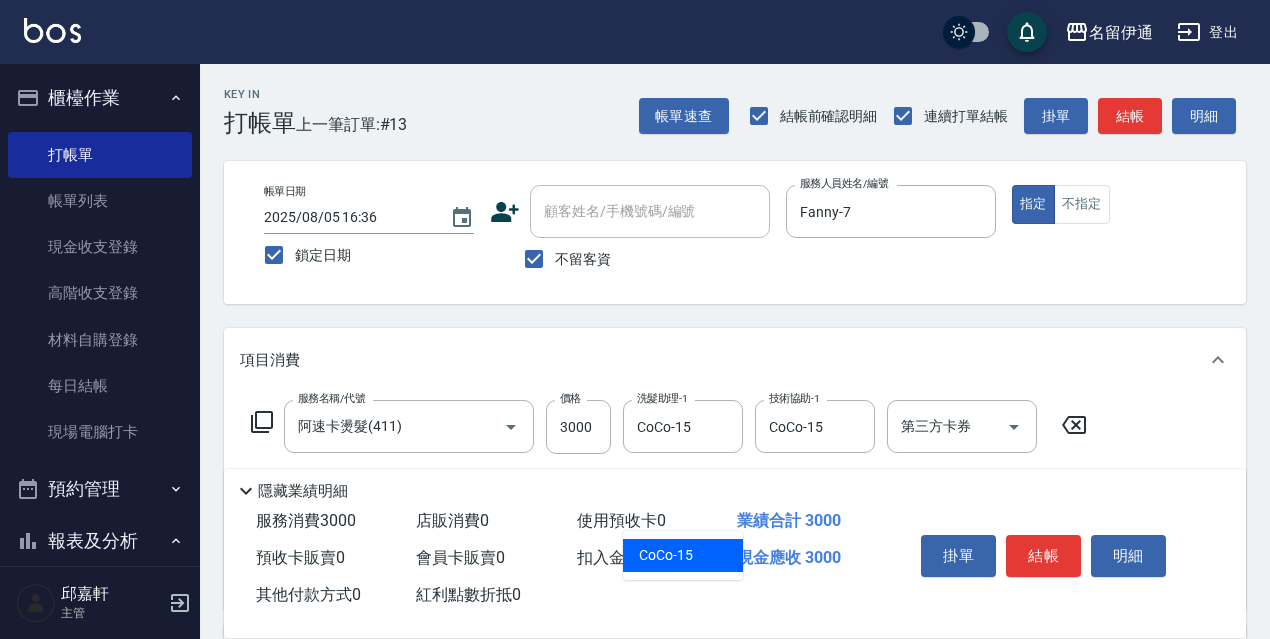 type on "CoCo-15" 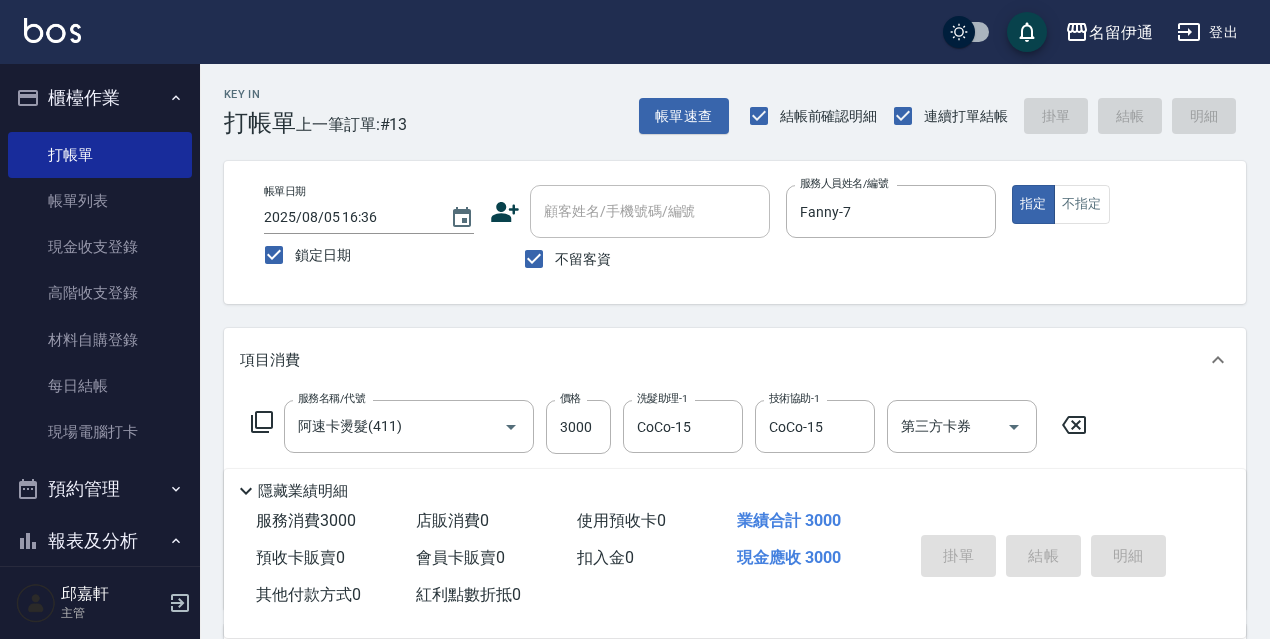 type 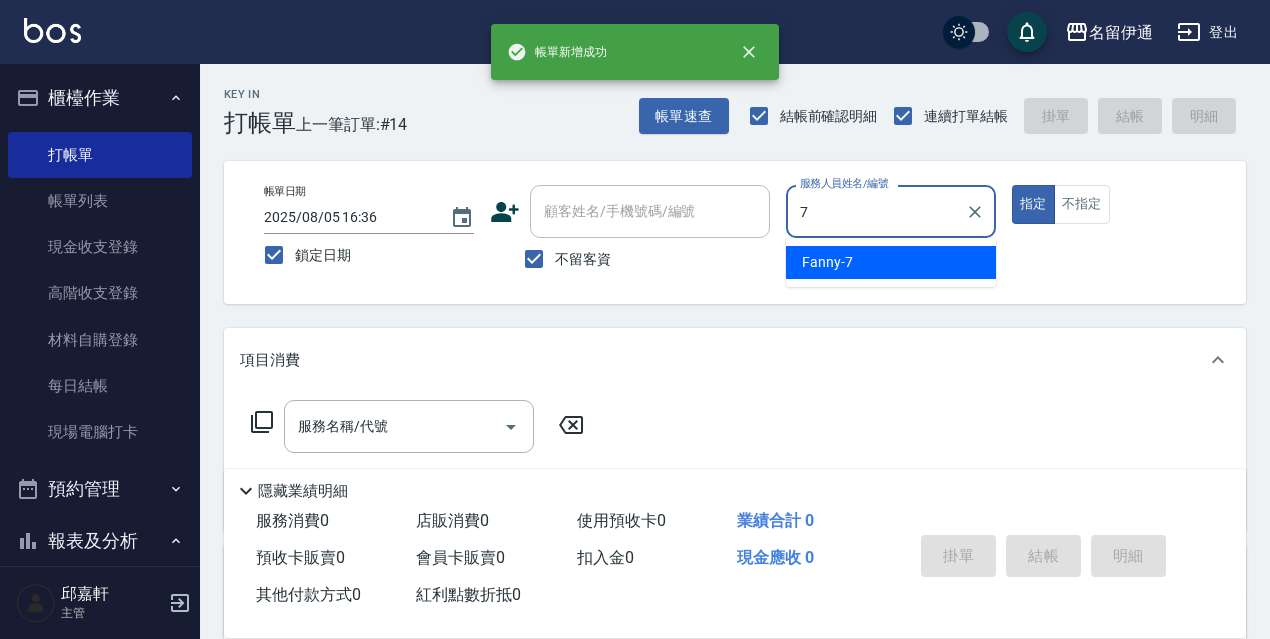 type on "Fanny-7" 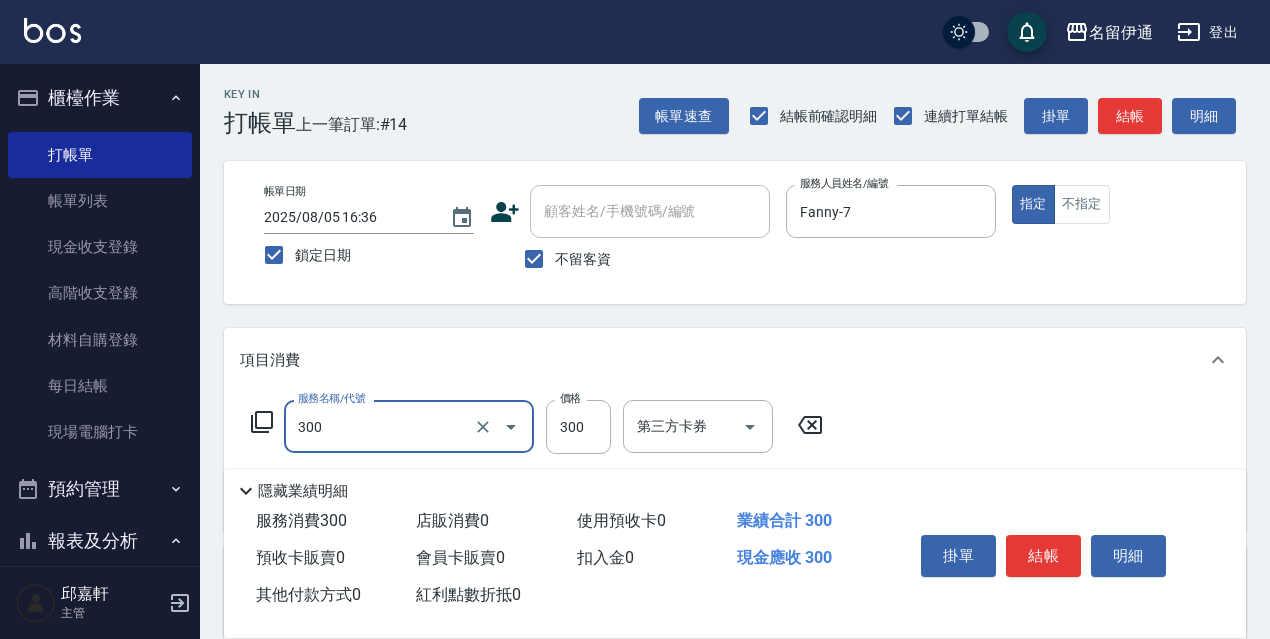 type on "洗髮300(300)" 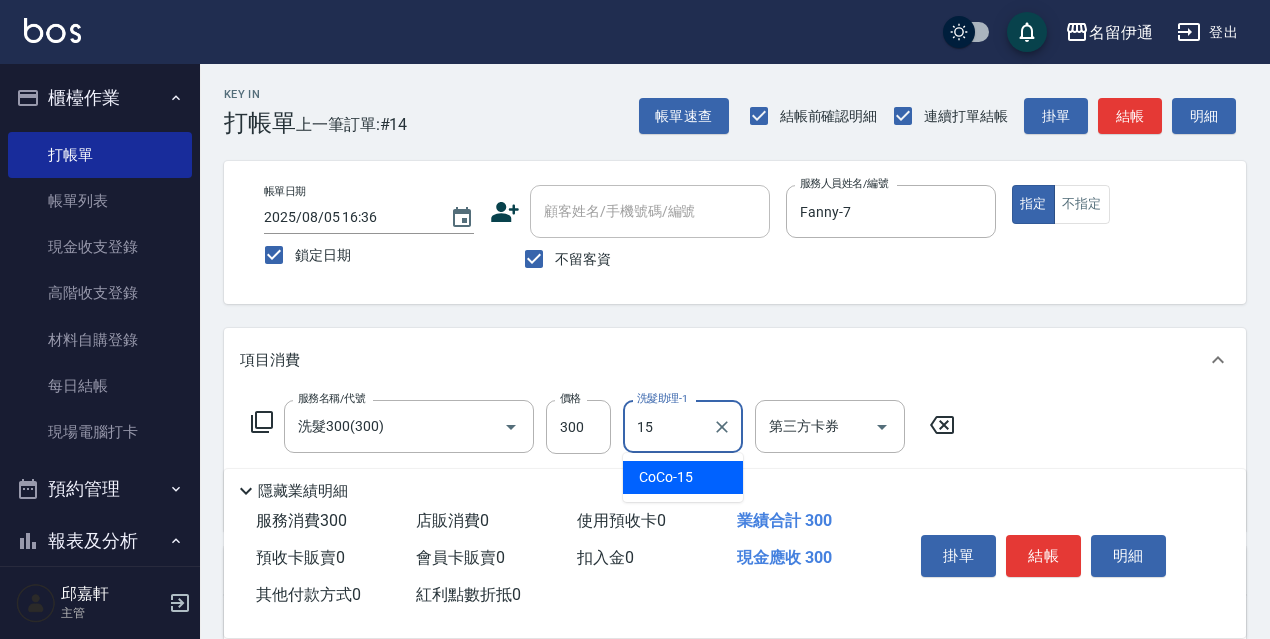 type on "CoCo-15" 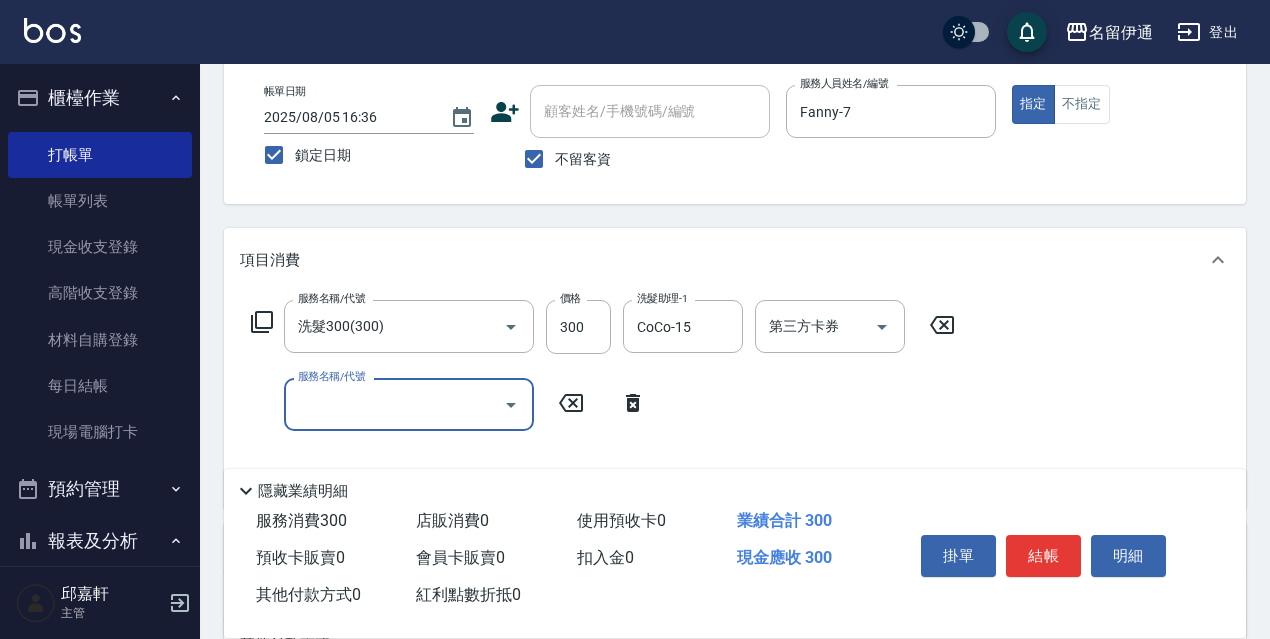 scroll, scrollTop: 369, scrollLeft: 0, axis: vertical 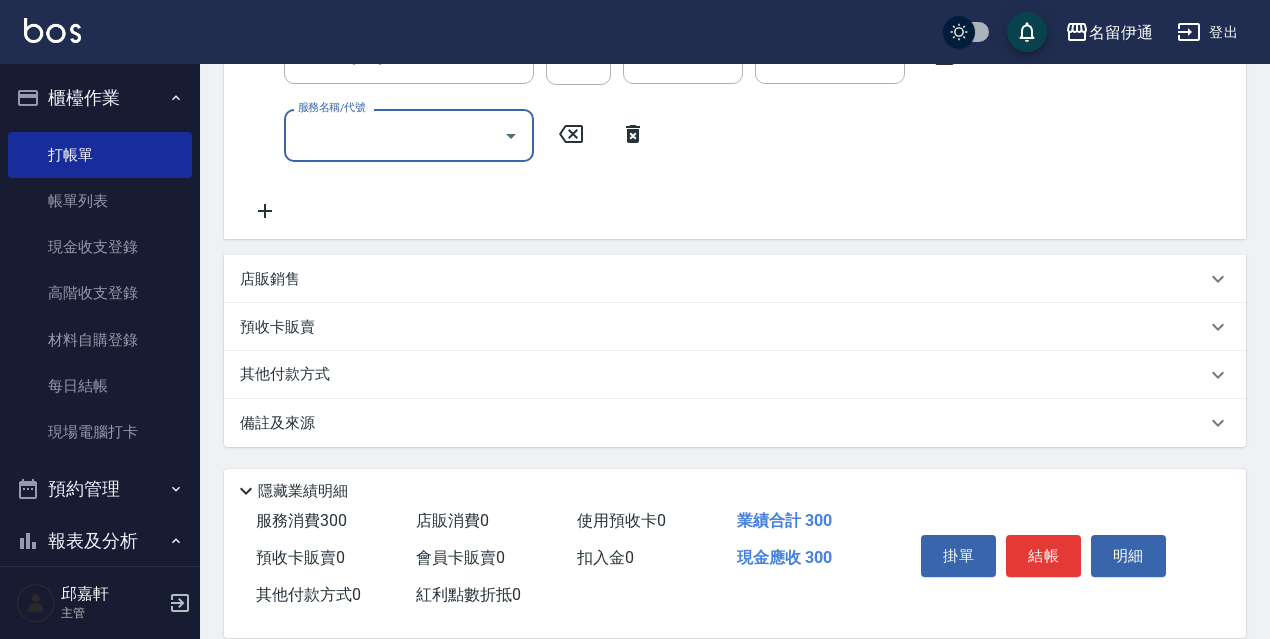 click on "店販銷售" at bounding box center [735, 279] 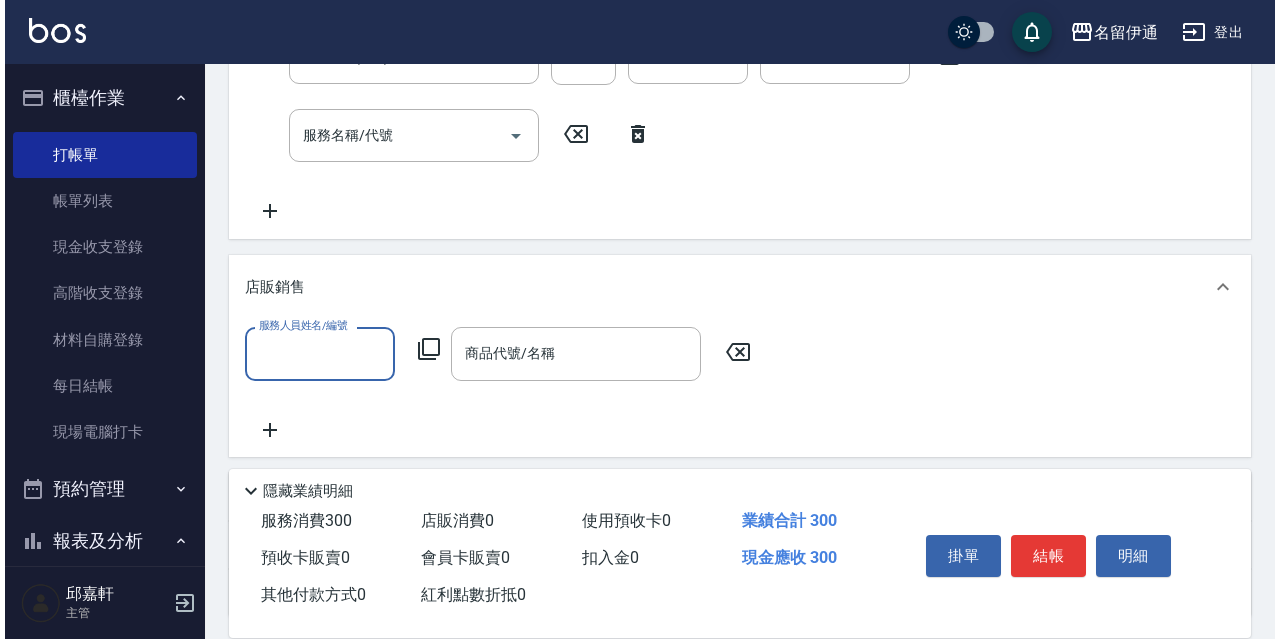 scroll, scrollTop: 0, scrollLeft: 0, axis: both 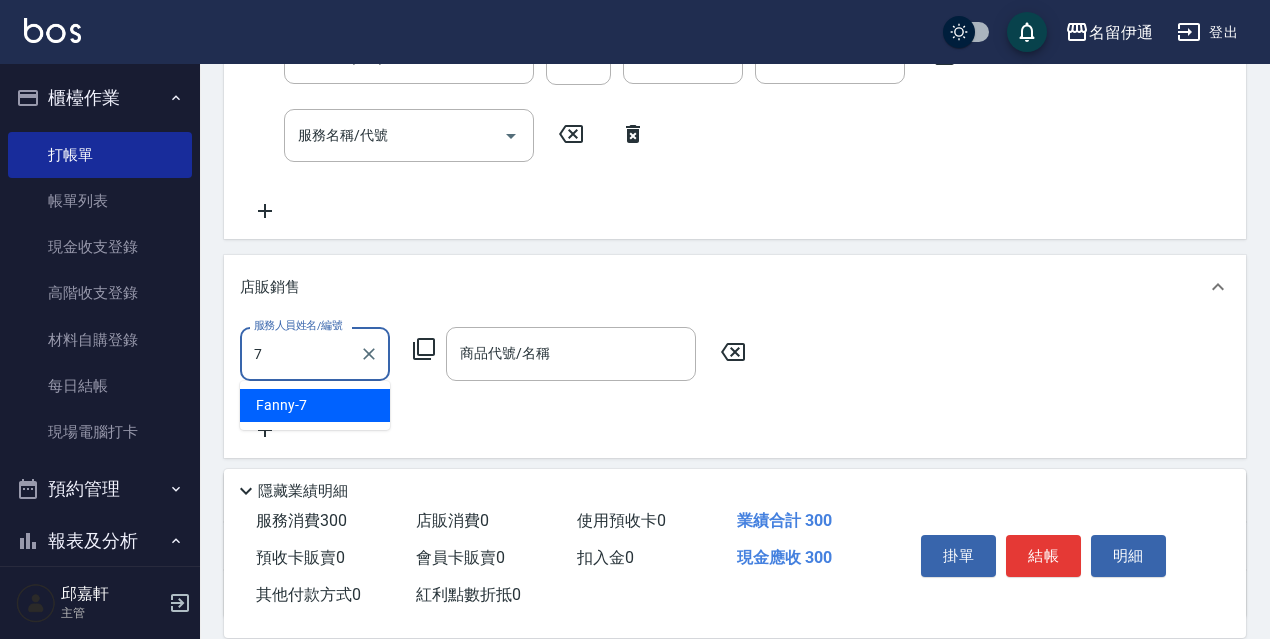type on "Fanny-7" 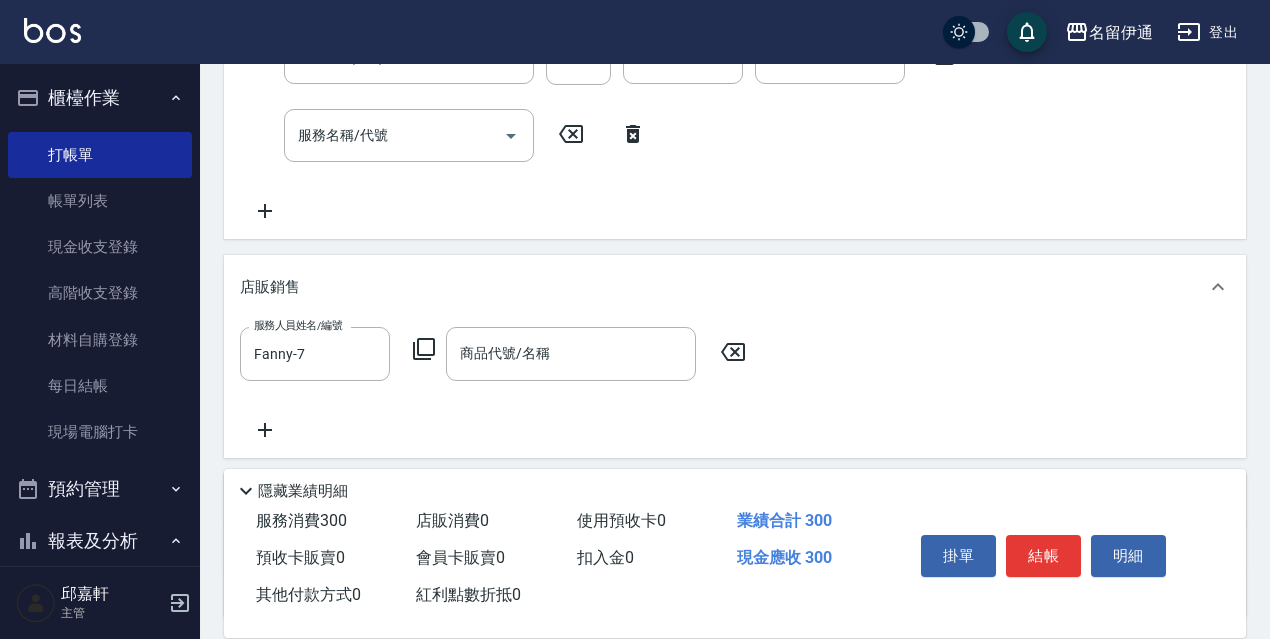 click 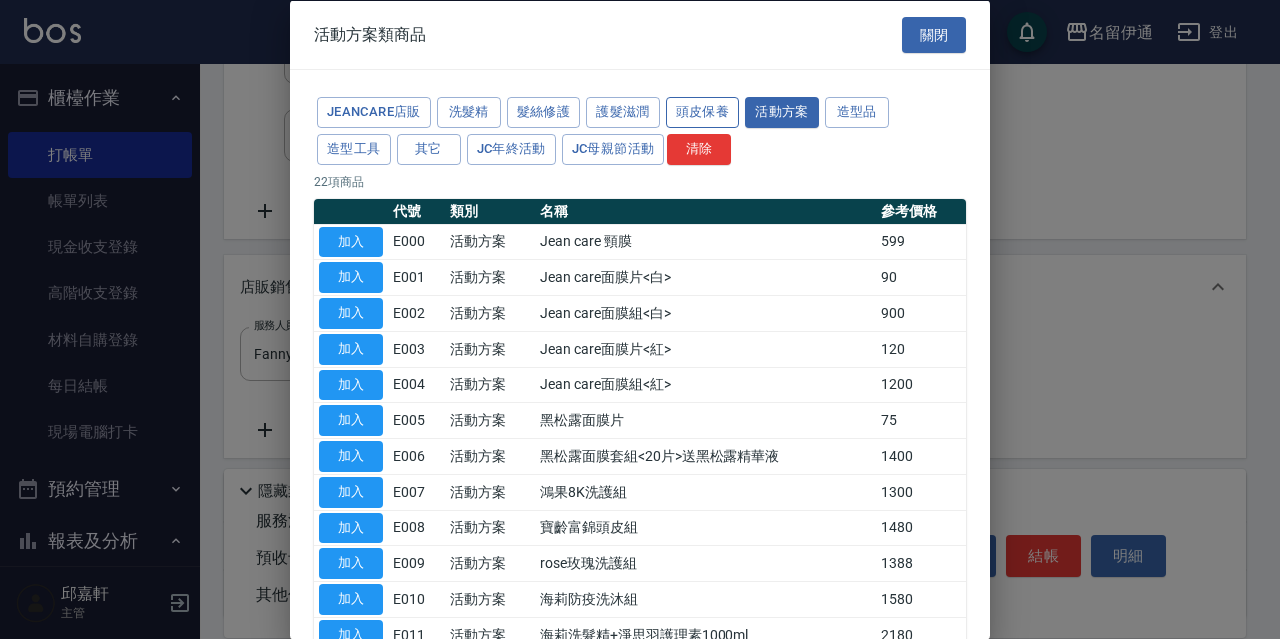 click on "頭皮保養" at bounding box center [703, 112] 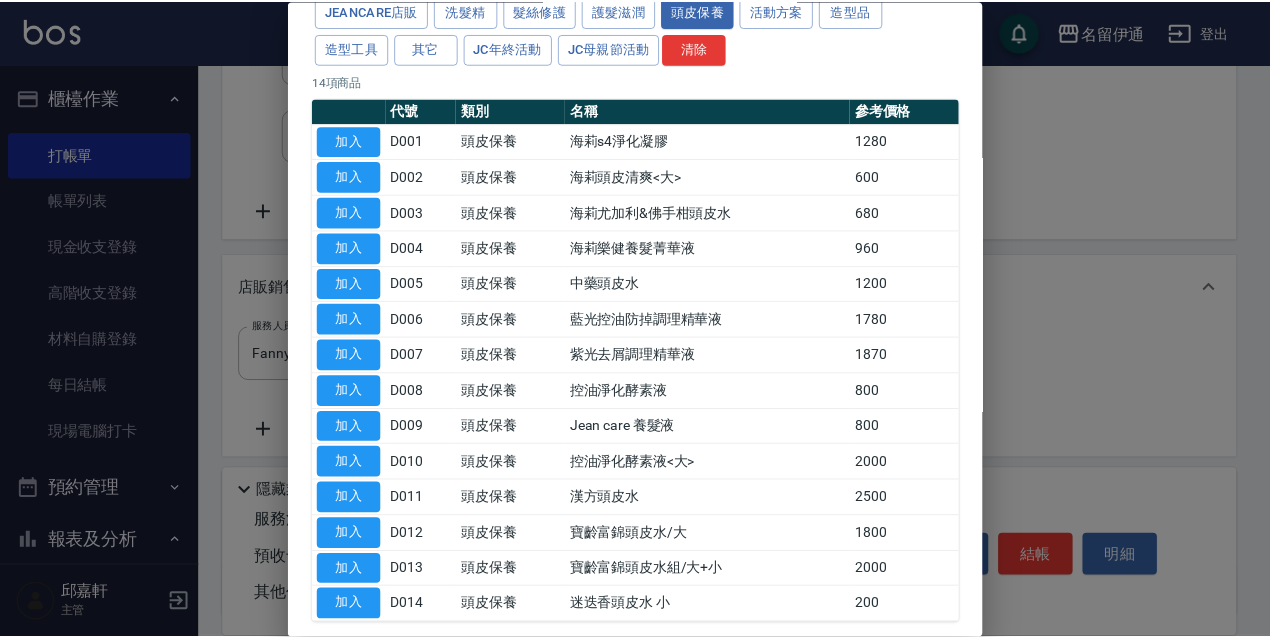 scroll, scrollTop: 195, scrollLeft: 0, axis: vertical 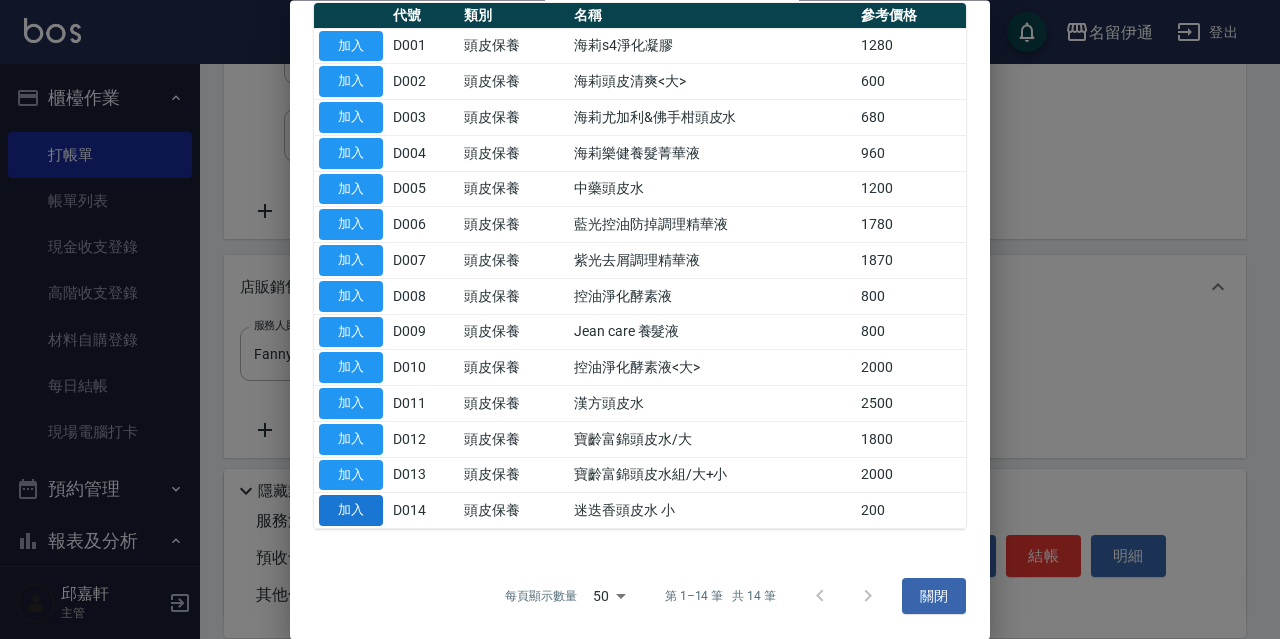 click on "加入" at bounding box center [351, 511] 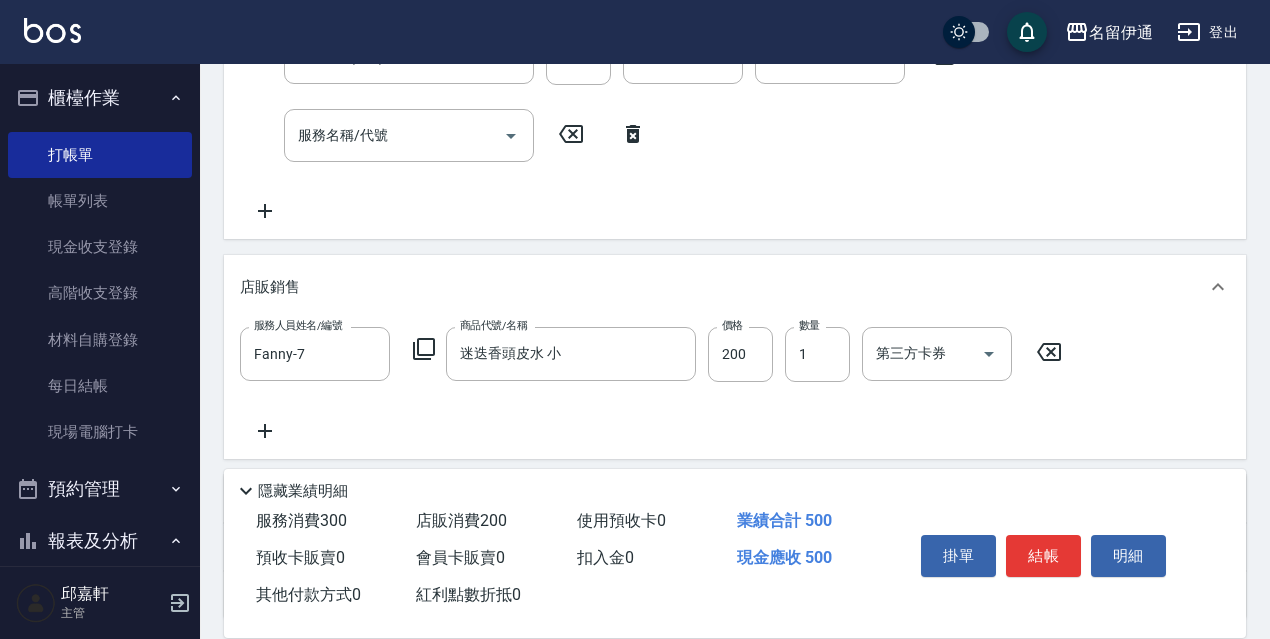 scroll, scrollTop: 469, scrollLeft: 0, axis: vertical 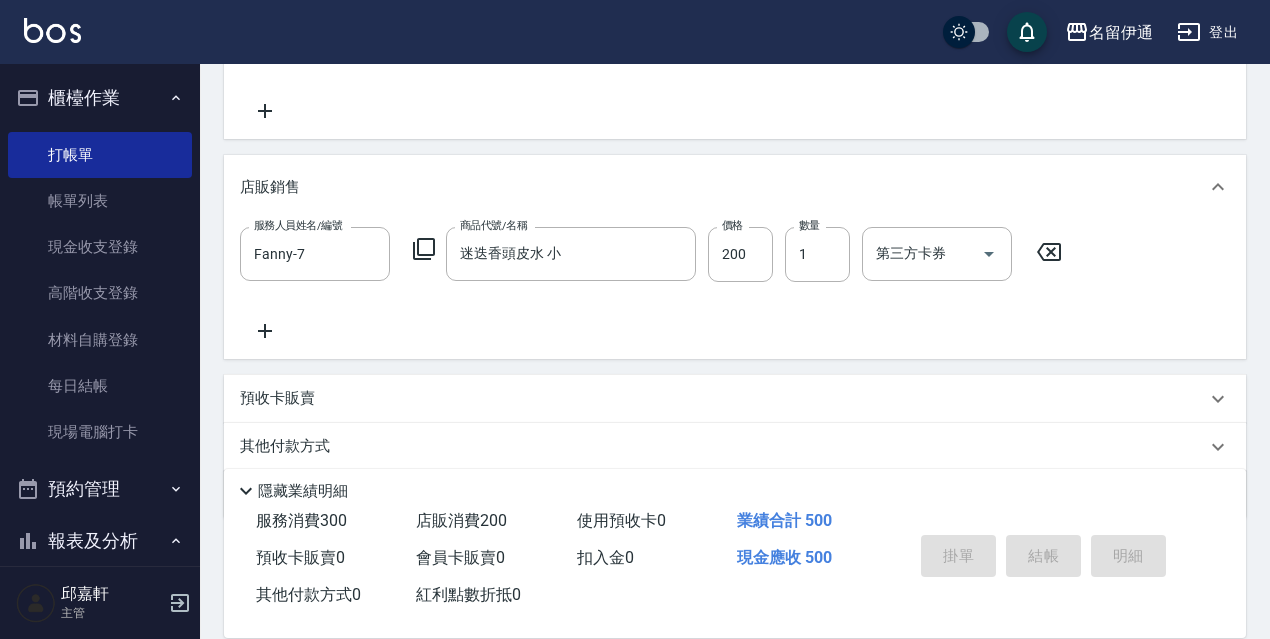 type 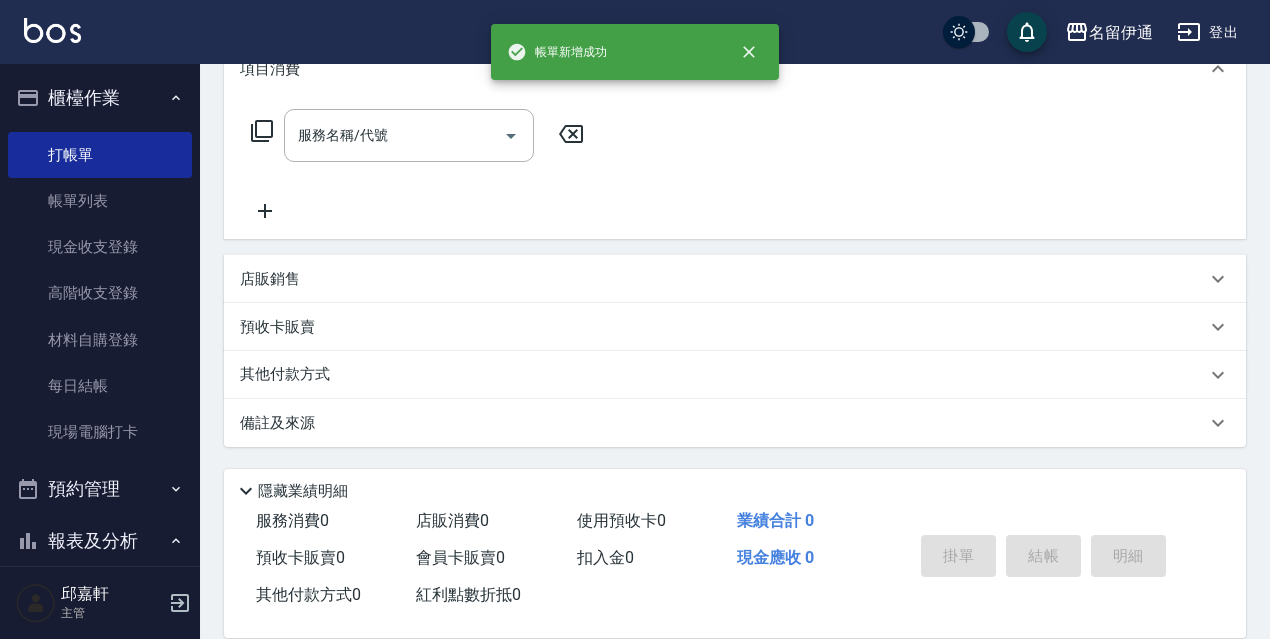 scroll, scrollTop: 0, scrollLeft: 0, axis: both 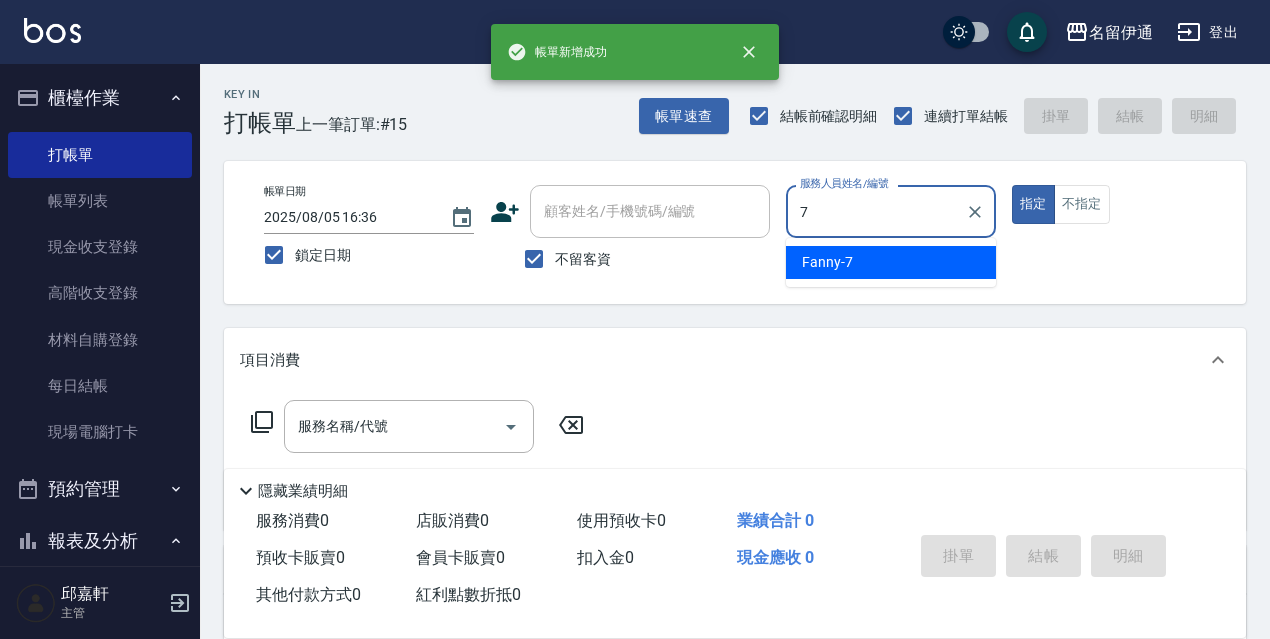type on "Fanny-7" 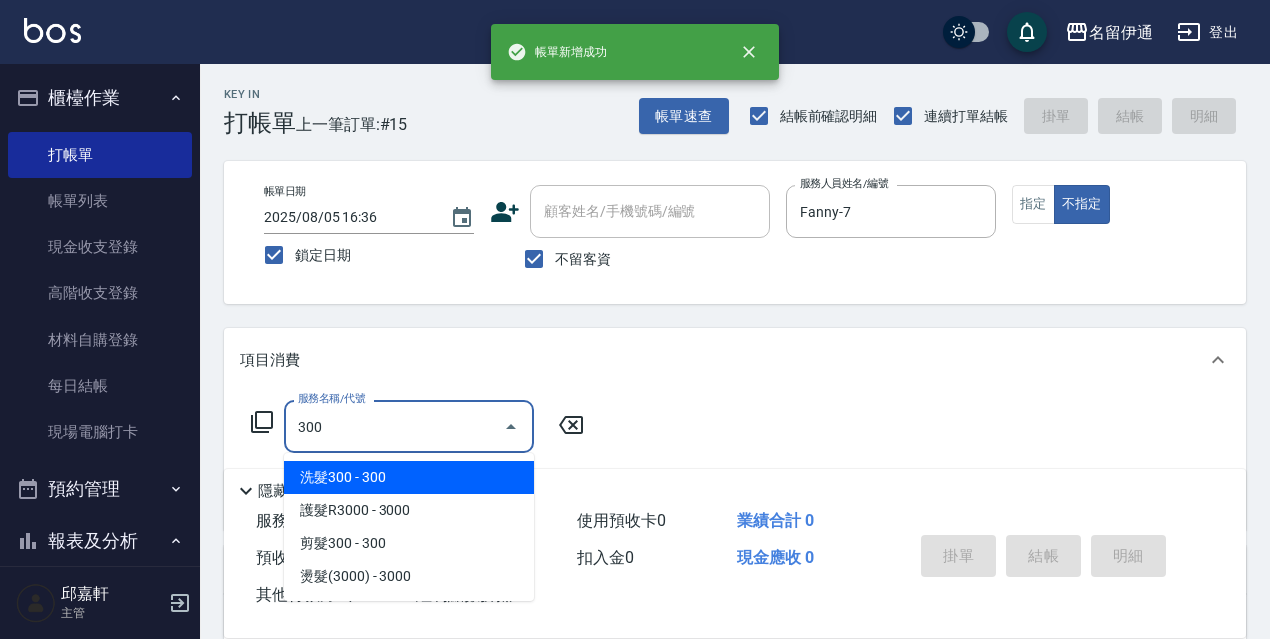type on "洗髮300(300)" 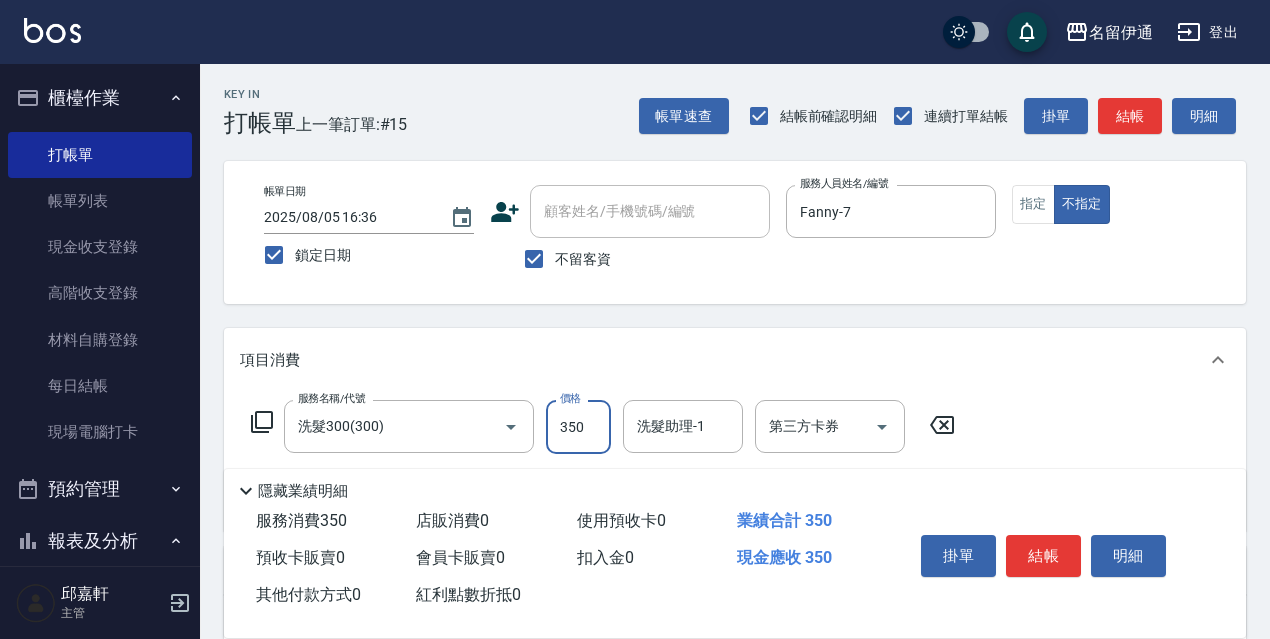 type on "350" 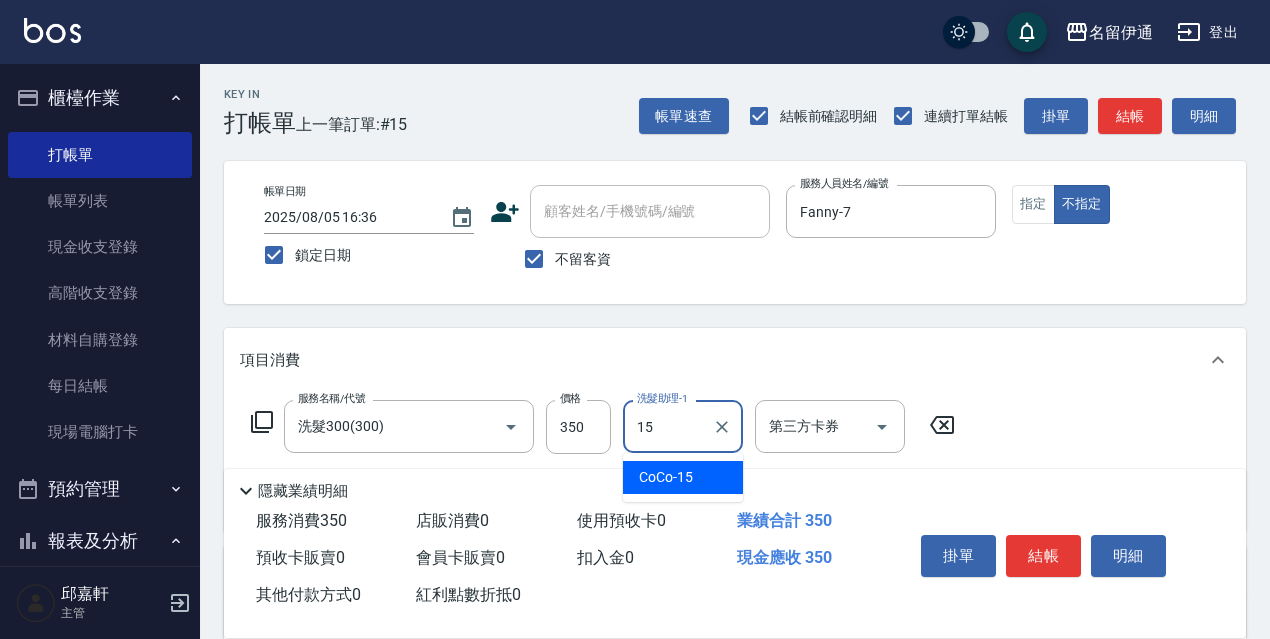 type on "CoCo-15" 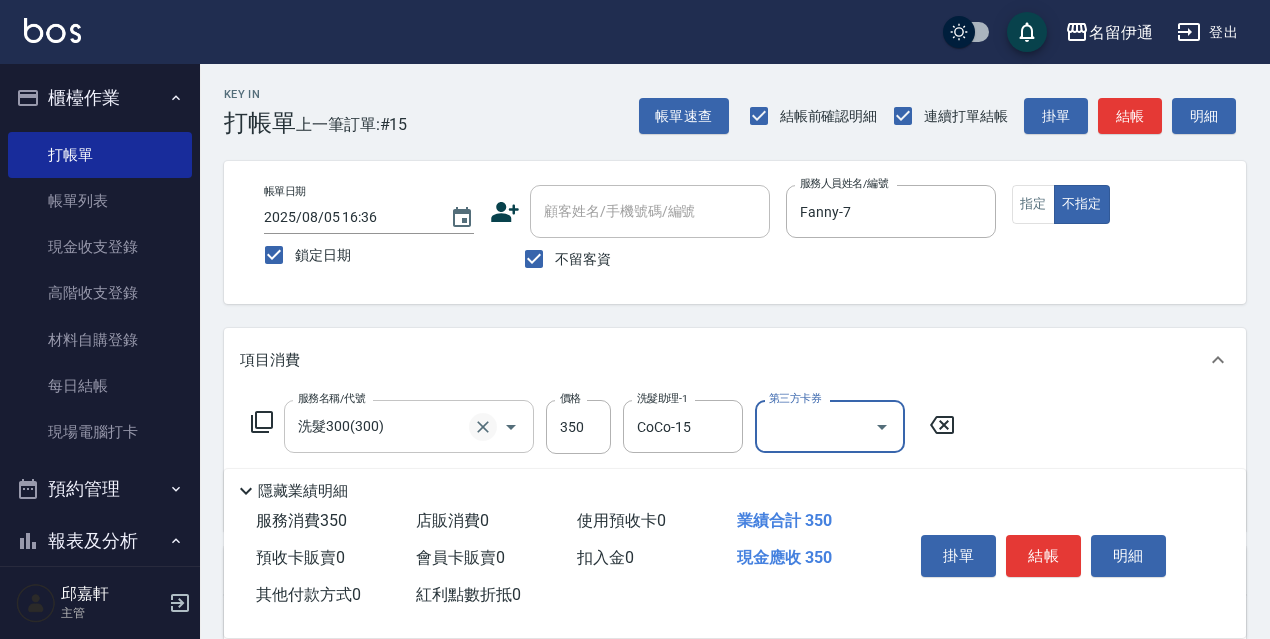 click 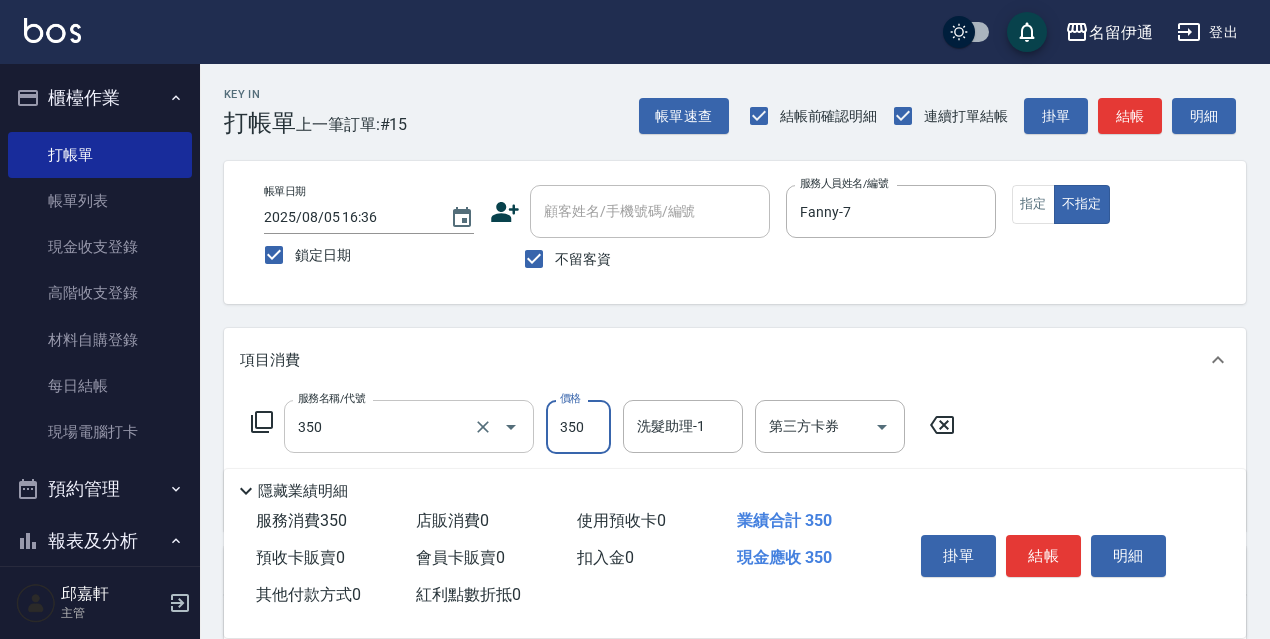type on "洗髮350(350)" 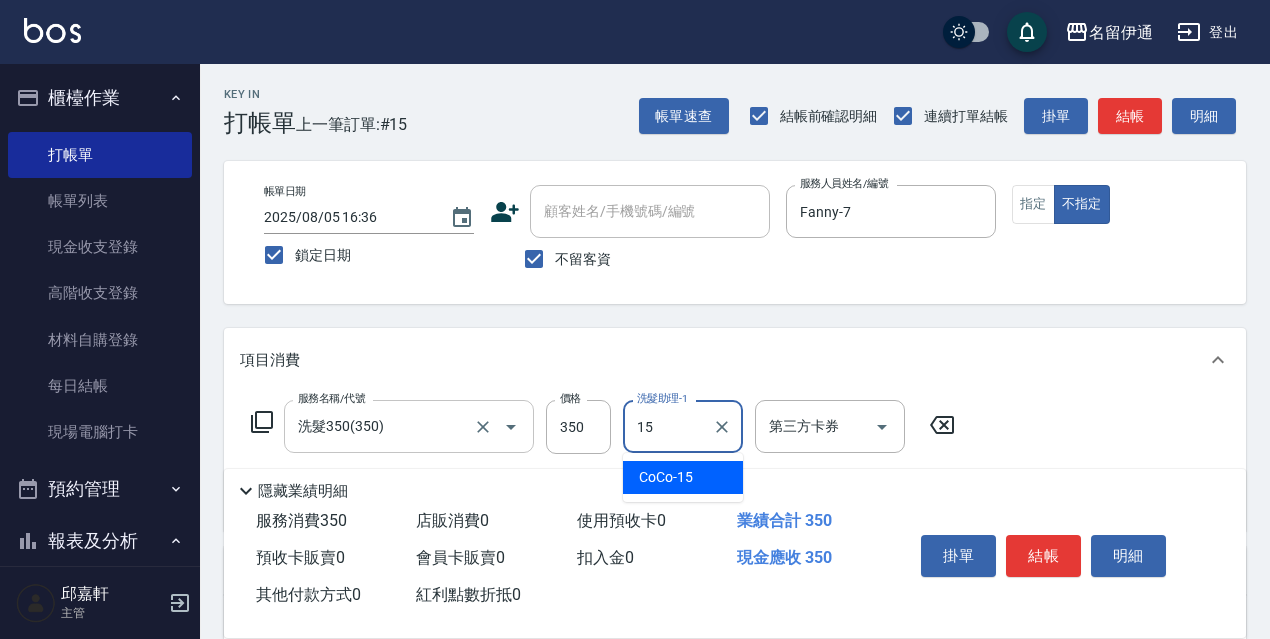 type on "CoCo-15" 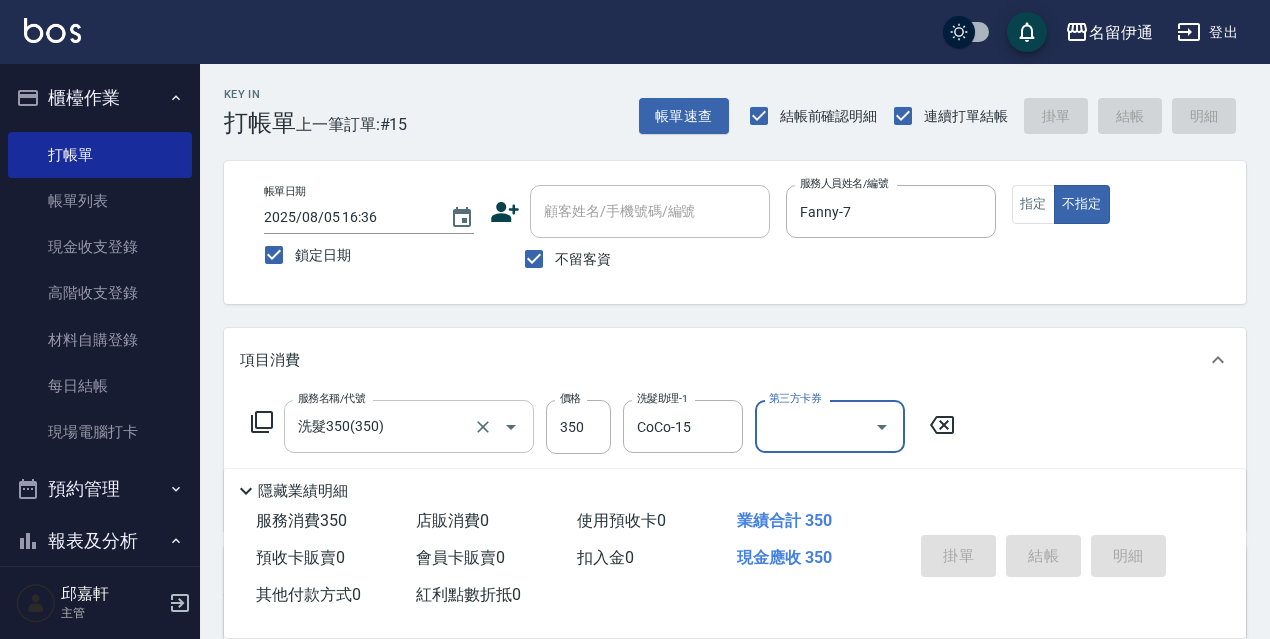 type 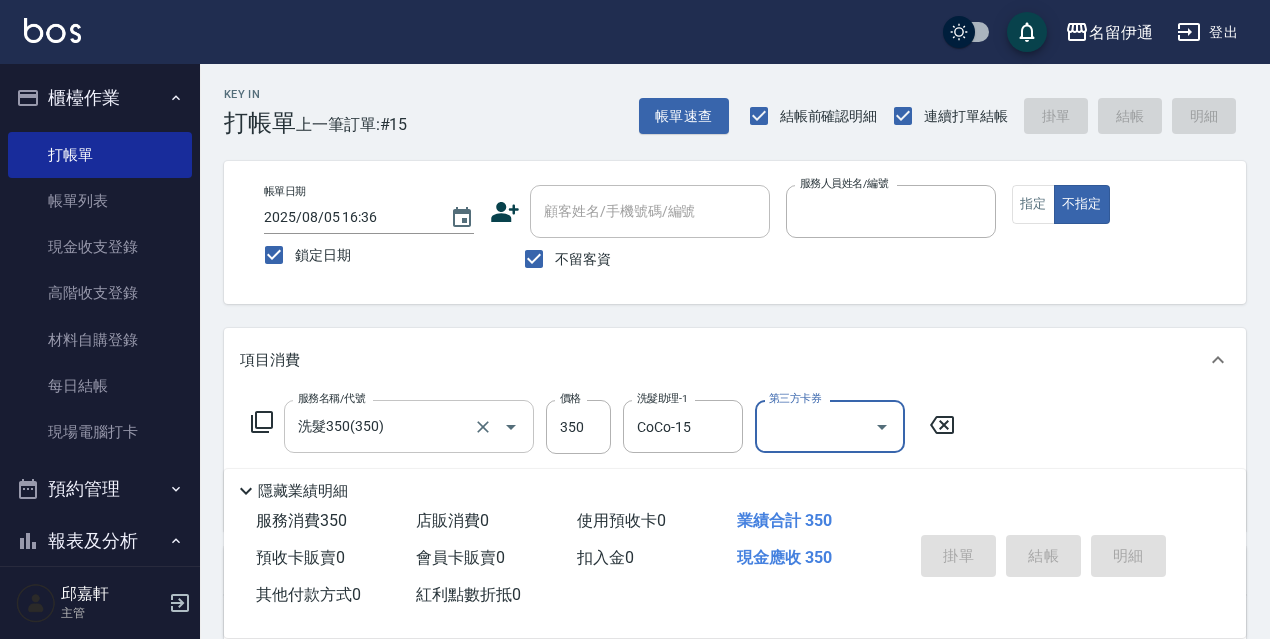 type 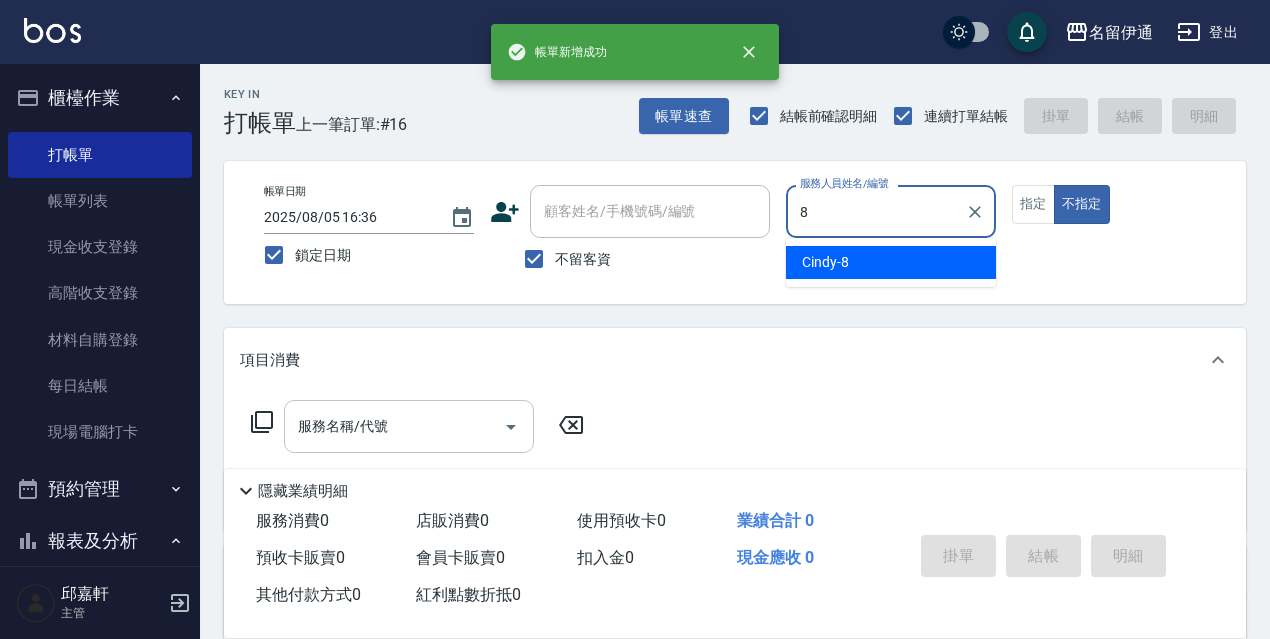 type on "Cindy-8" 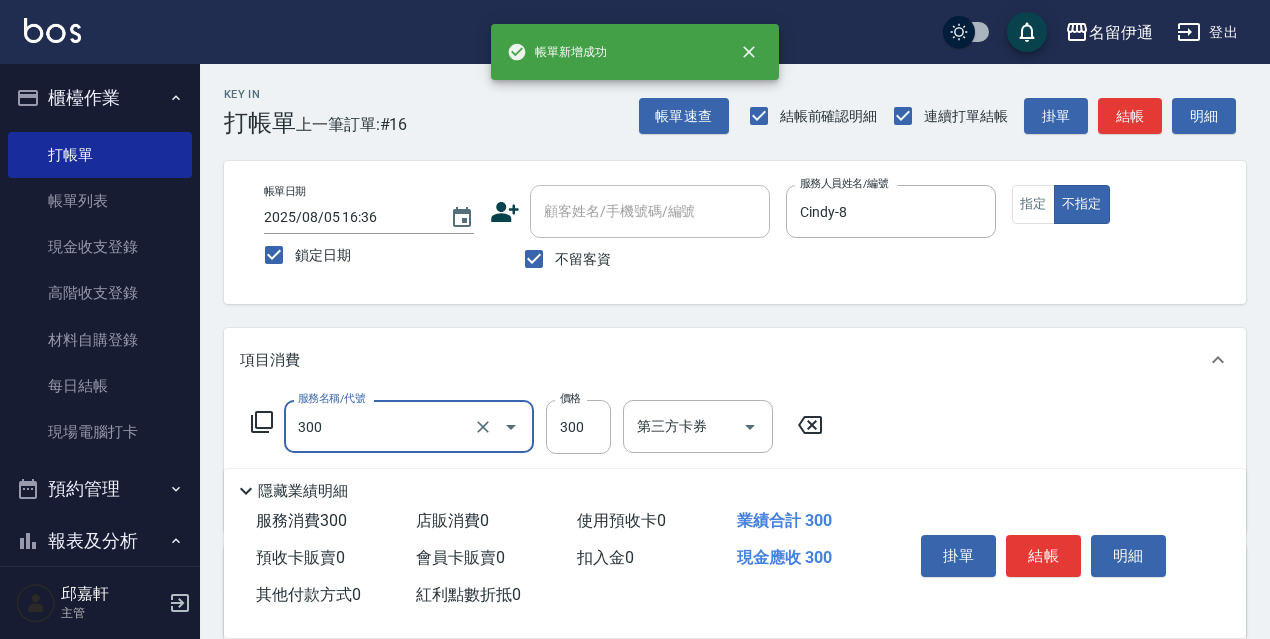 type on "洗髮300(300)" 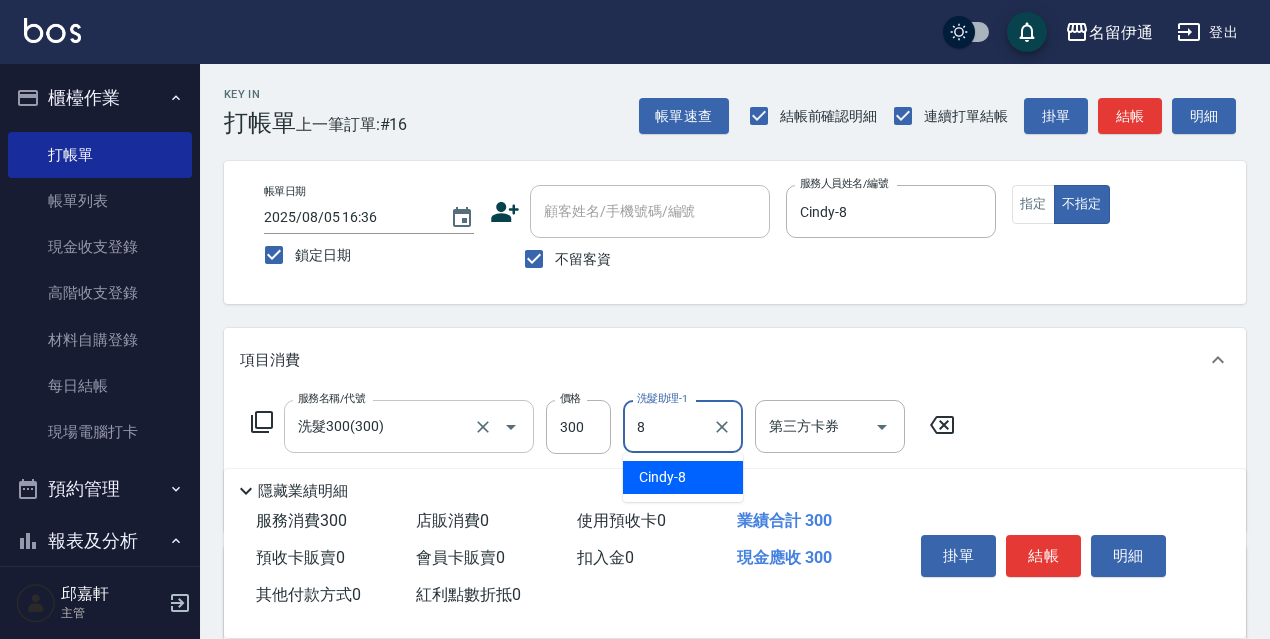 type on "Cindy-8" 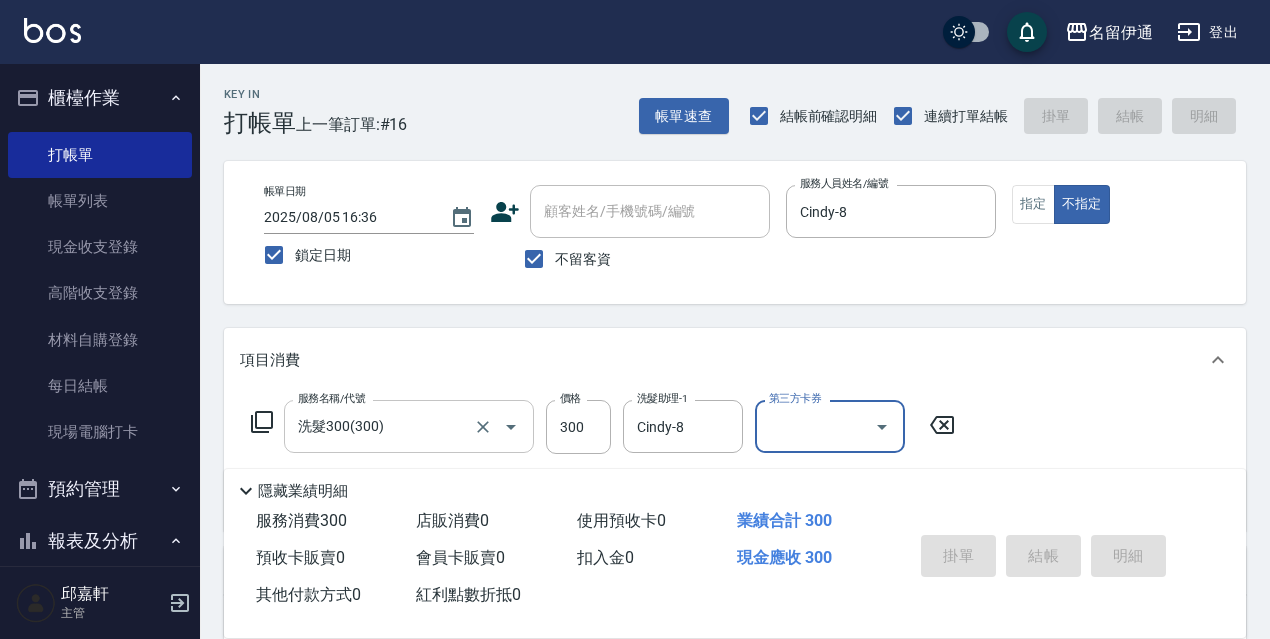 type 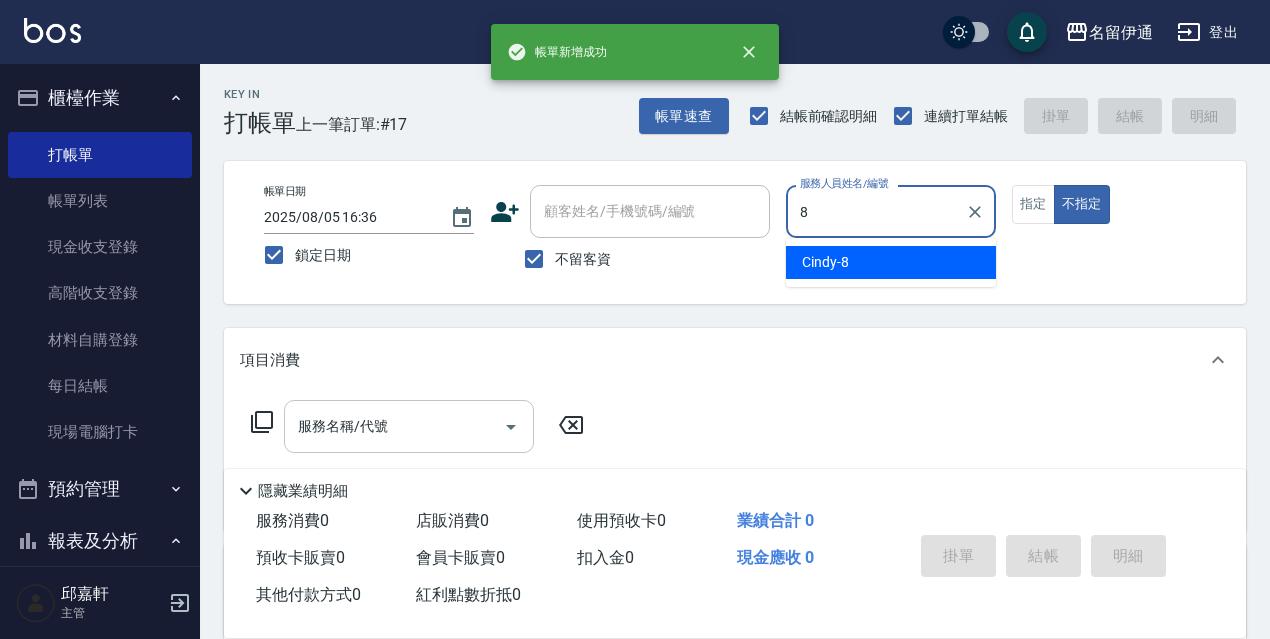 type on "Cindy-8" 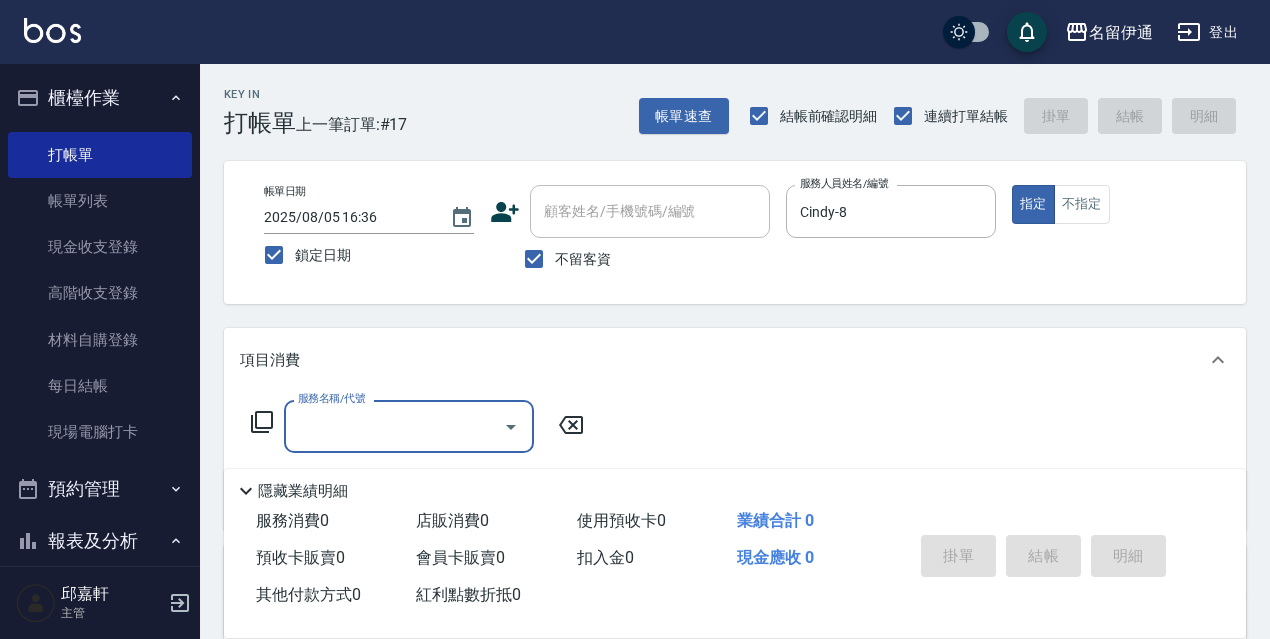 type on "1" 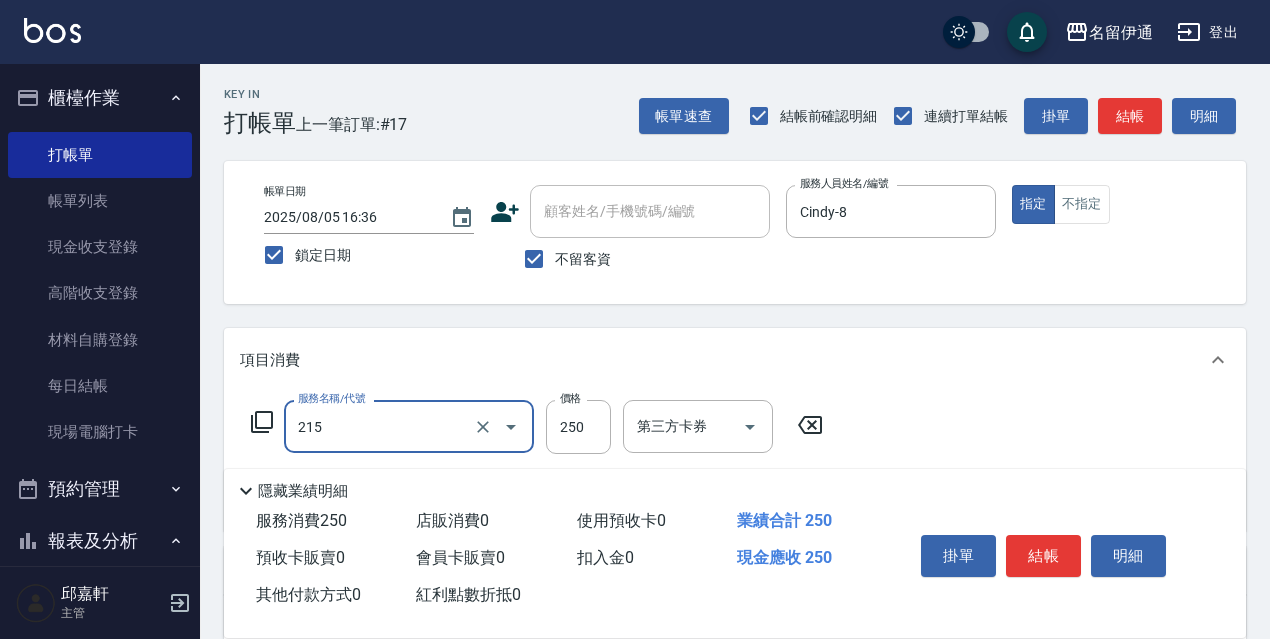 type on "洗髮卷<抵>250(215)" 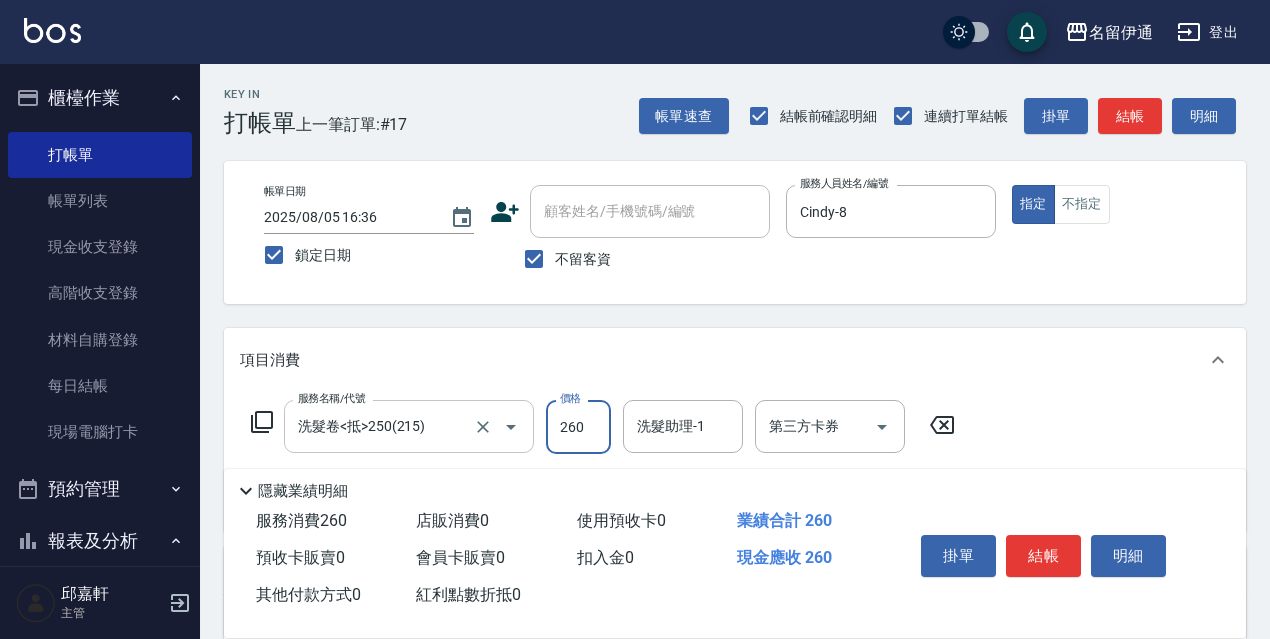 type on "260" 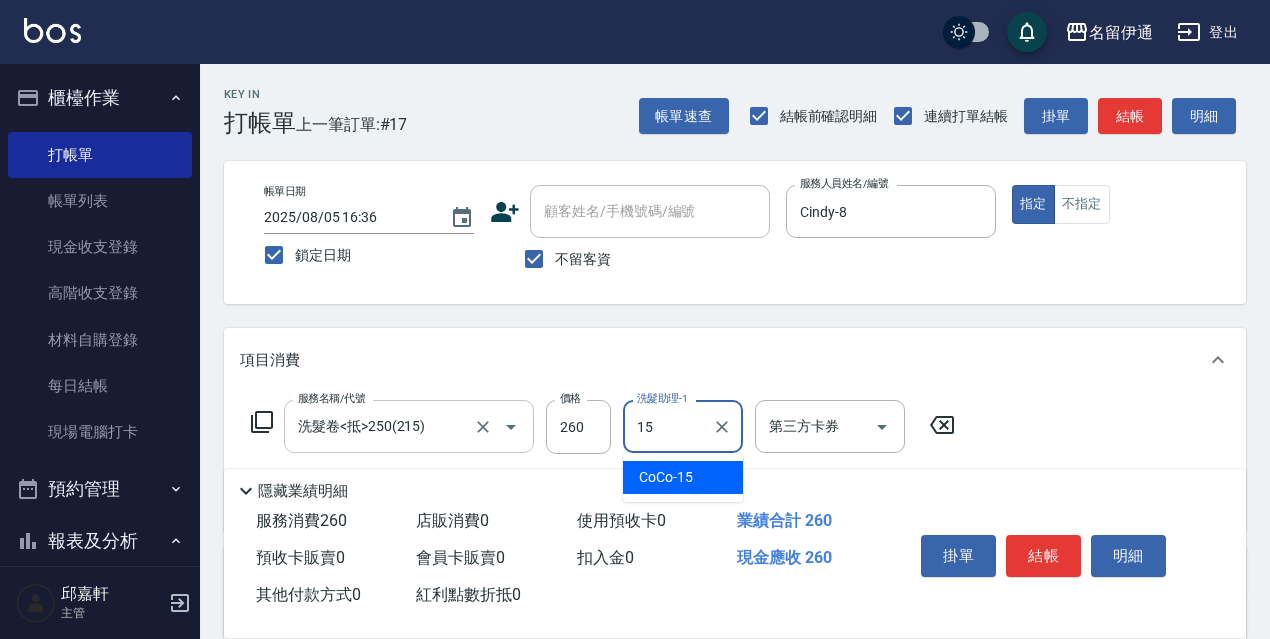 type on "CoCo-15" 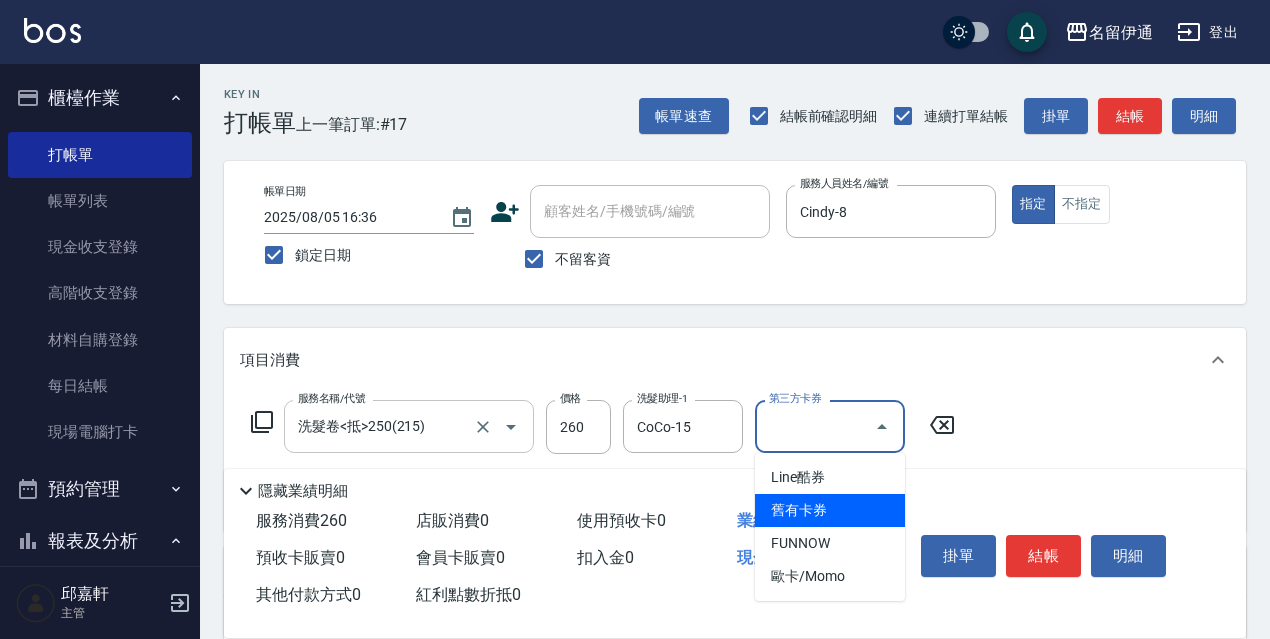 type on "舊有卡券" 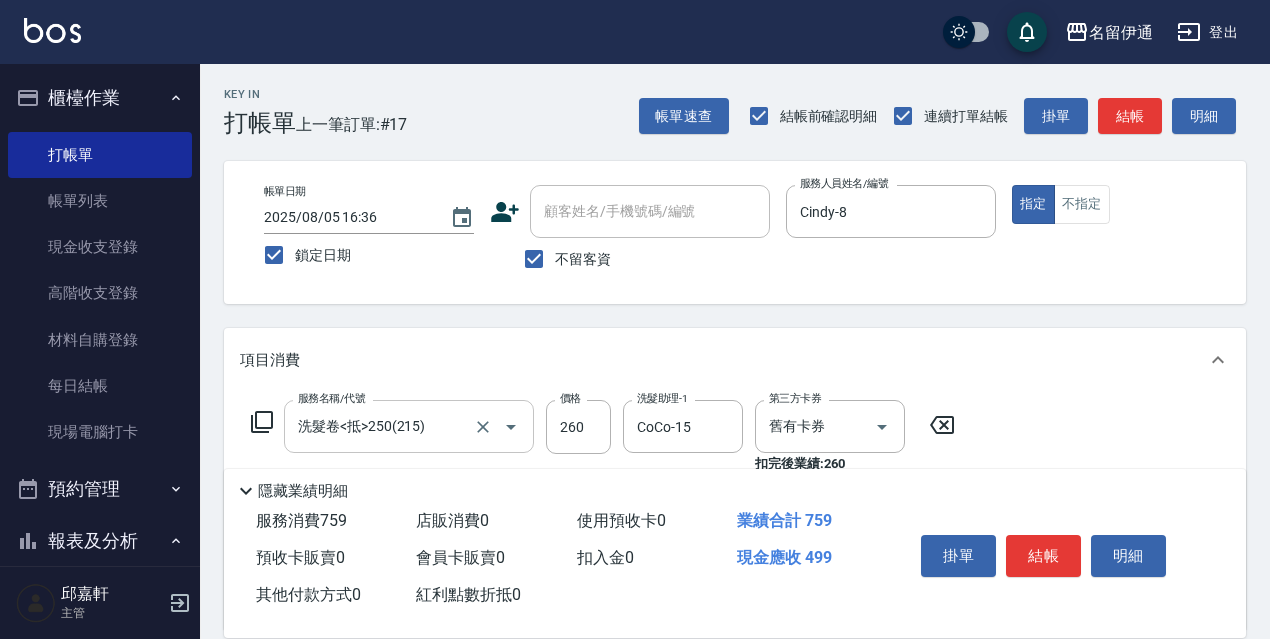 type on "頭皮隔離(700)" 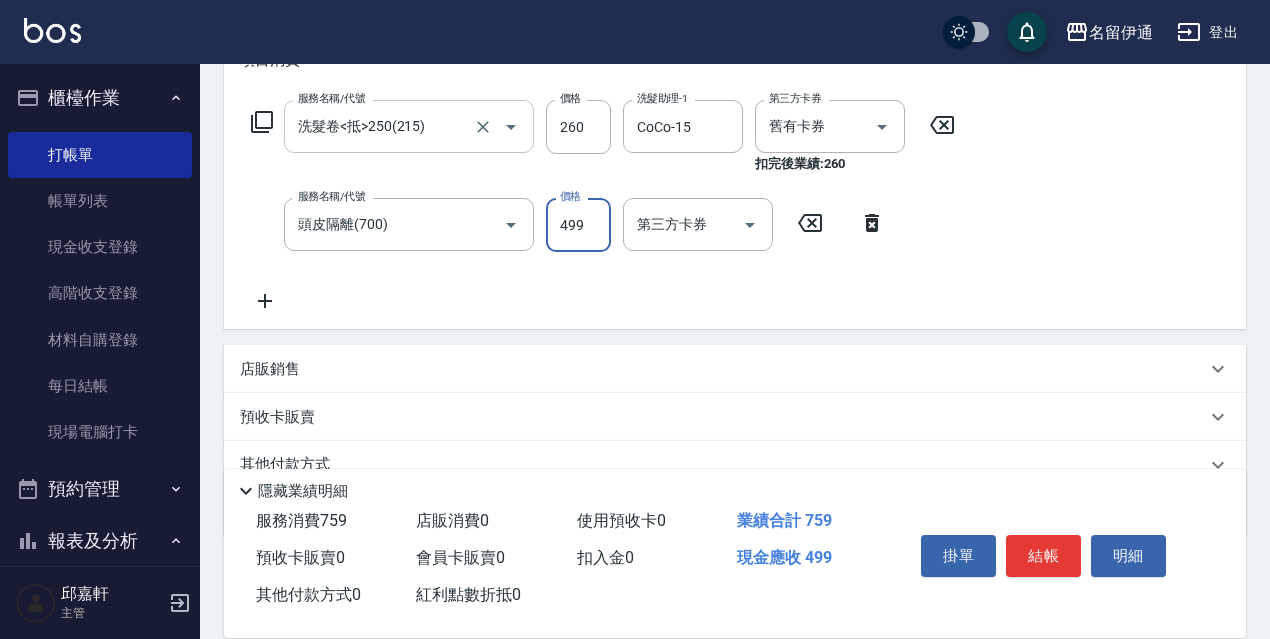 click 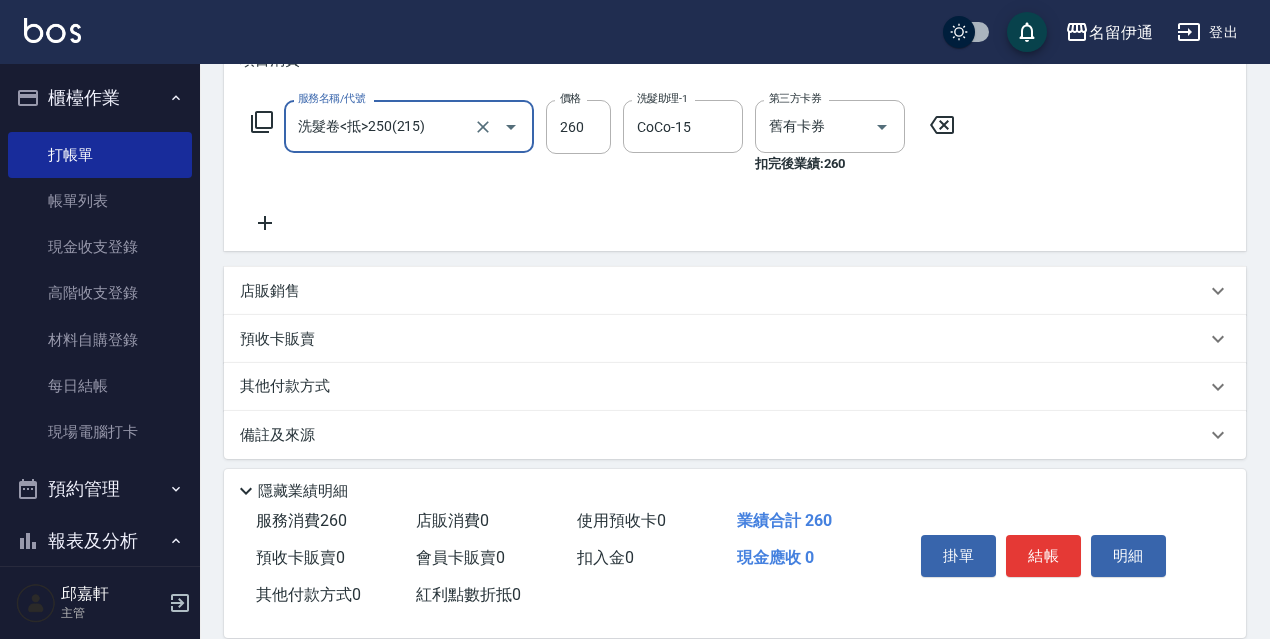 drag, startPoint x: 228, startPoint y: 185, endPoint x: 241, endPoint y: 190, distance: 13.928389 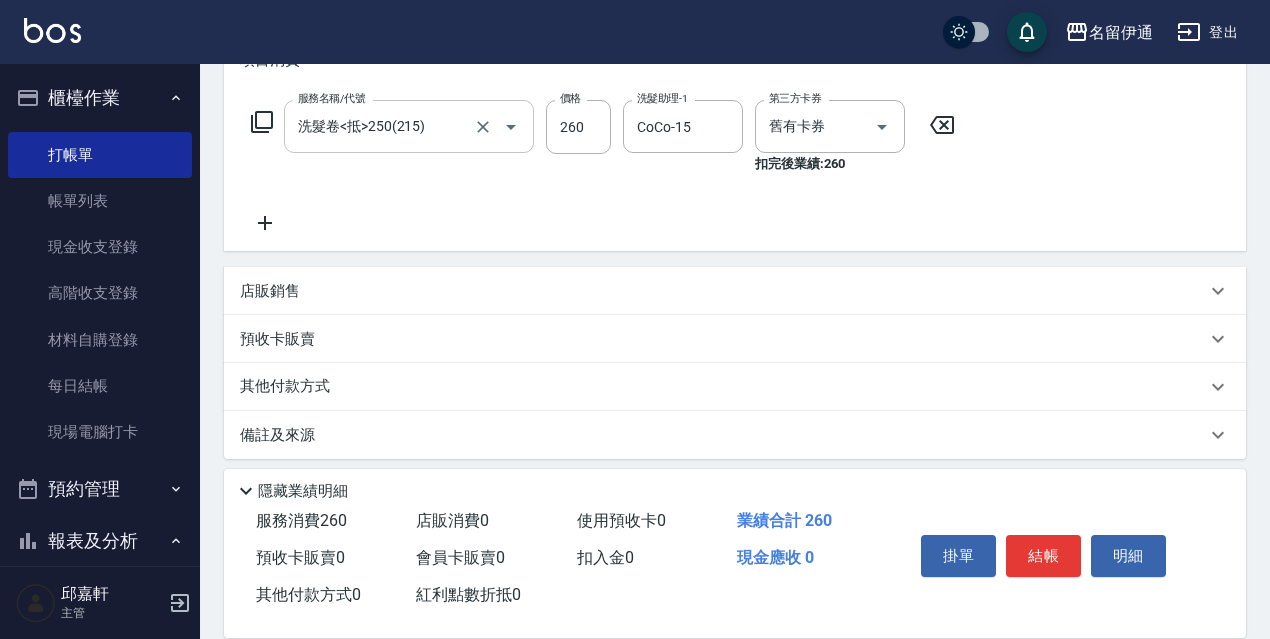 click 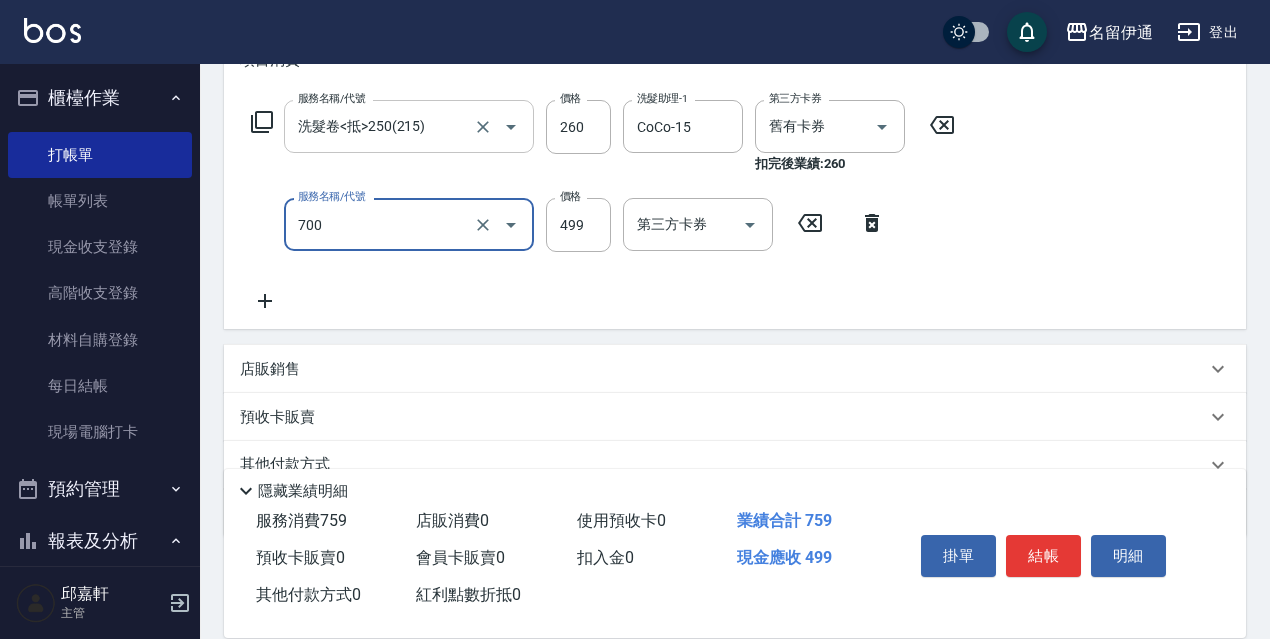 type on "頭皮隔離(700)" 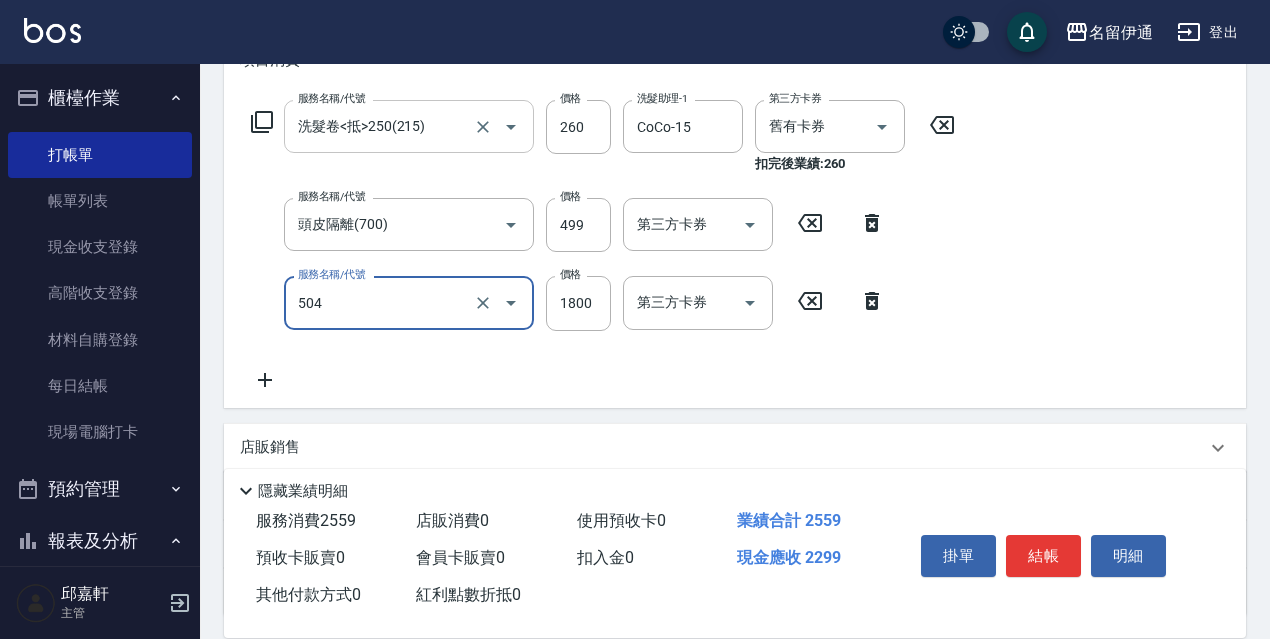 type on "染髮(1800)(504)" 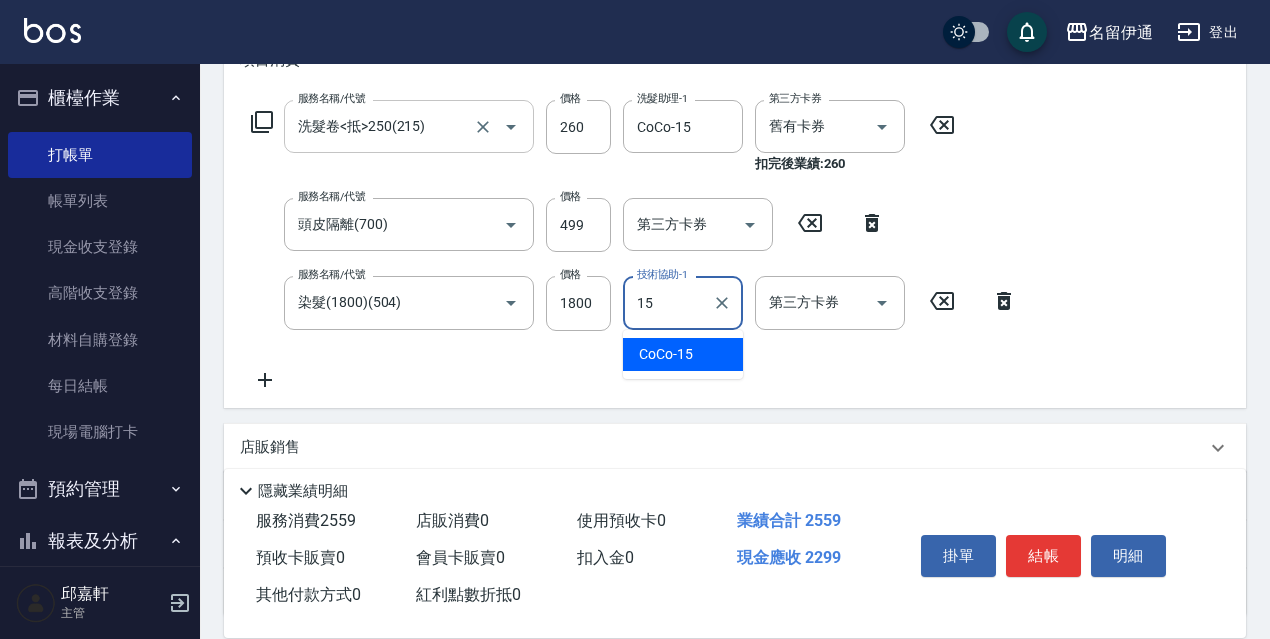 type on "CoCo-15" 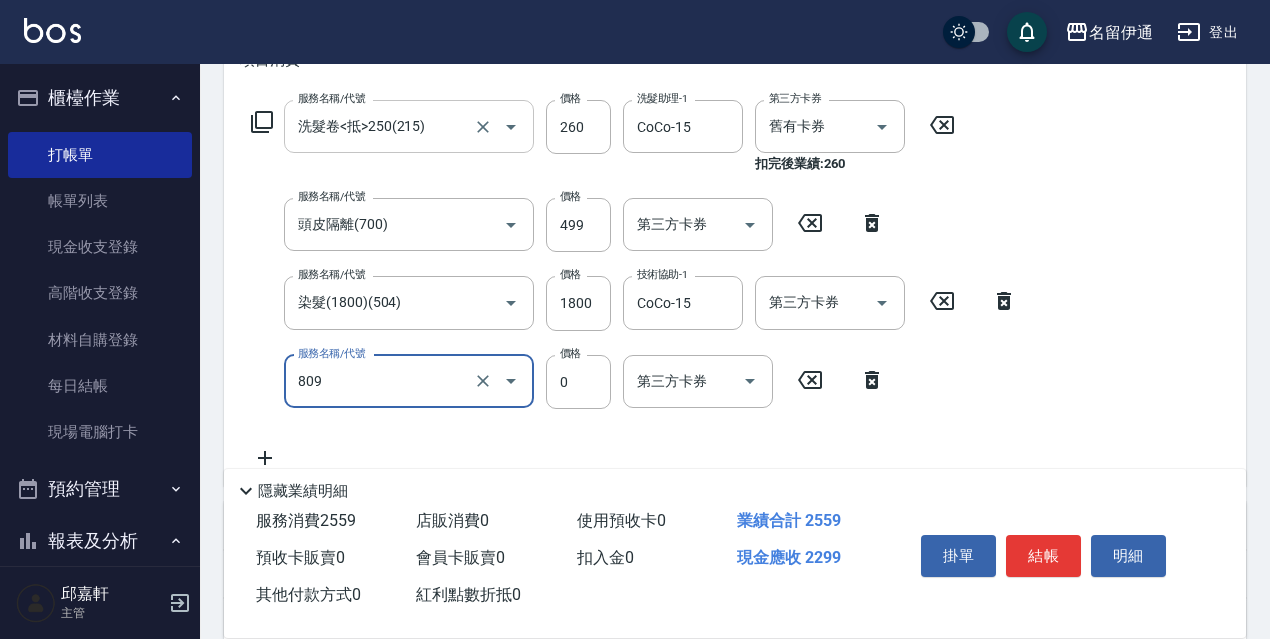 type on "保濕護髮(809)" 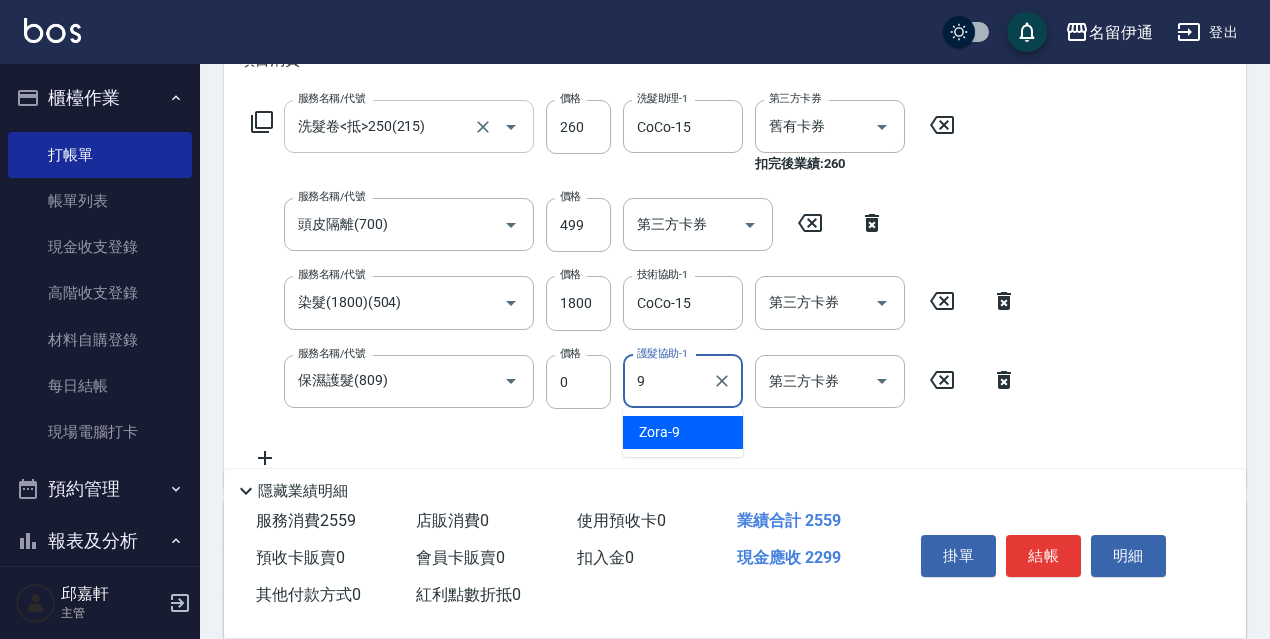 type on "Zora-9" 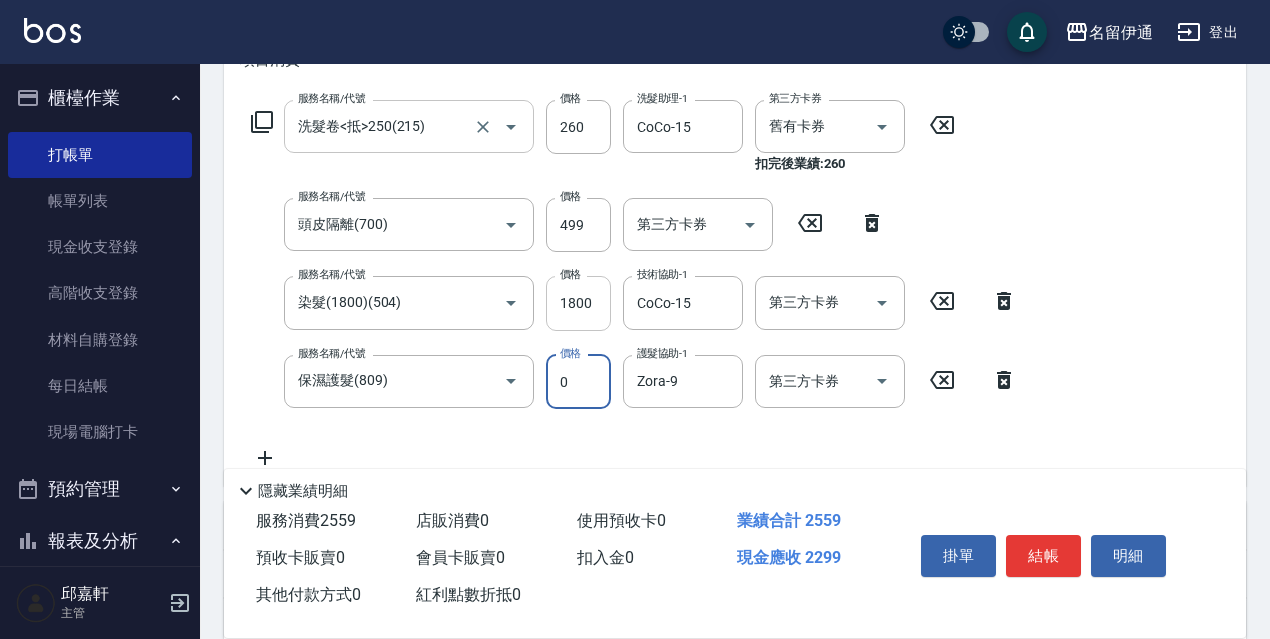 click on "1800" at bounding box center (578, 303) 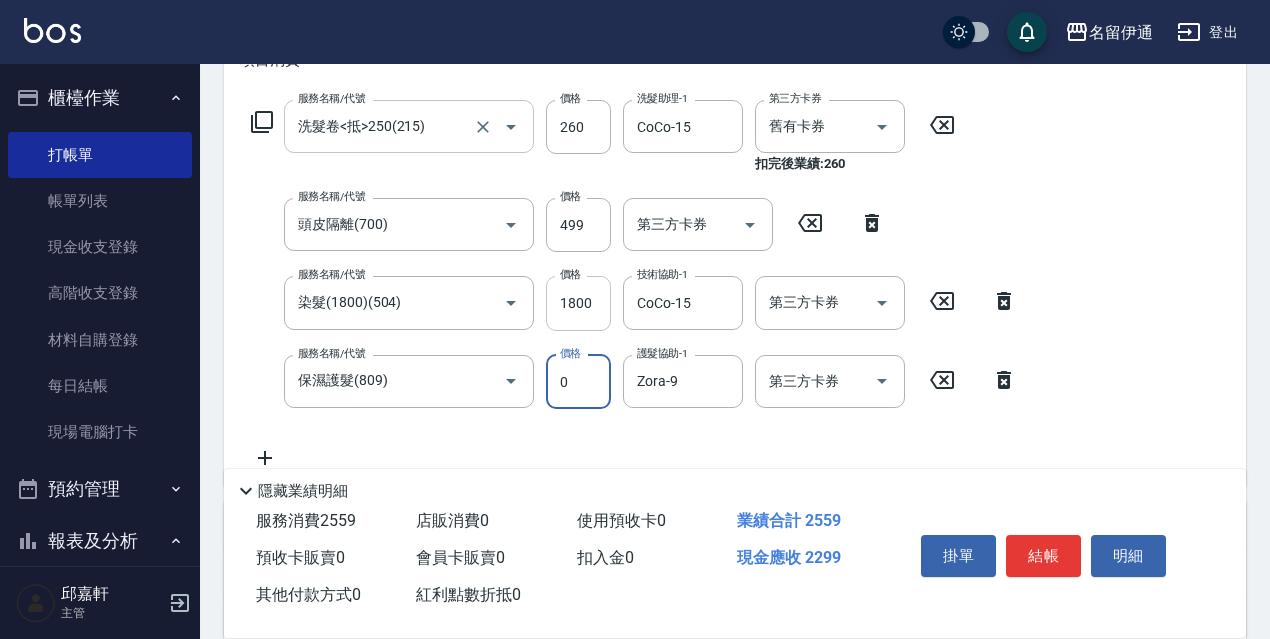 click on "1800" at bounding box center (578, 303) 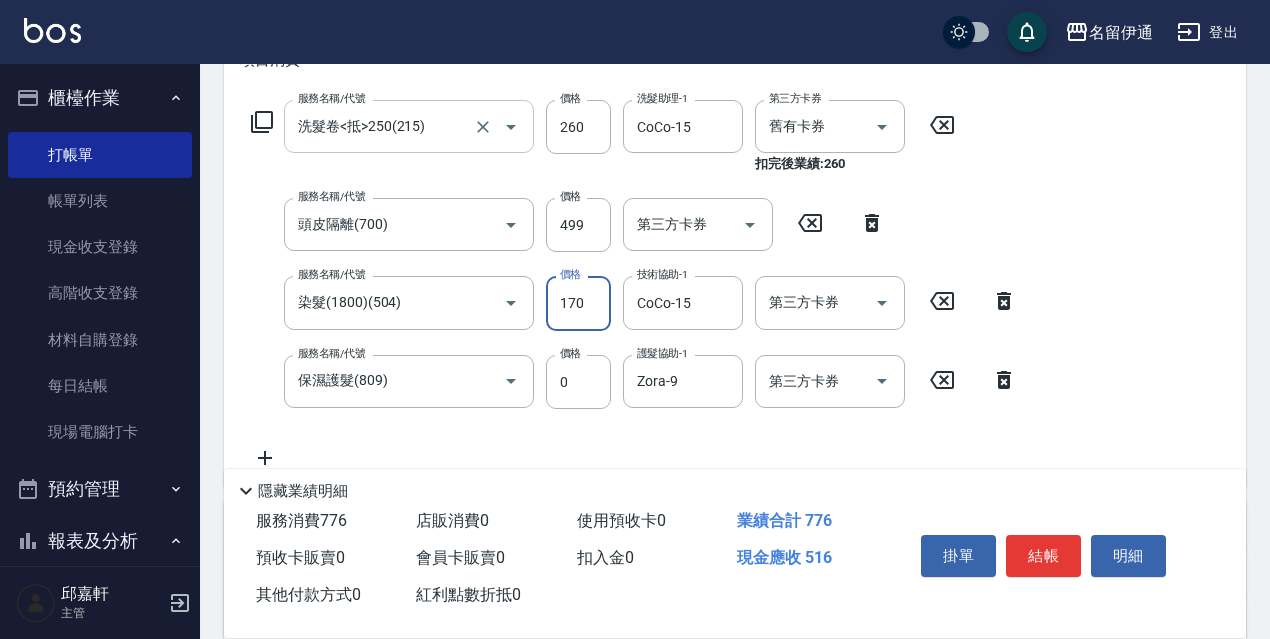 type on "1700" 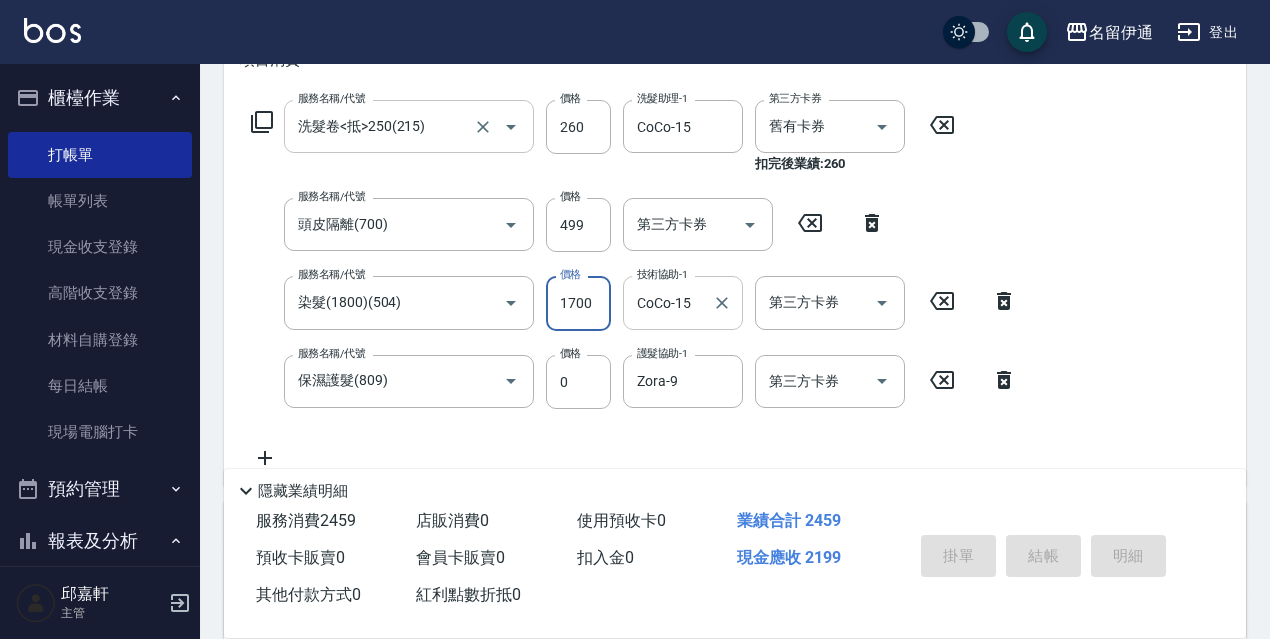 type 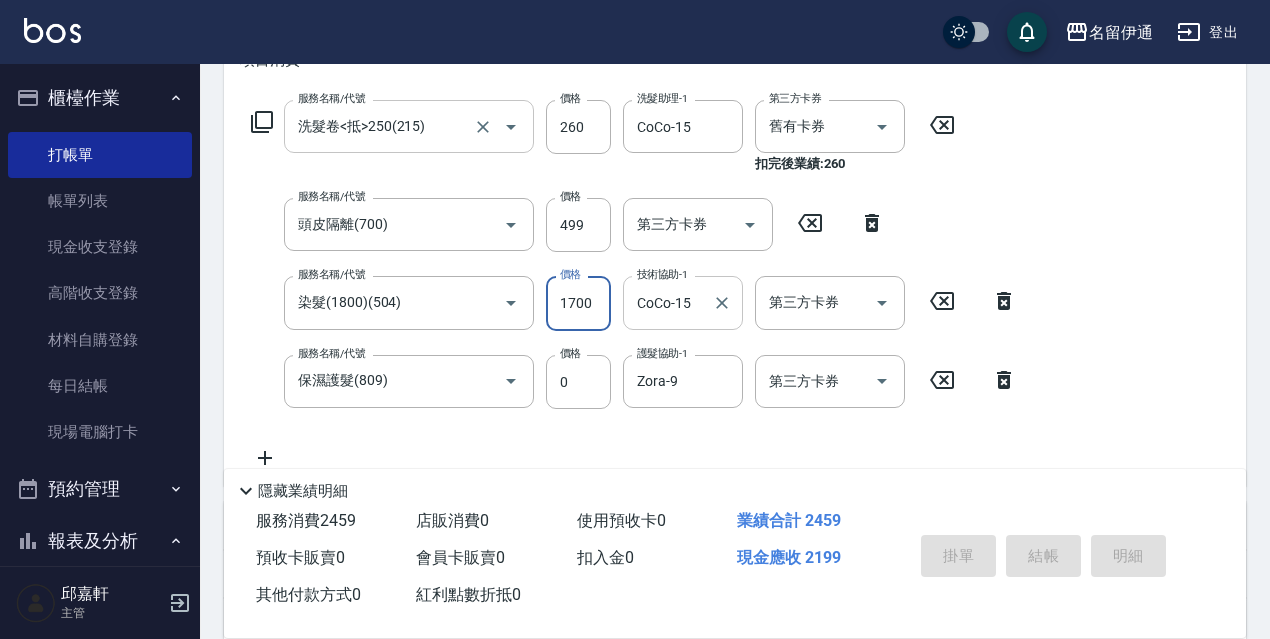 type 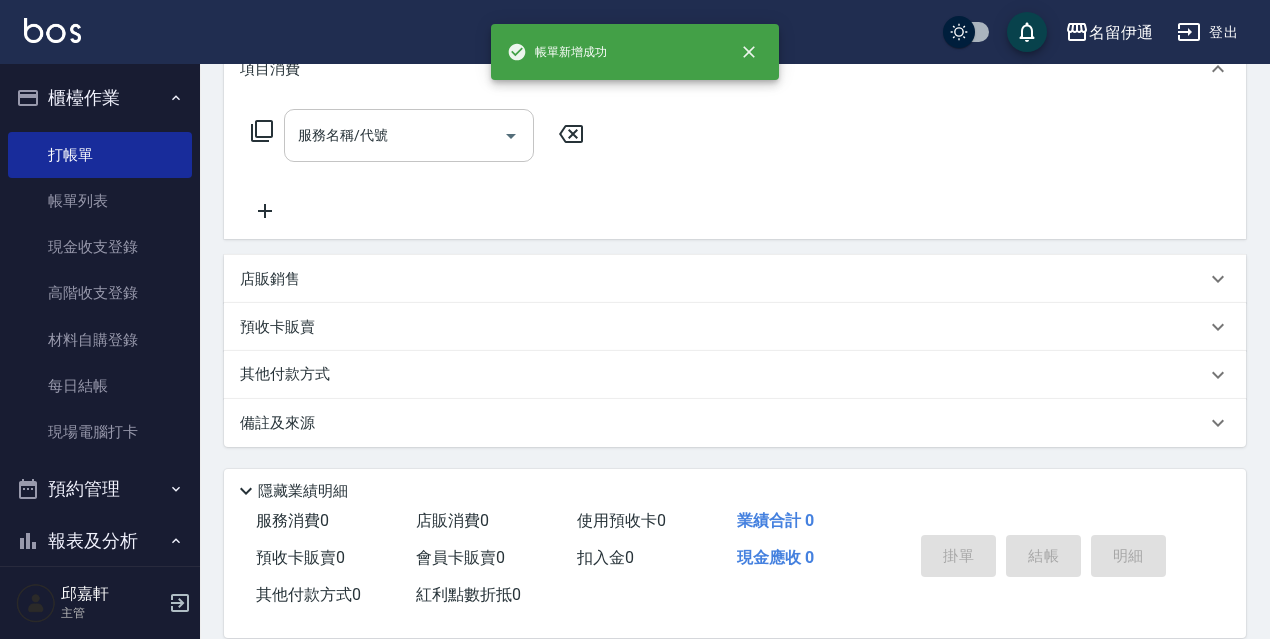 scroll, scrollTop: 0, scrollLeft: 0, axis: both 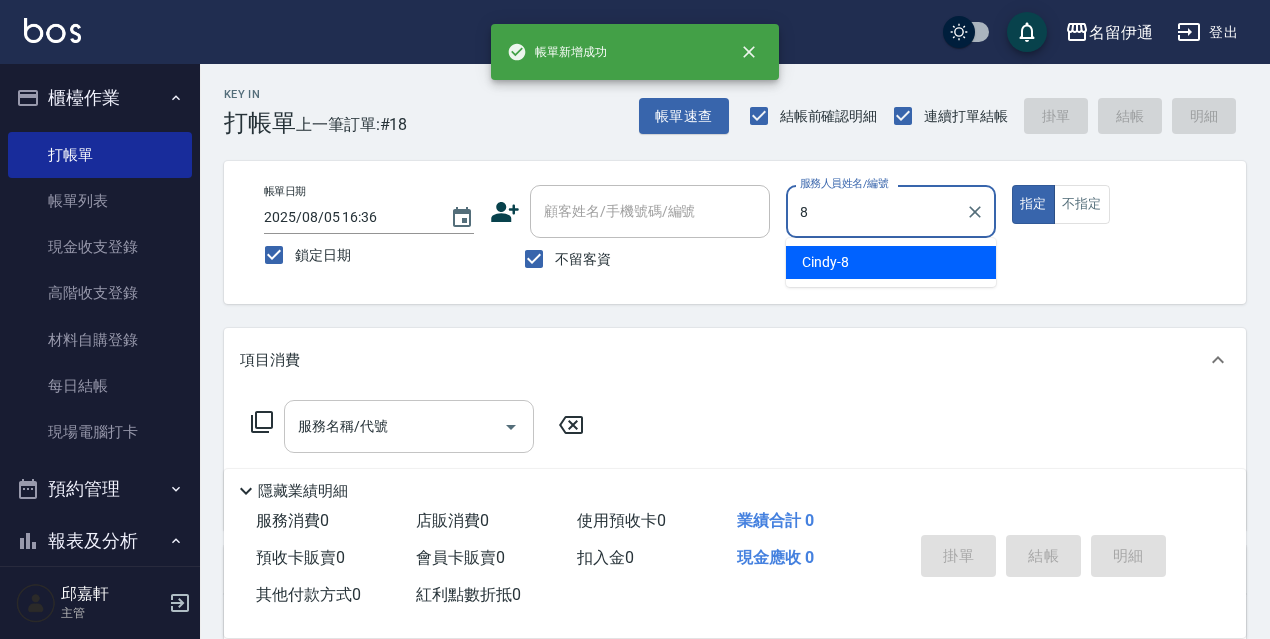 type on "Cindy-8" 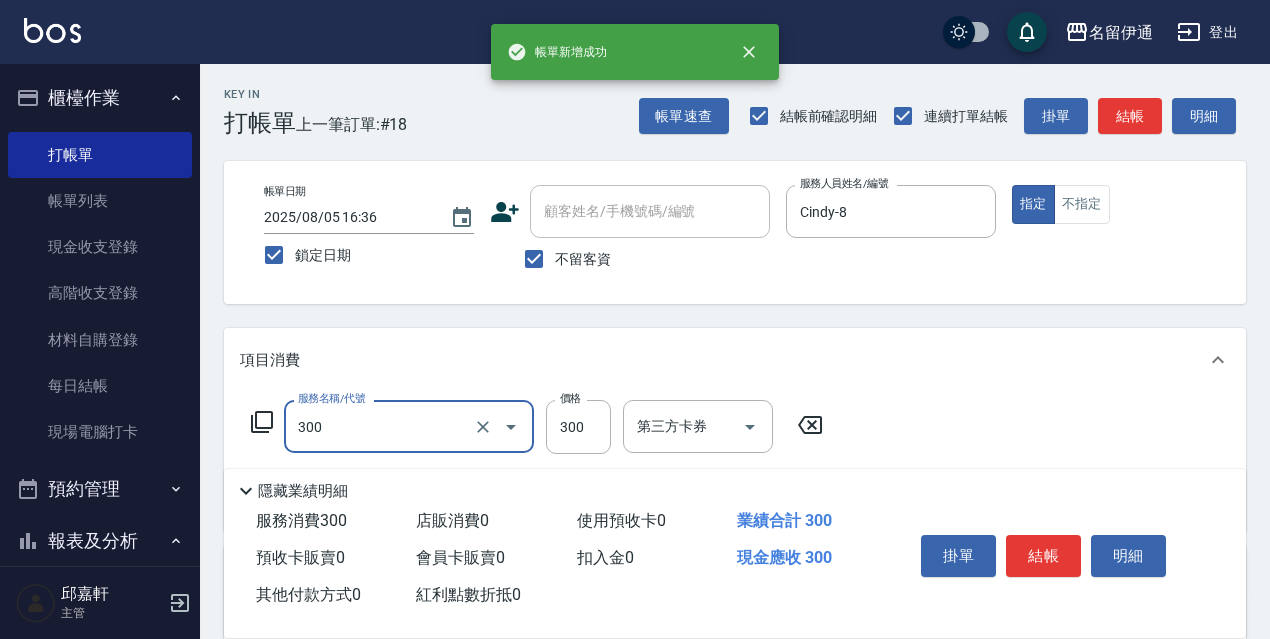 type on "洗髮300(300)" 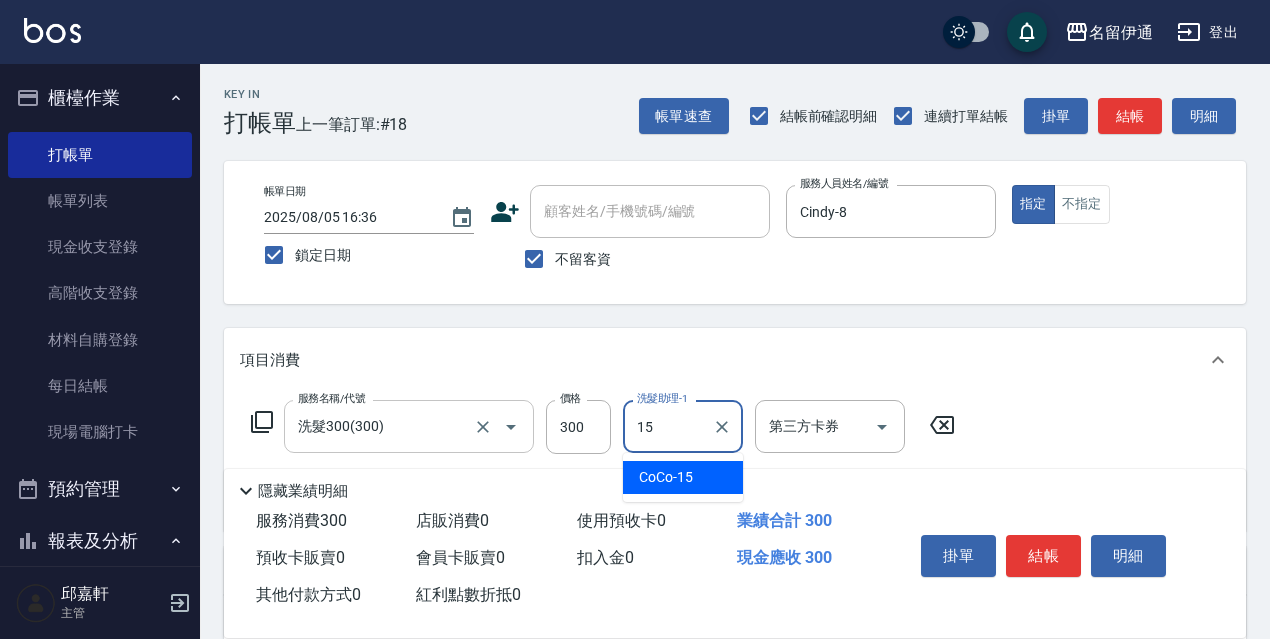 type on "CoCo-15" 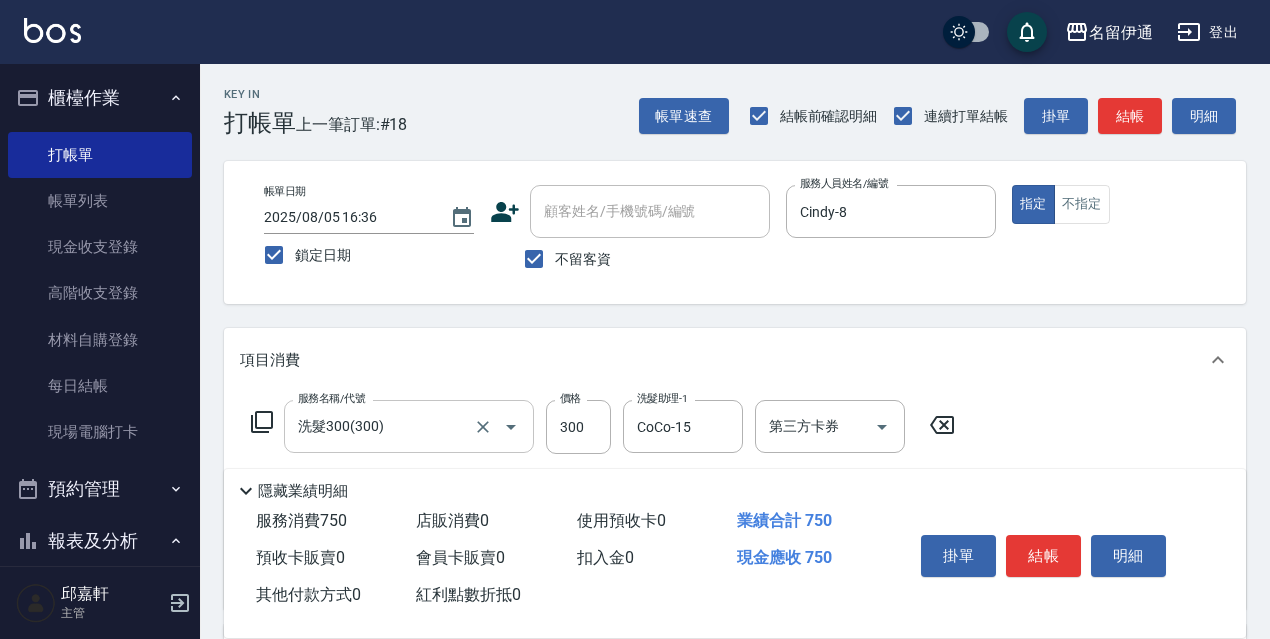 type on "剪髮450(306)" 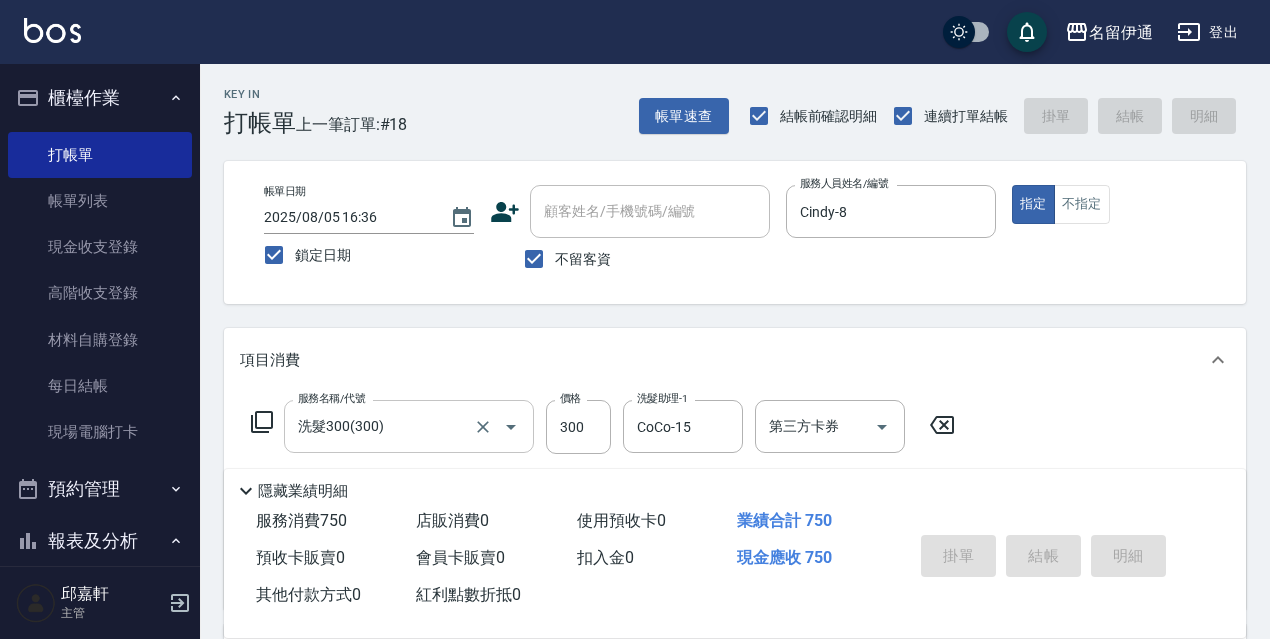 type 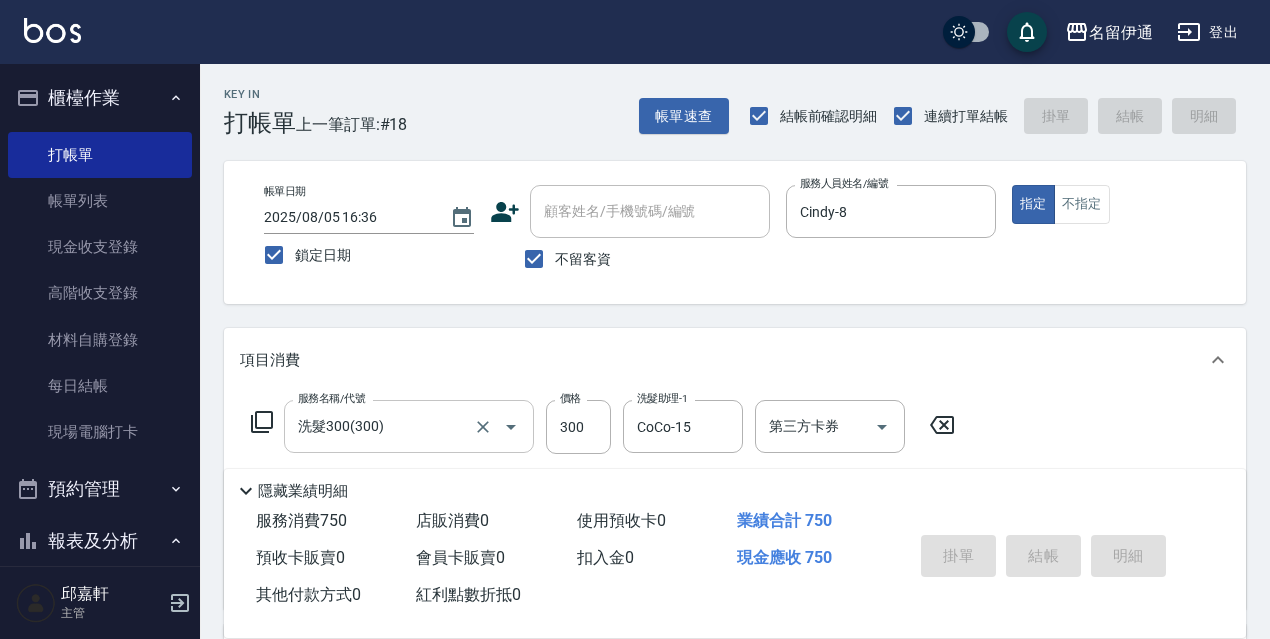 type 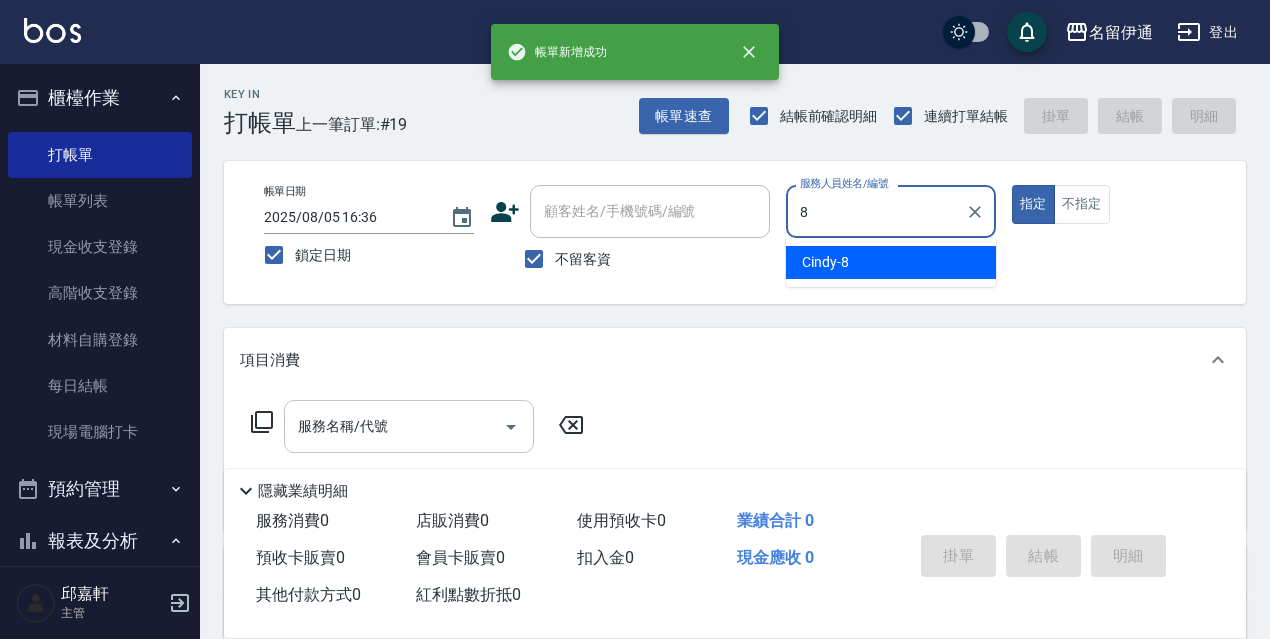 type on "Cindy-8" 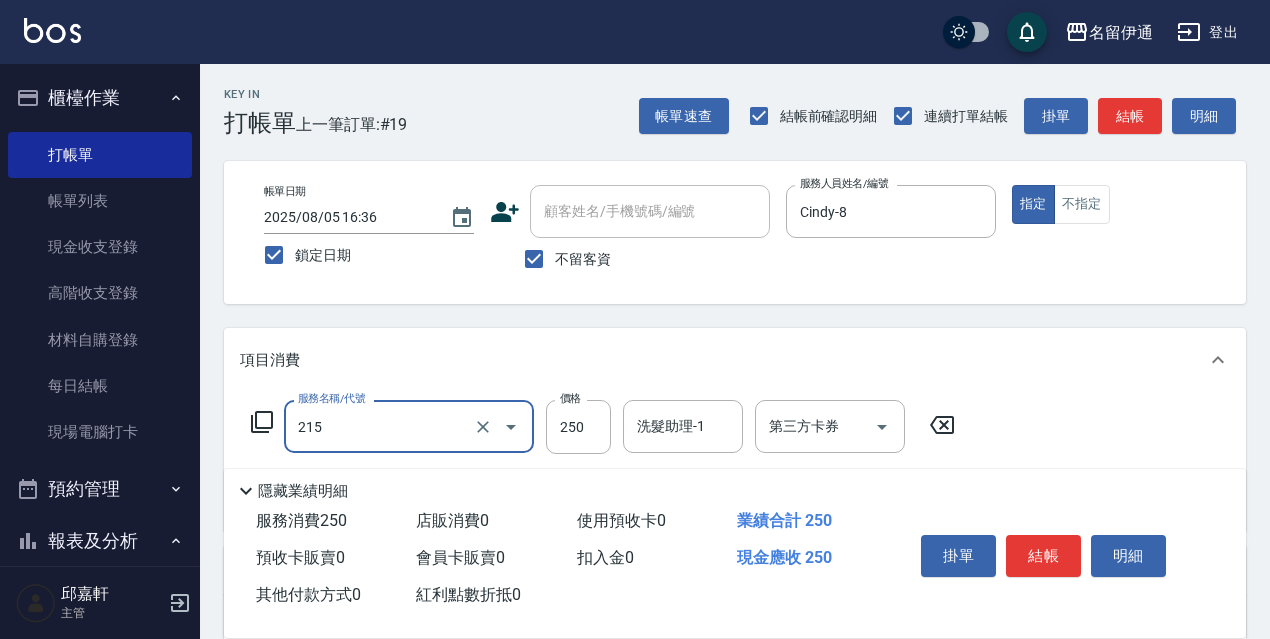 type on "洗髮卷<抵>250(215)" 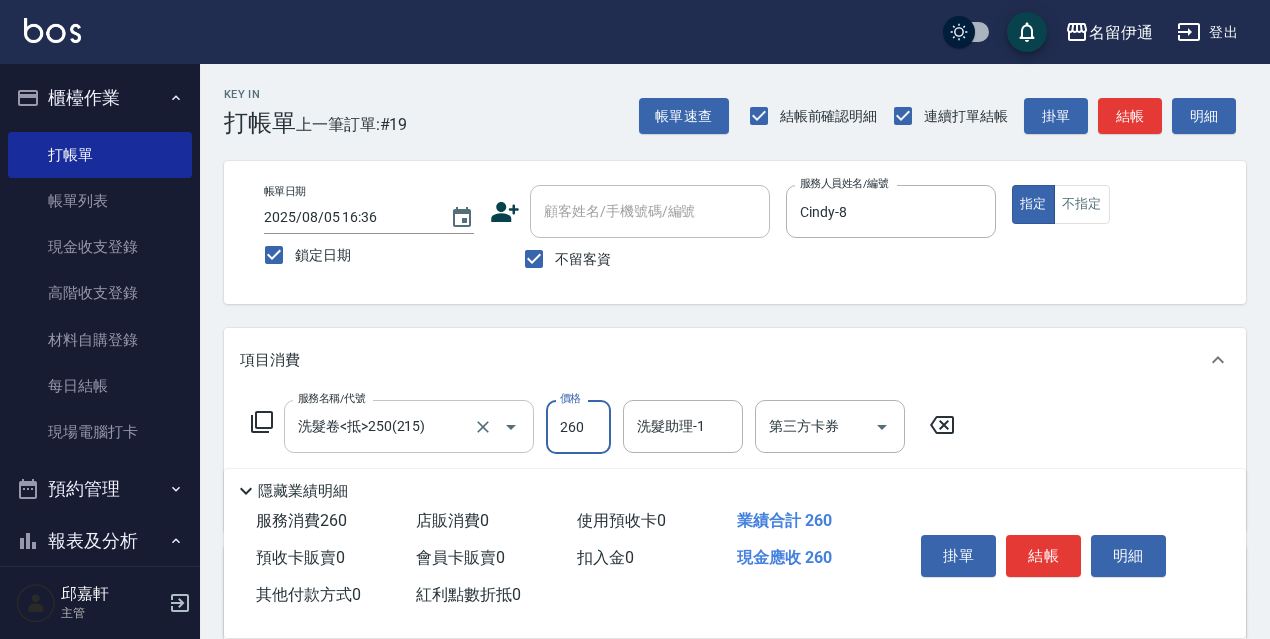 type on "260" 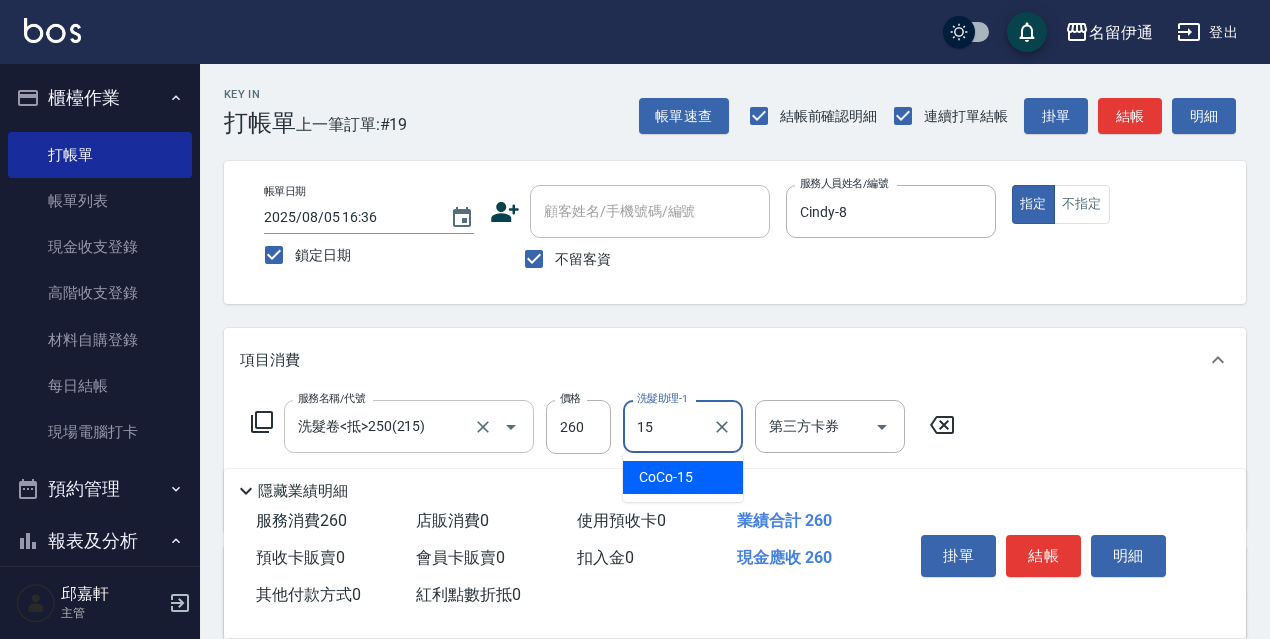 type on "CoCo-15" 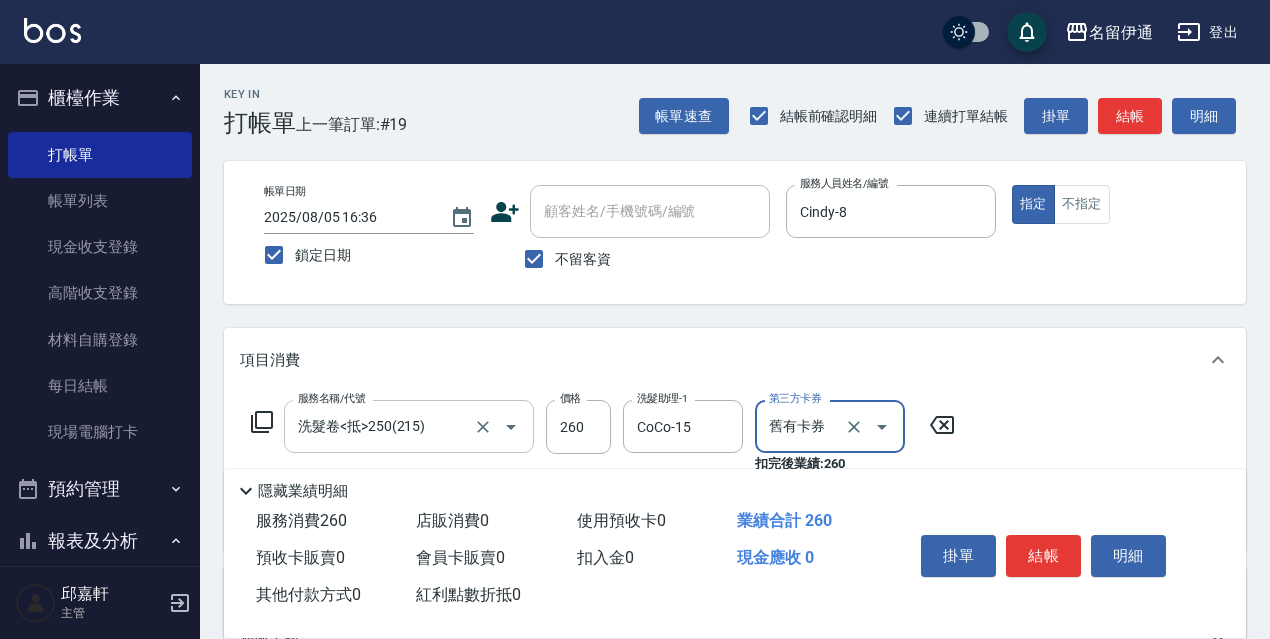 type on "舊有卡券" 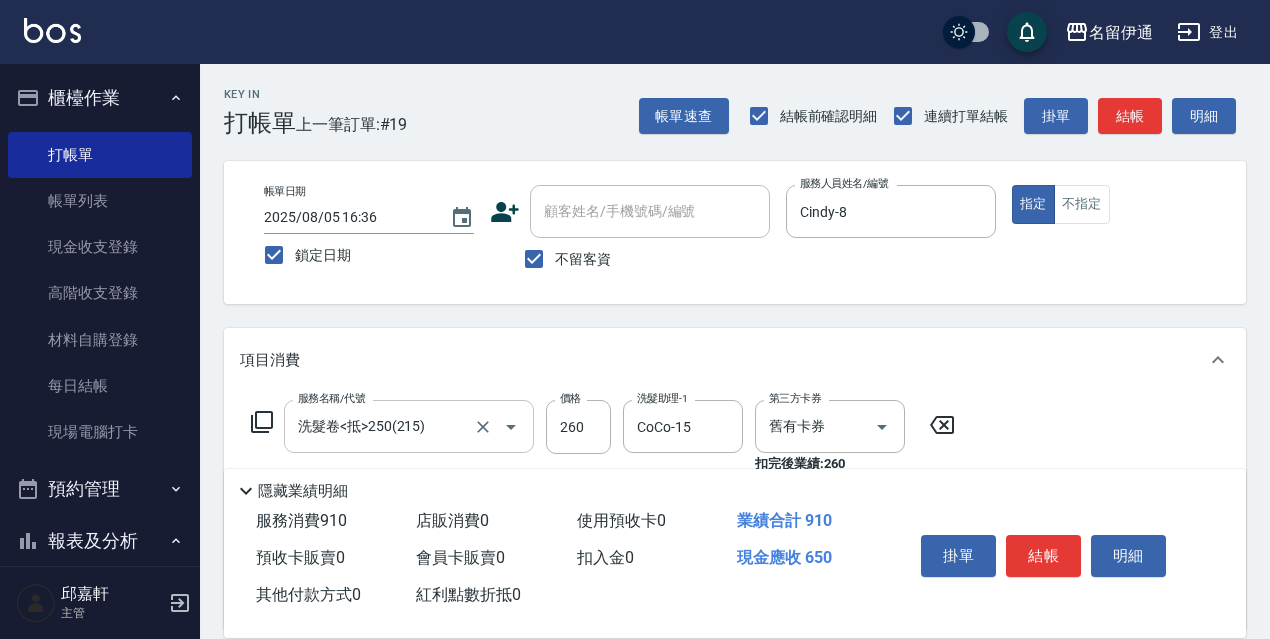 type on "剪髮650(309)" 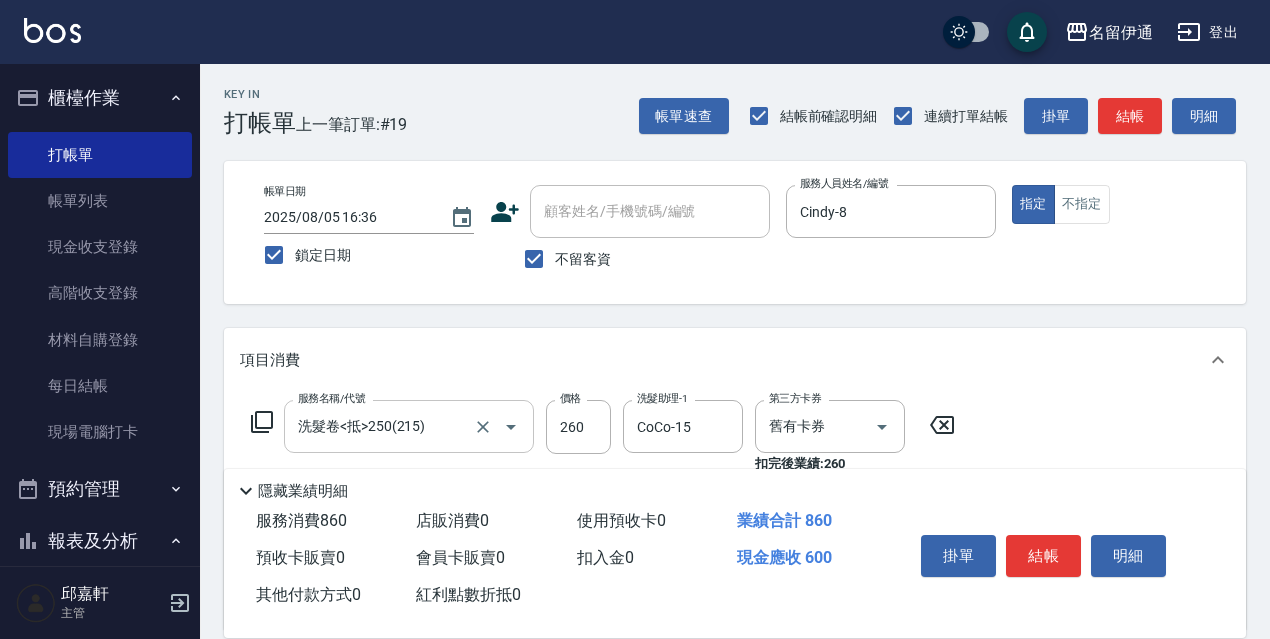 type on "600" 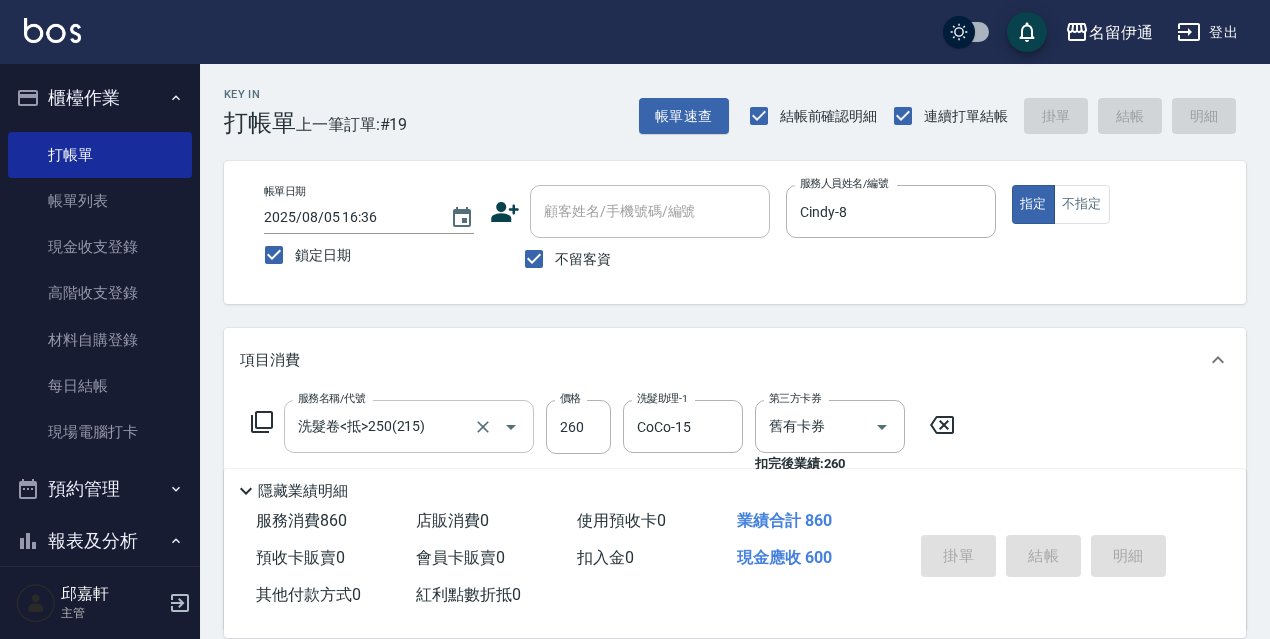 type 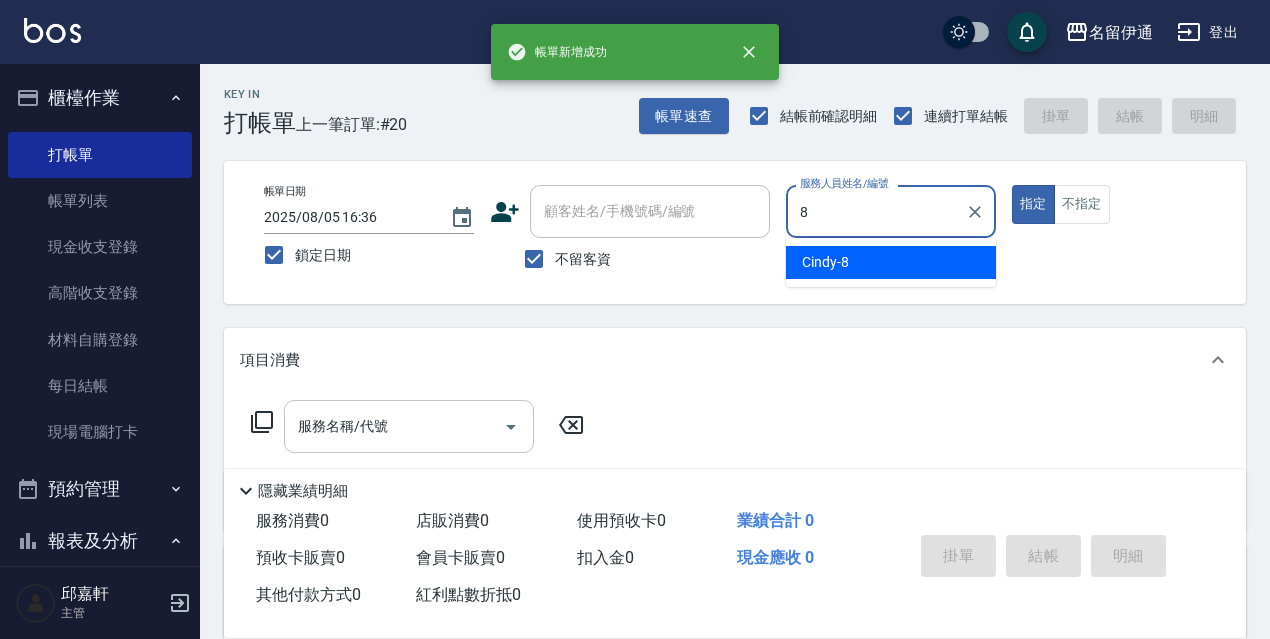 type on "Cindy-8" 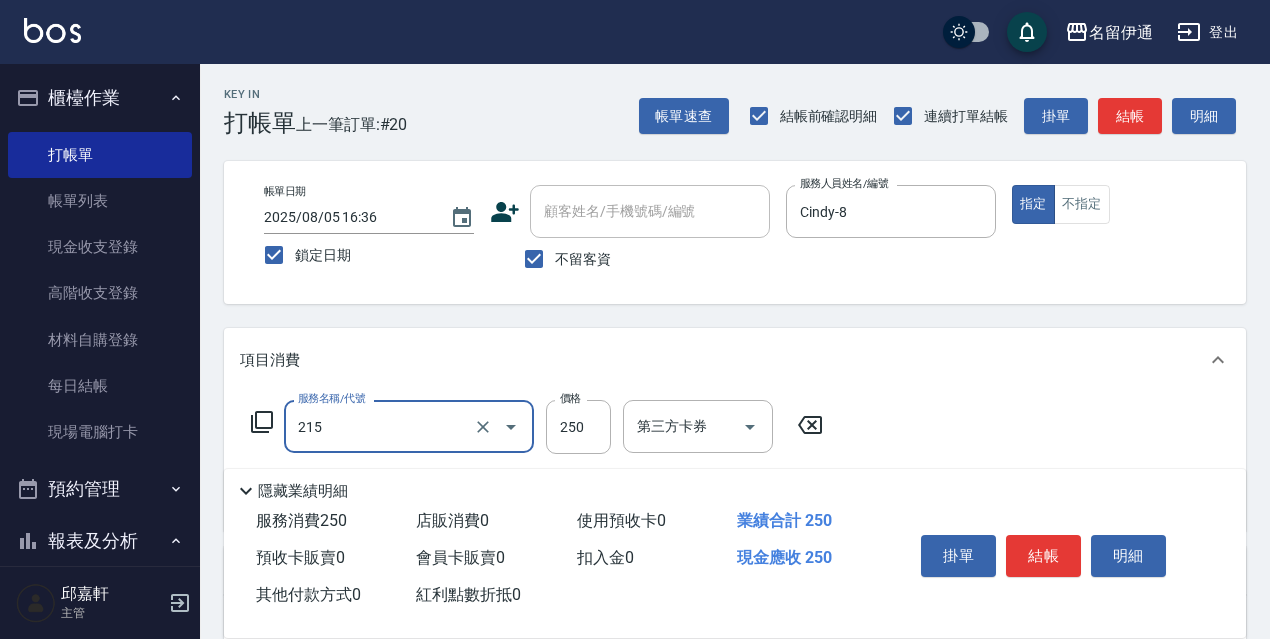 type on "洗髮卷<抵>250(215)" 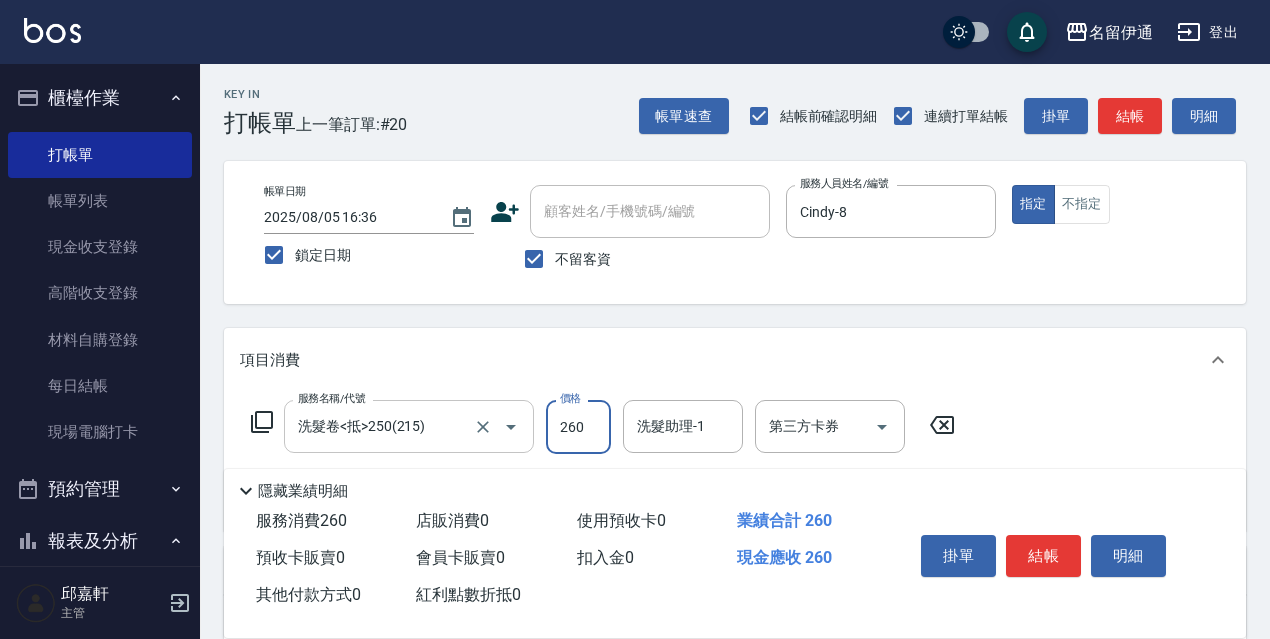 type on "260" 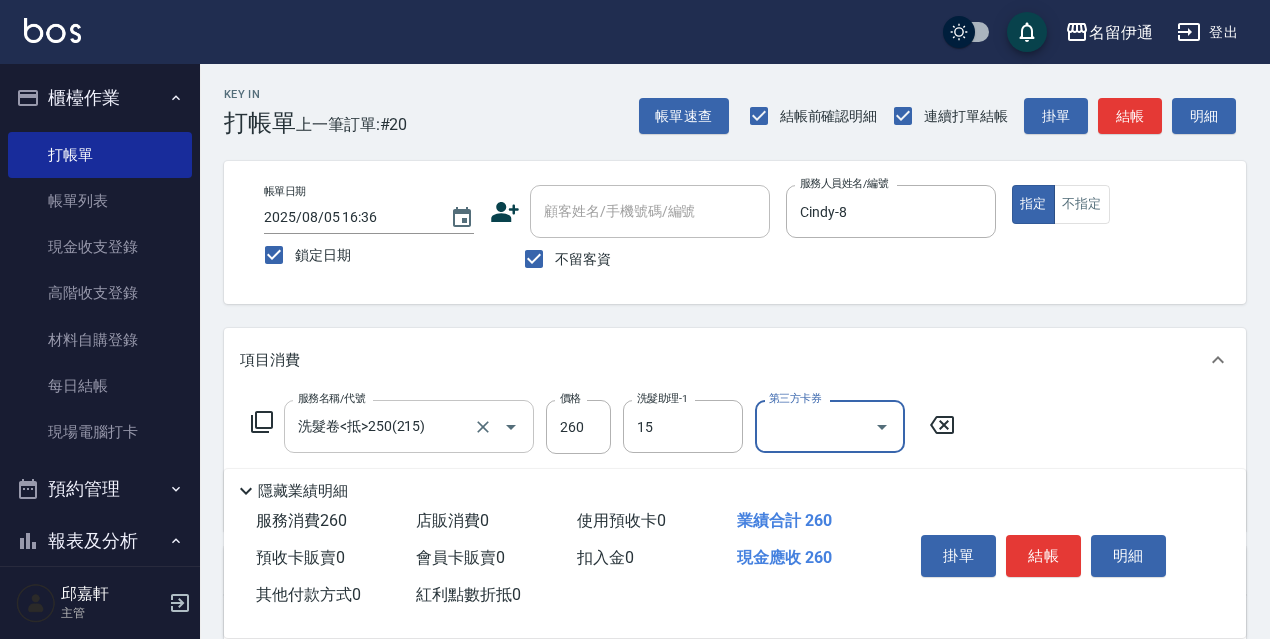 type on "CoCo-15" 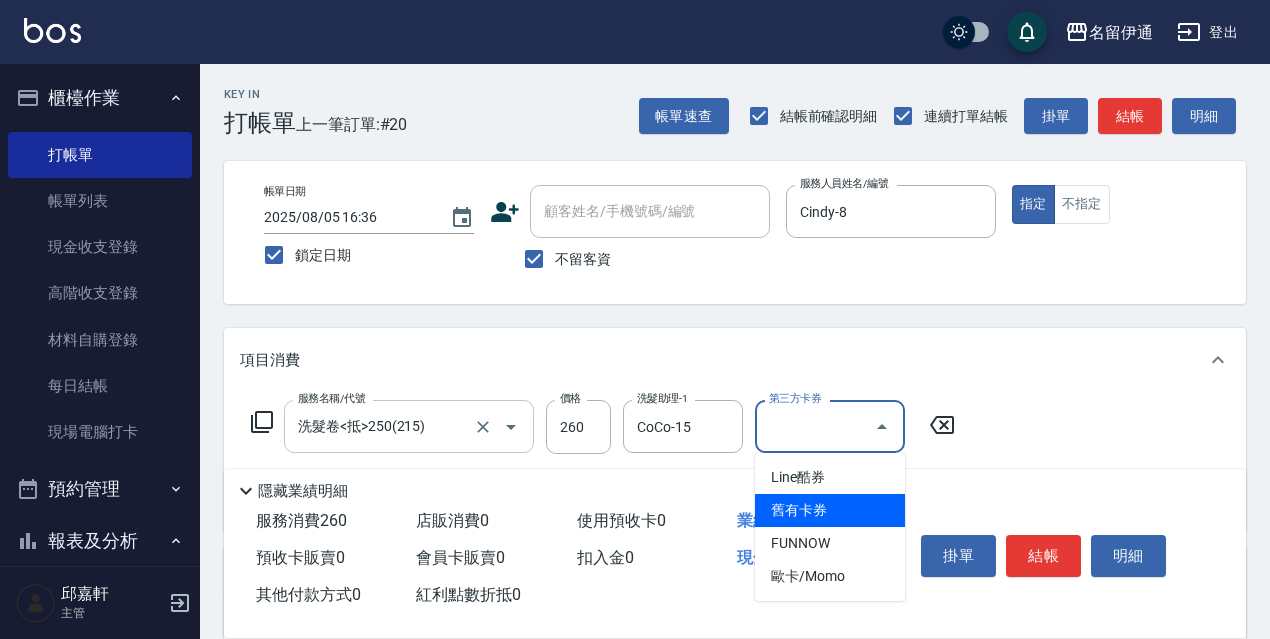 type on "舊有卡券" 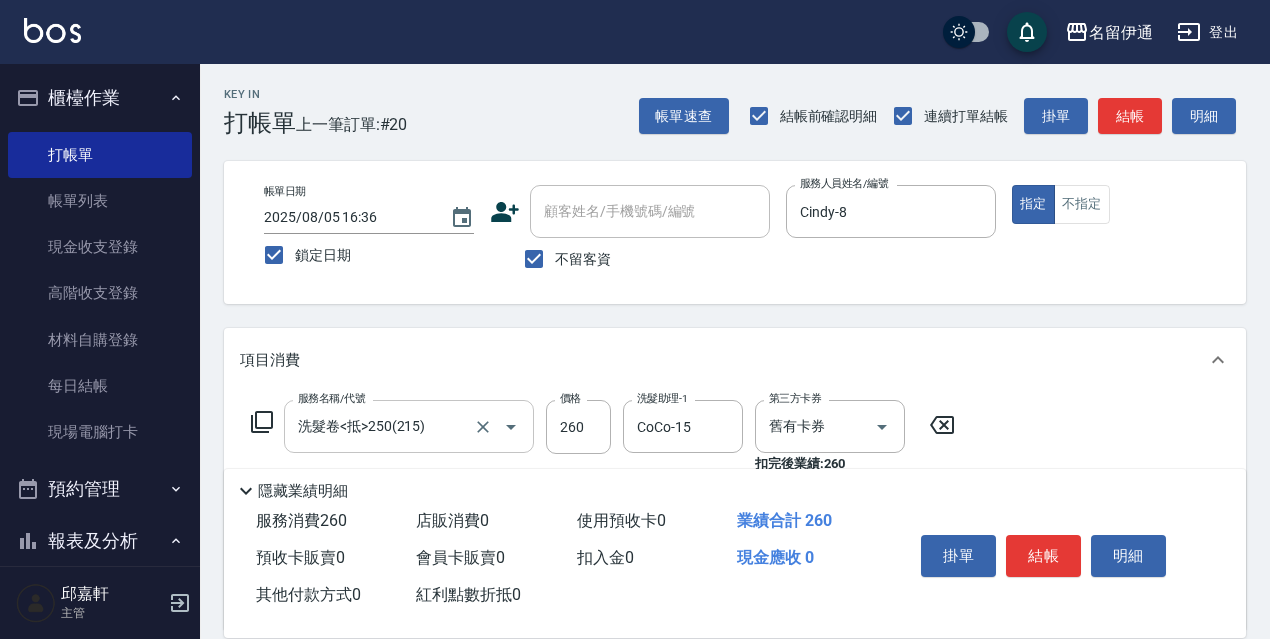 type on "結構式護髮/技術輔助(810)" 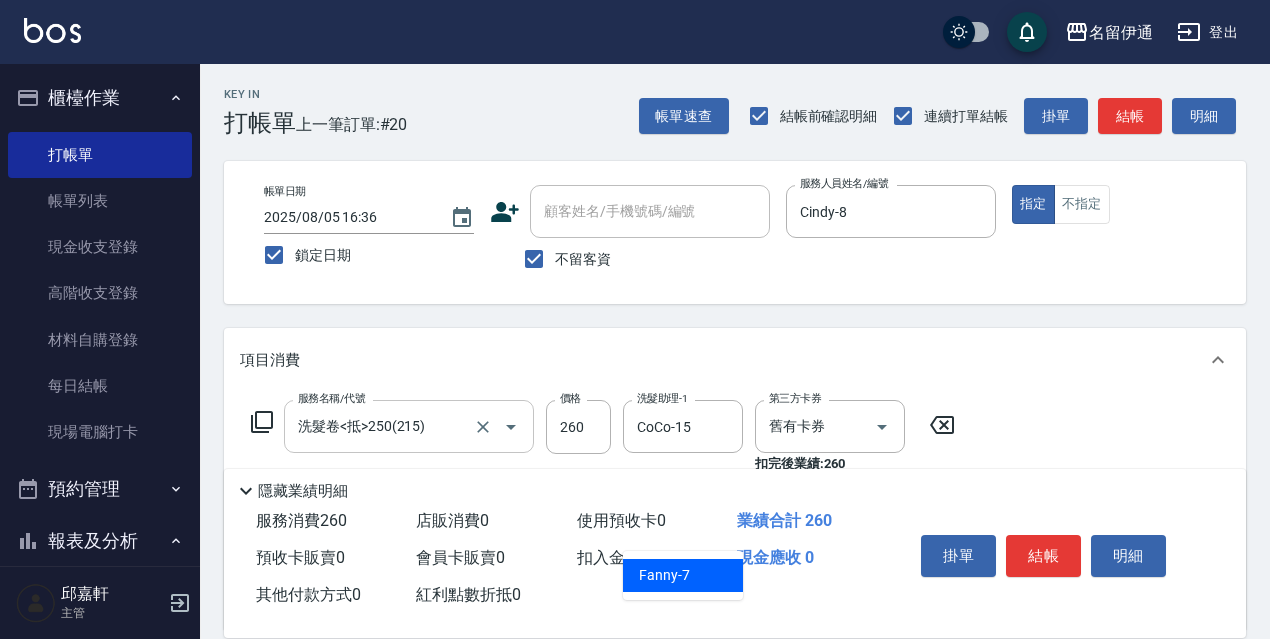 type on "Fanny-7" 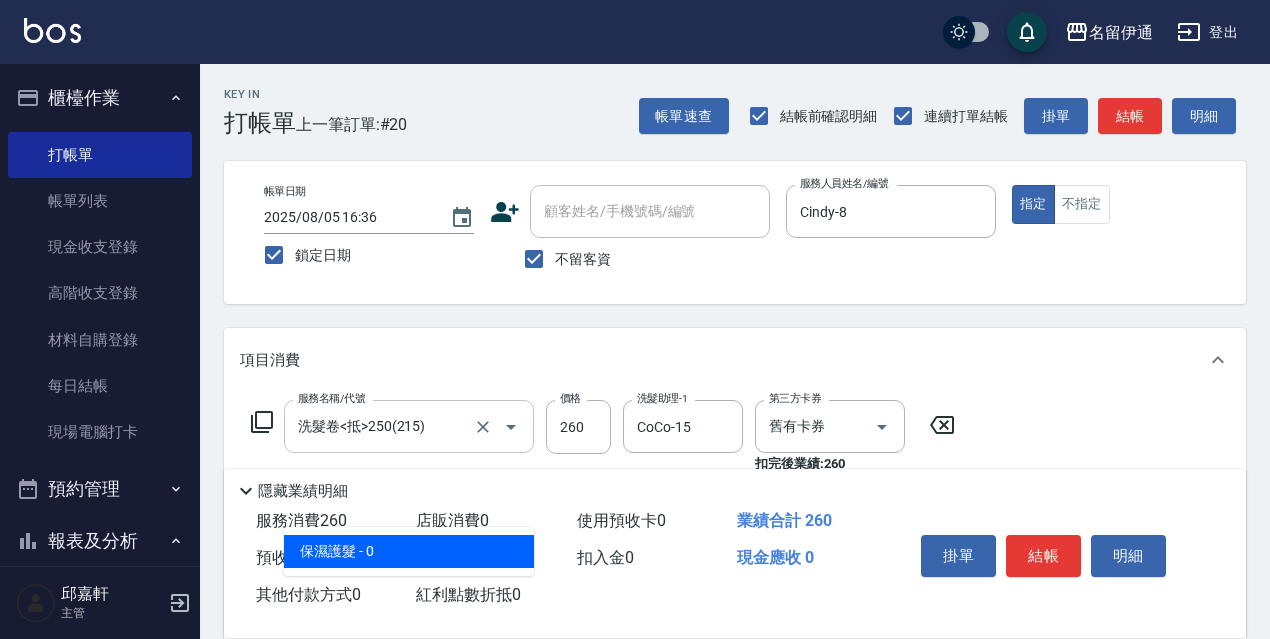 type on "保濕護髮(809)" 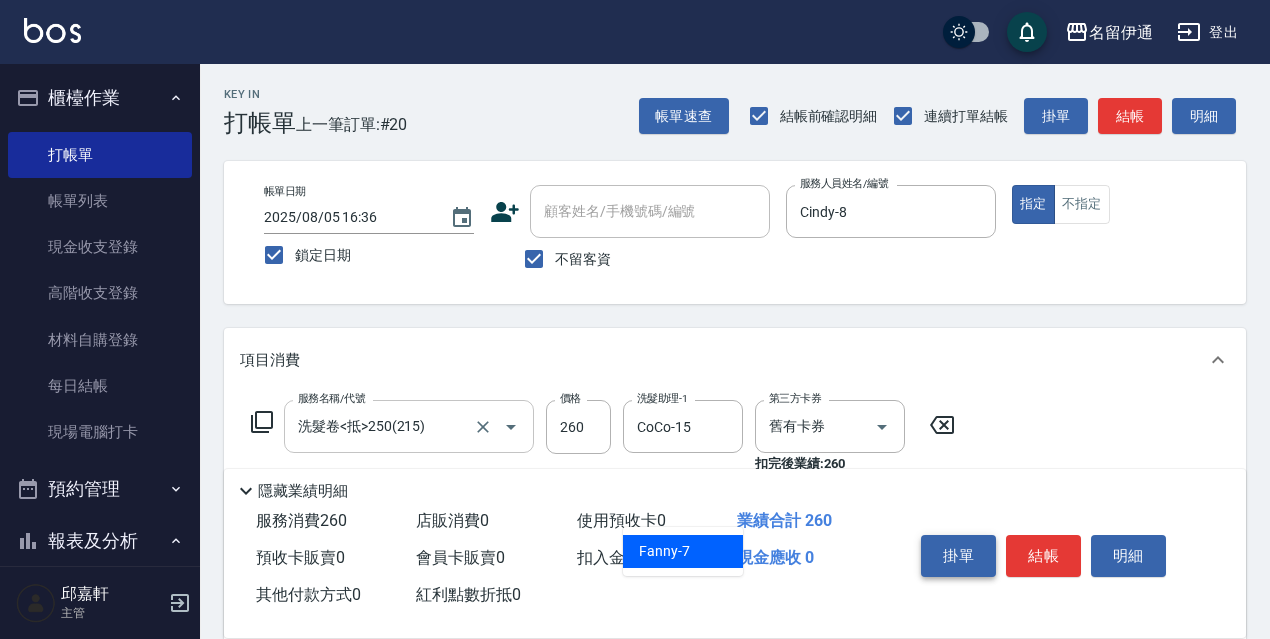 type on "Fanny-7" 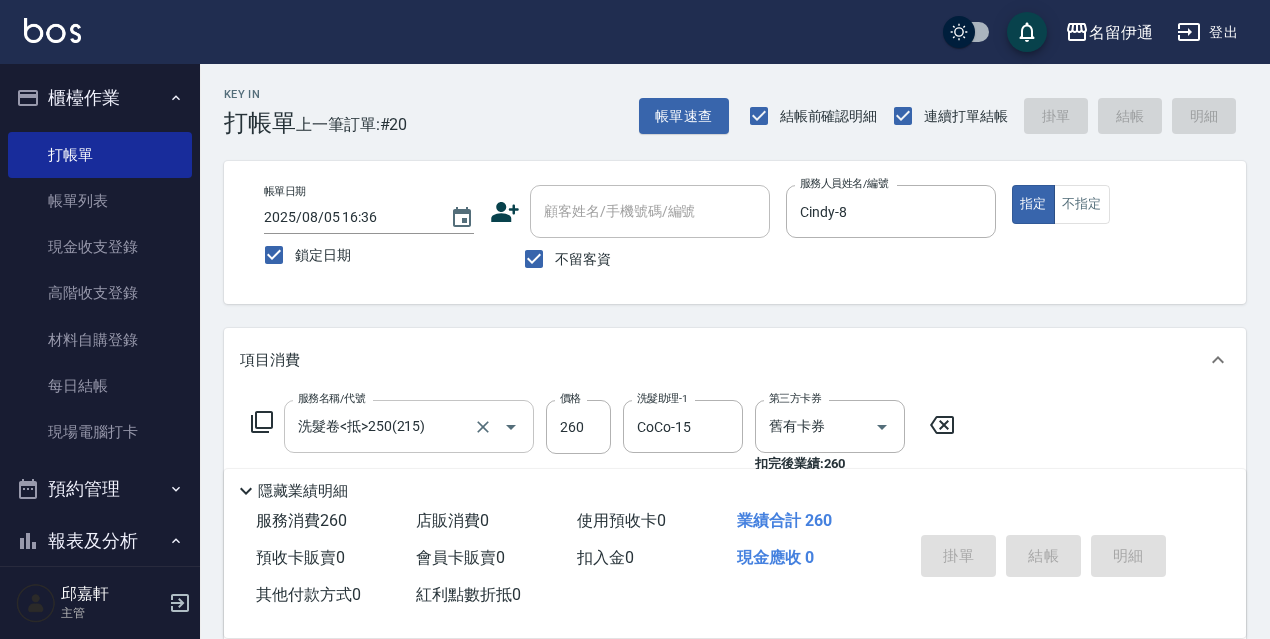 type 